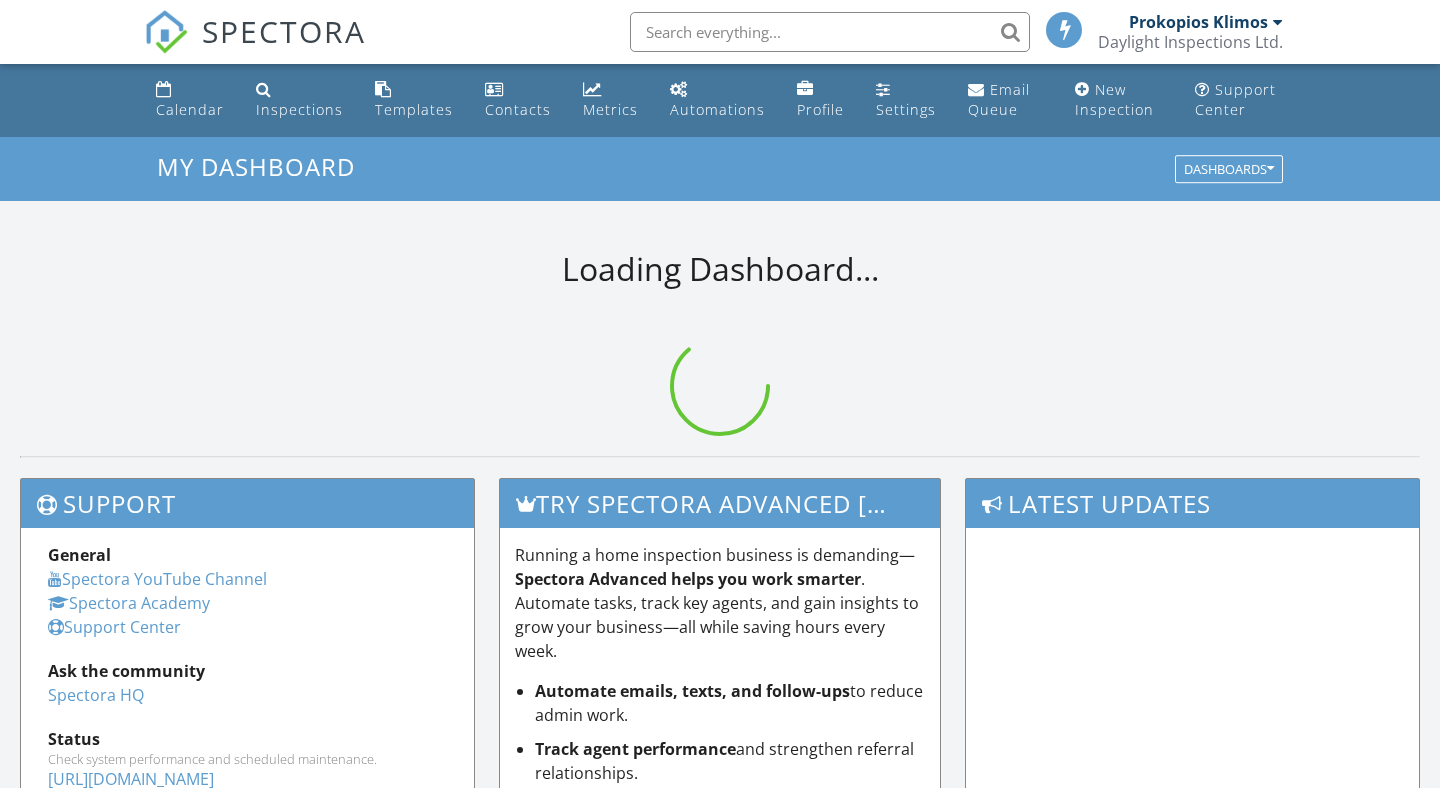 scroll, scrollTop: 0, scrollLeft: 0, axis: both 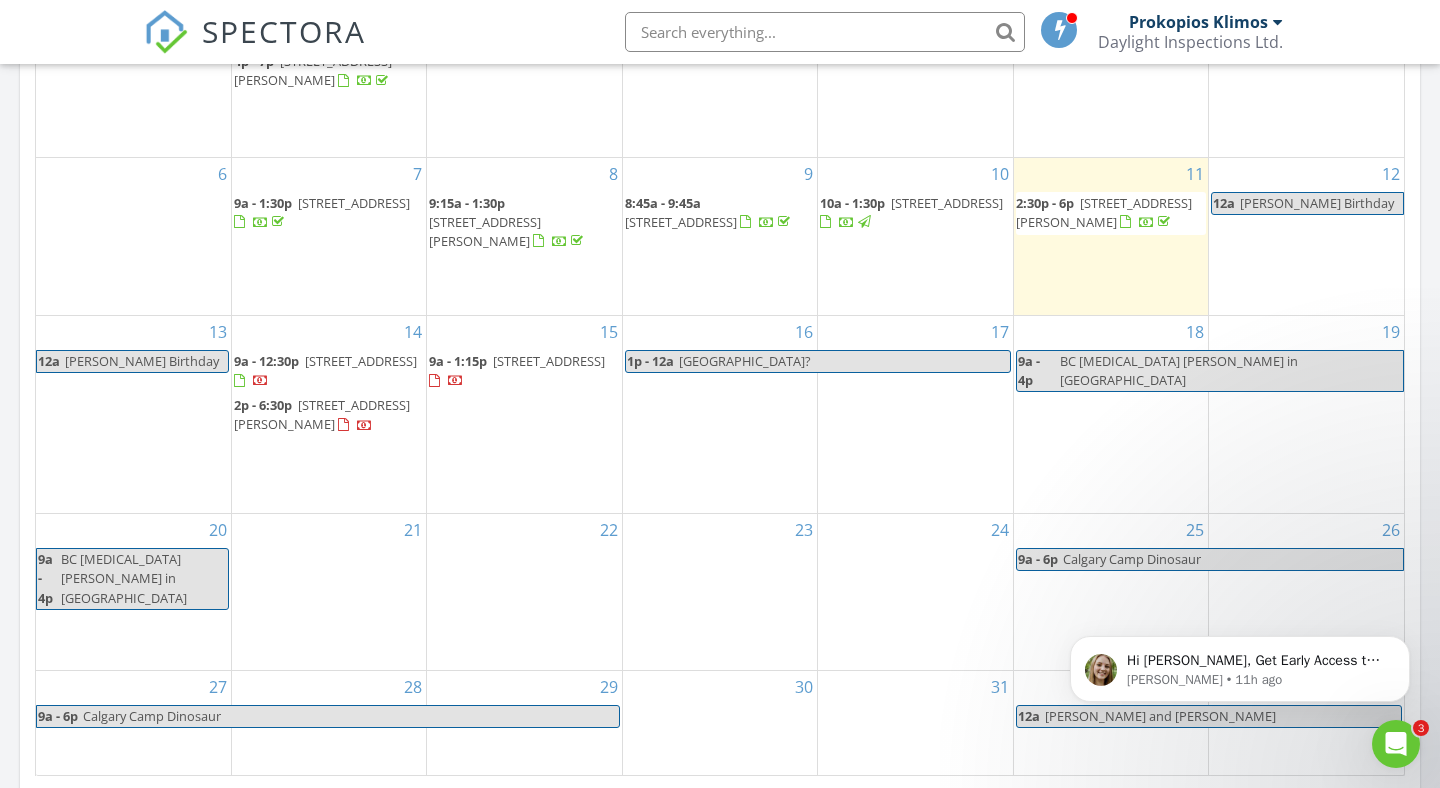 click on "Tara Birthday" at bounding box center [1317, 203] 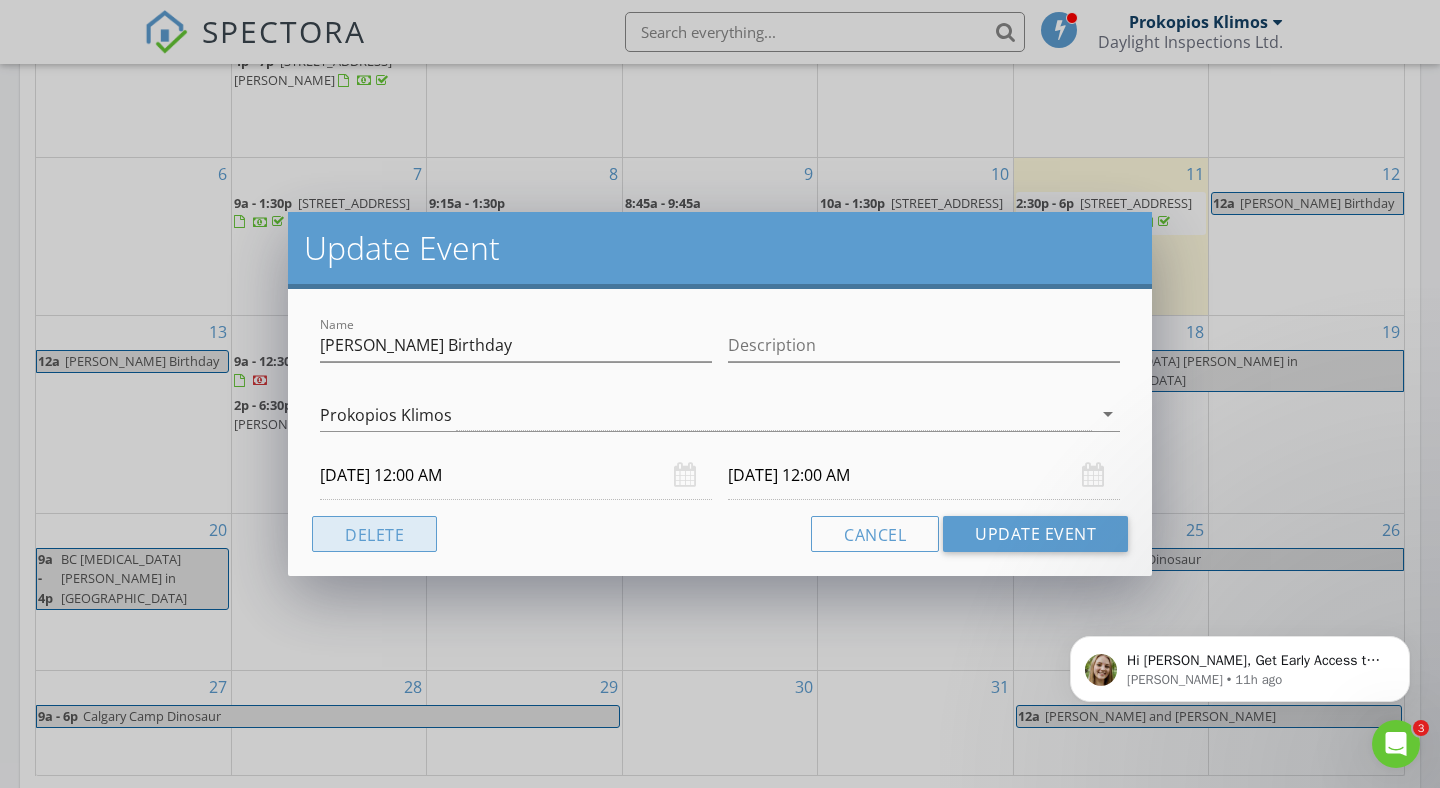 click on "Delete" at bounding box center (374, 534) 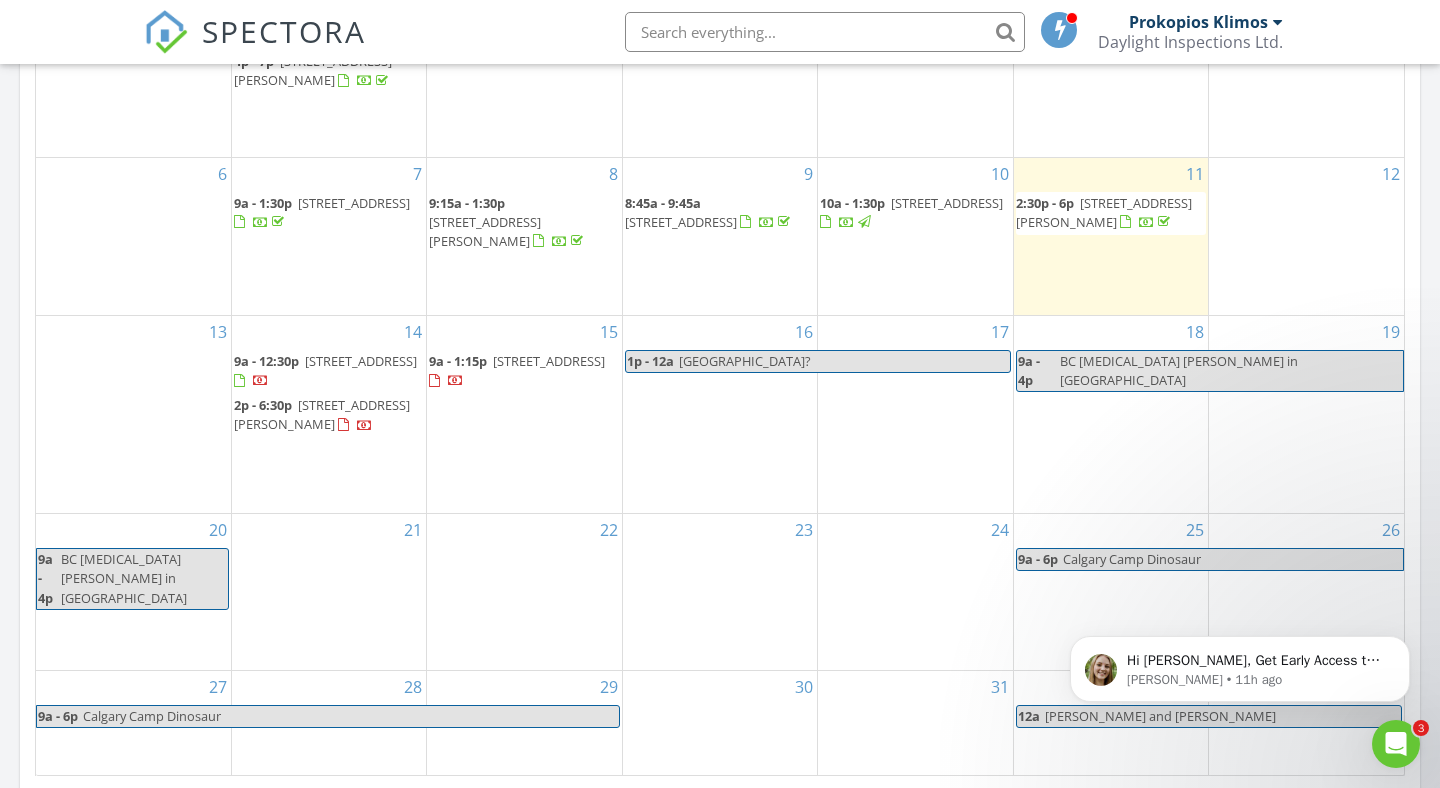 click on "12" at bounding box center [1306, 236] 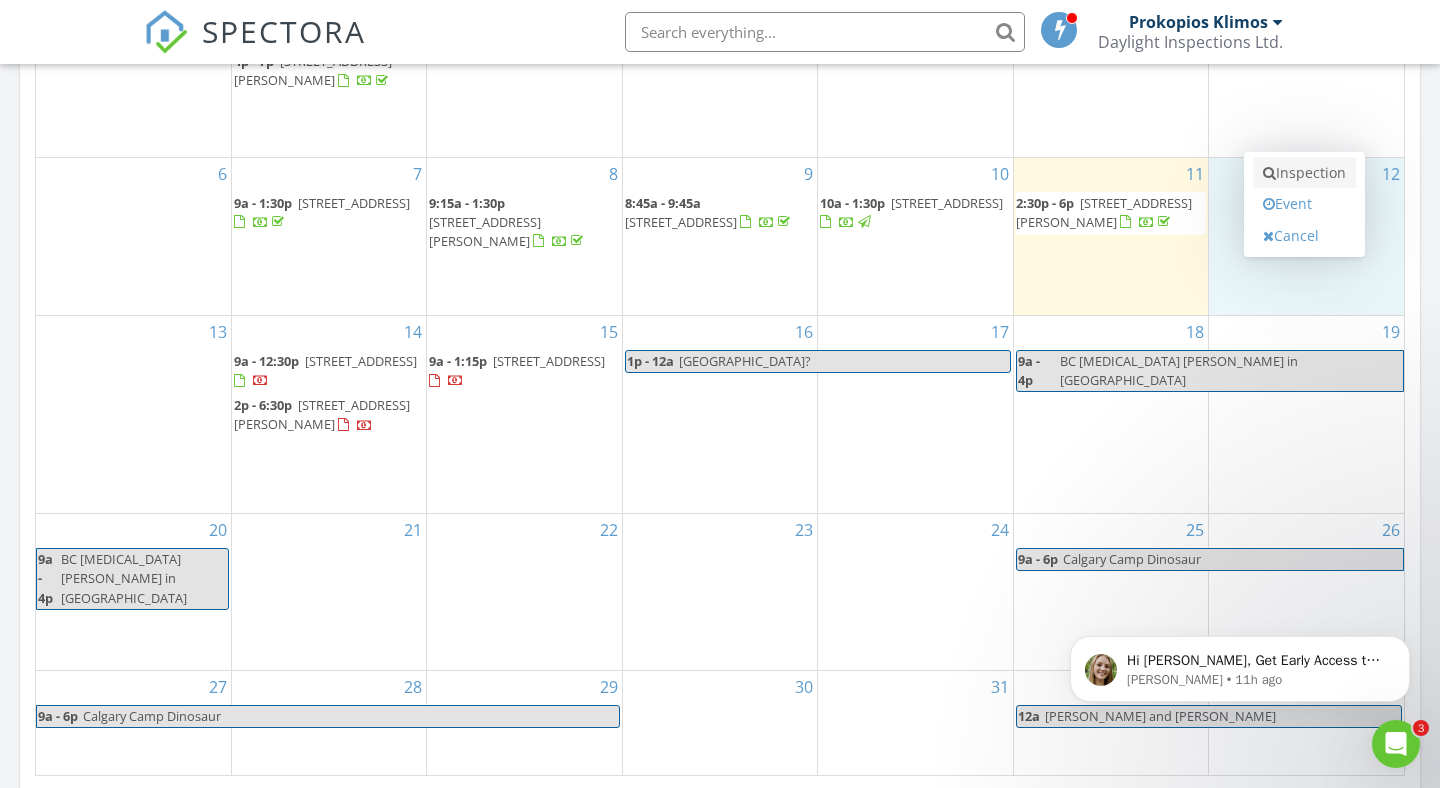 click on "Inspection" at bounding box center (1304, 173) 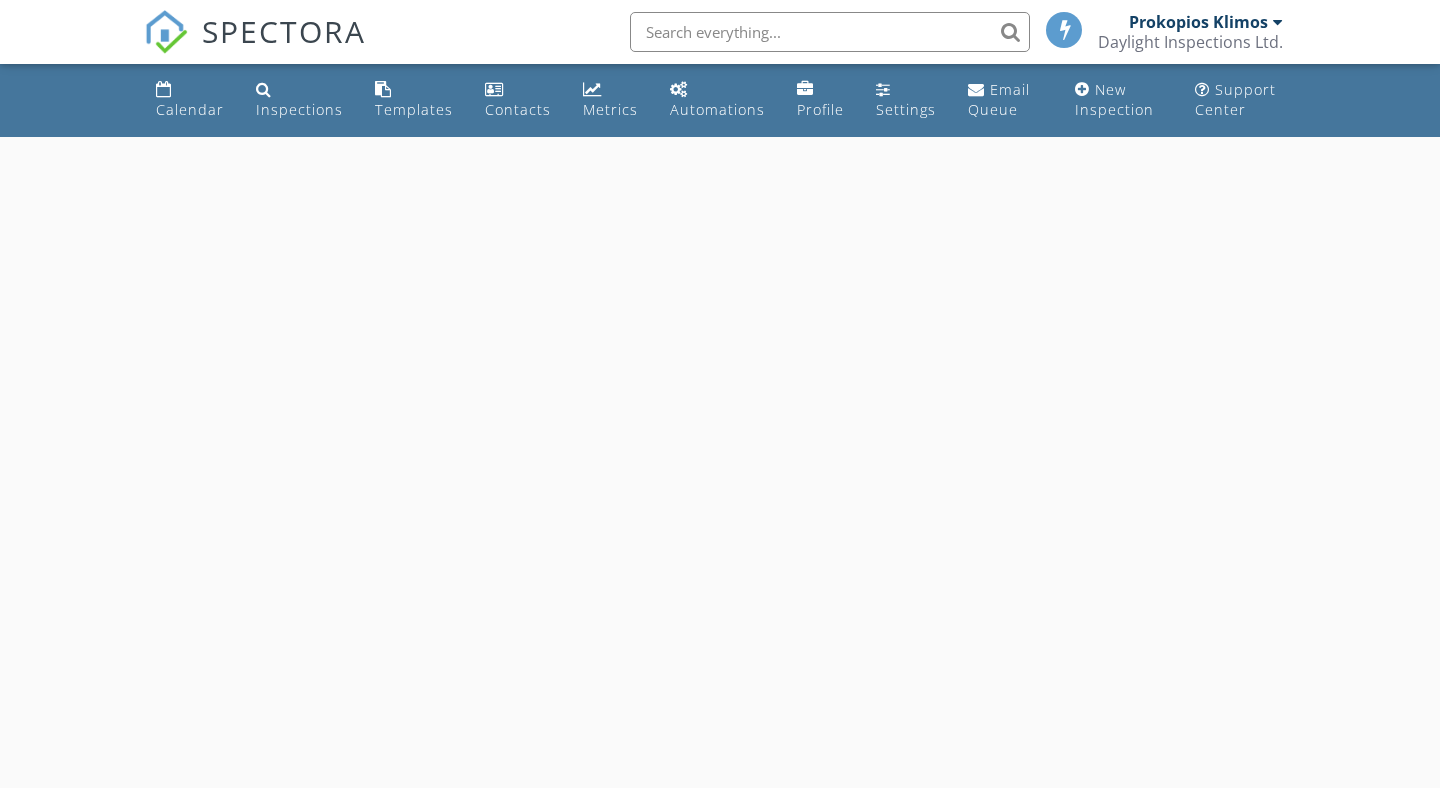 scroll, scrollTop: 0, scrollLeft: 0, axis: both 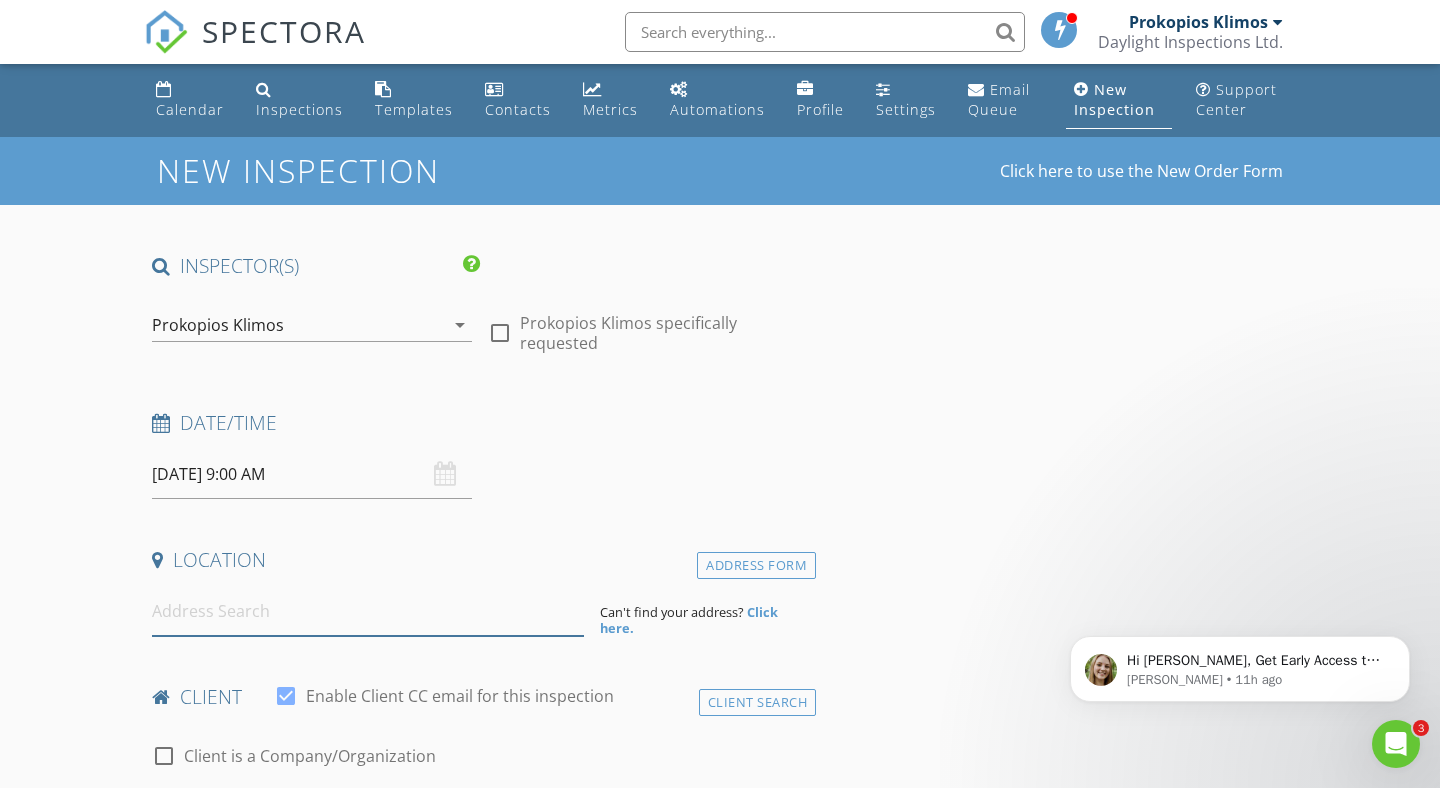 click at bounding box center [368, 611] 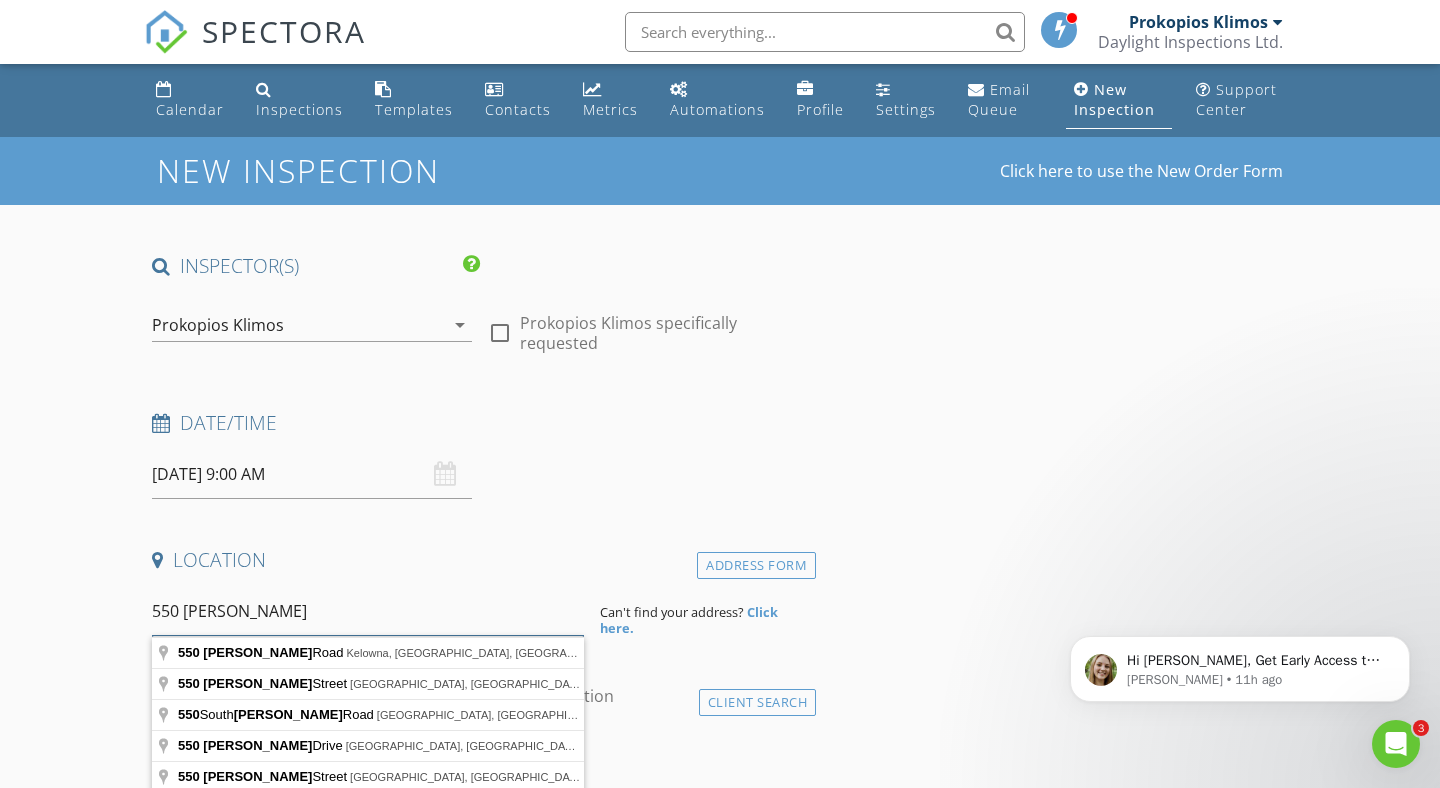 type on "550 Yates Road, Kelowna, BC, Canada" 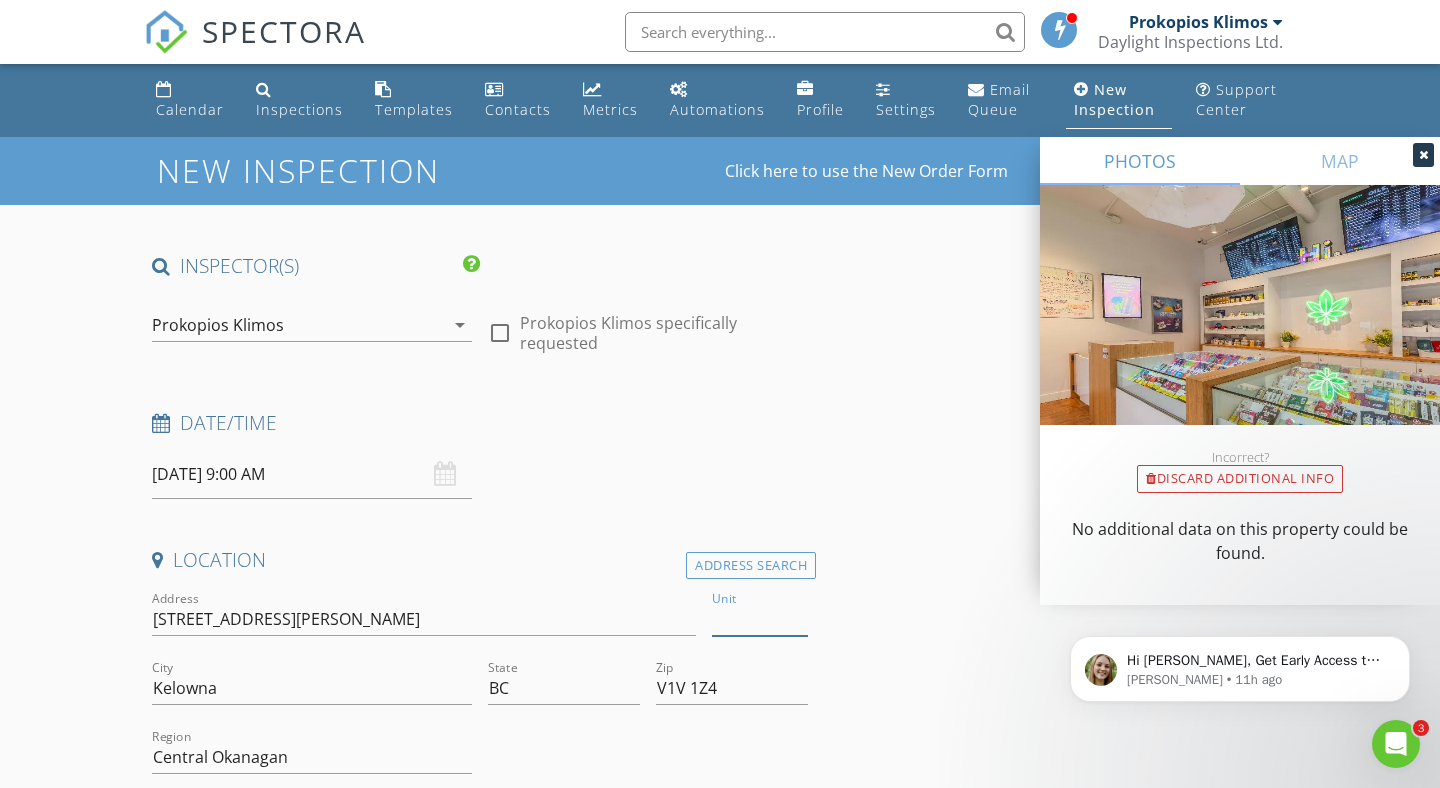 click on "Unit" at bounding box center (760, 619) 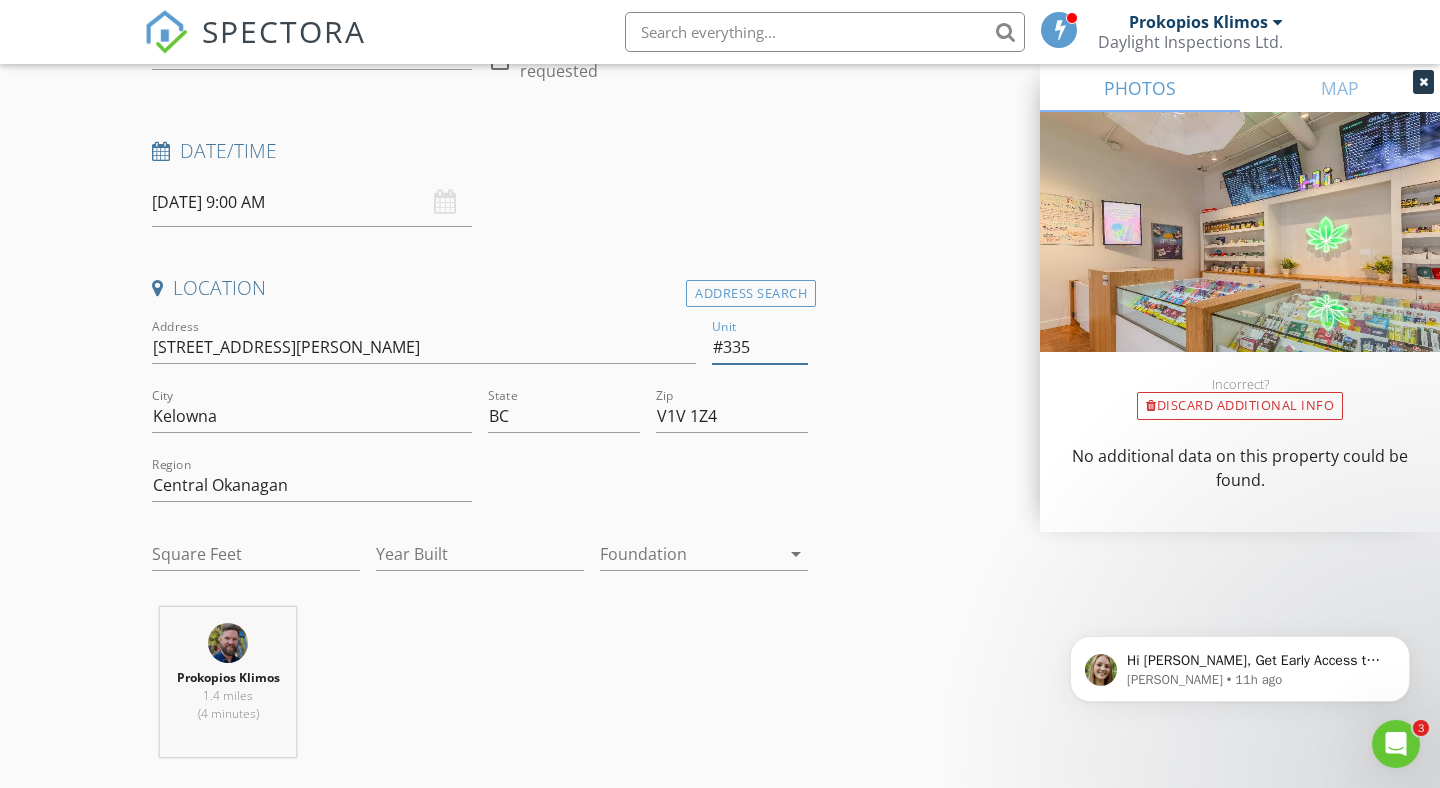 scroll, scrollTop: 311, scrollLeft: 0, axis: vertical 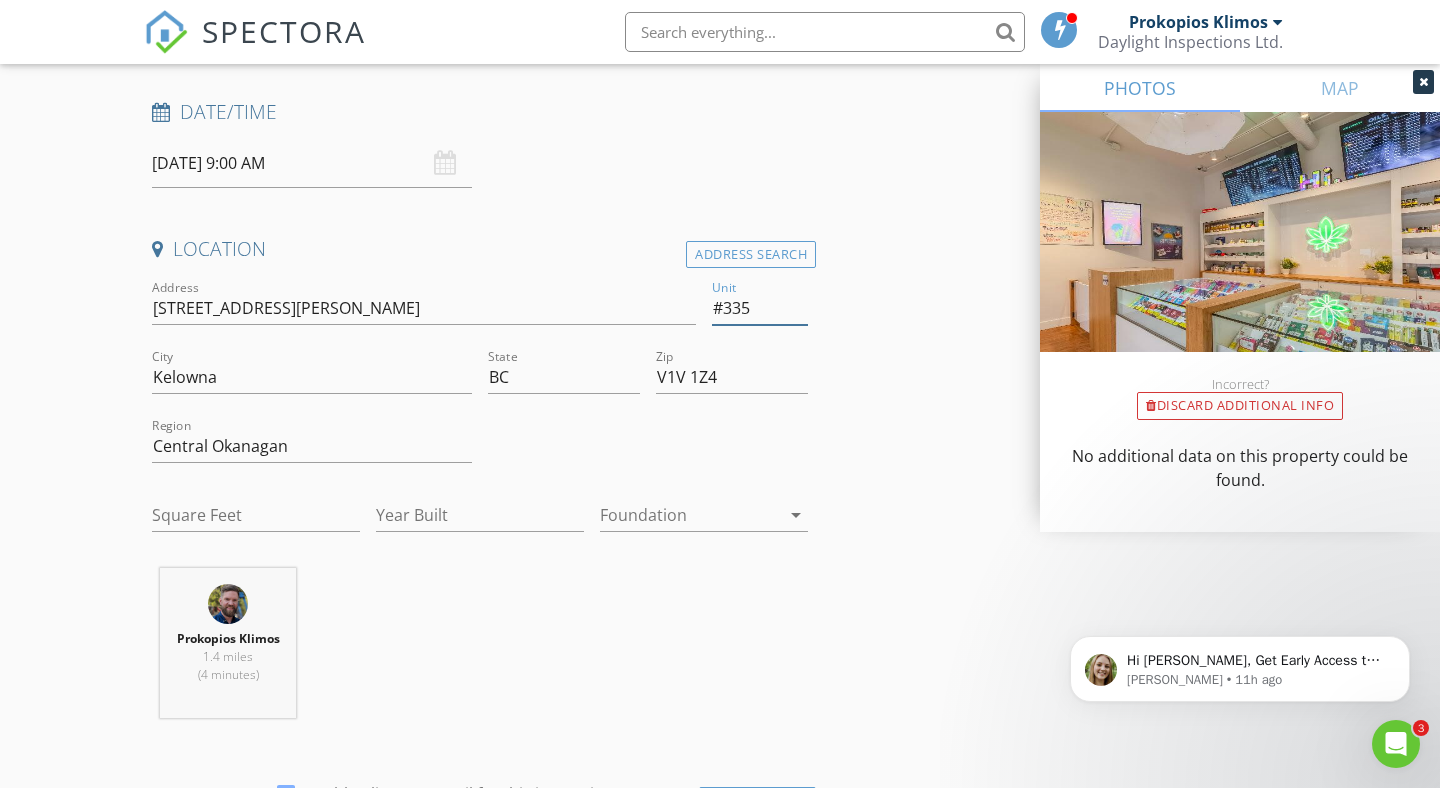 type on "#335" 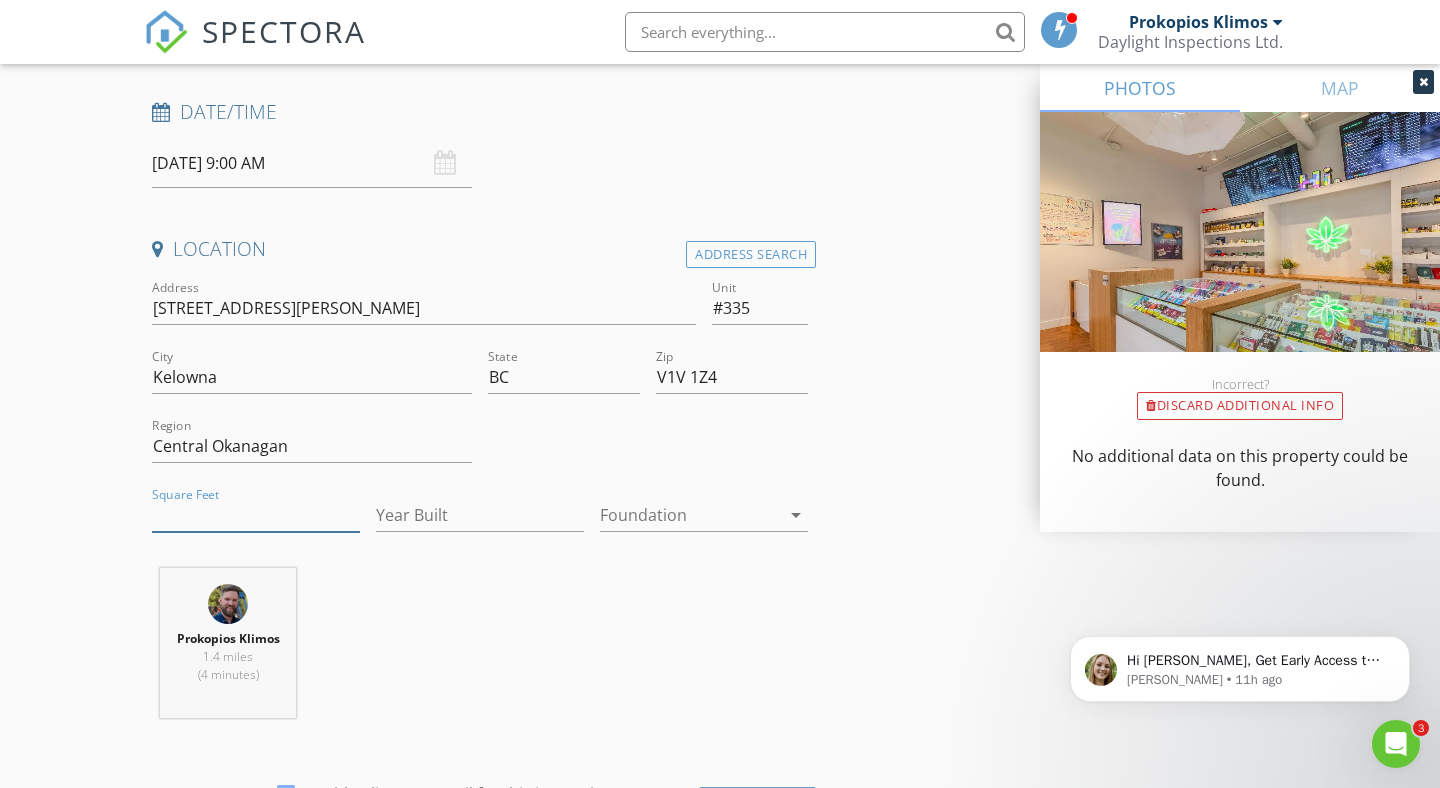 click on "Square Feet" at bounding box center [256, 515] 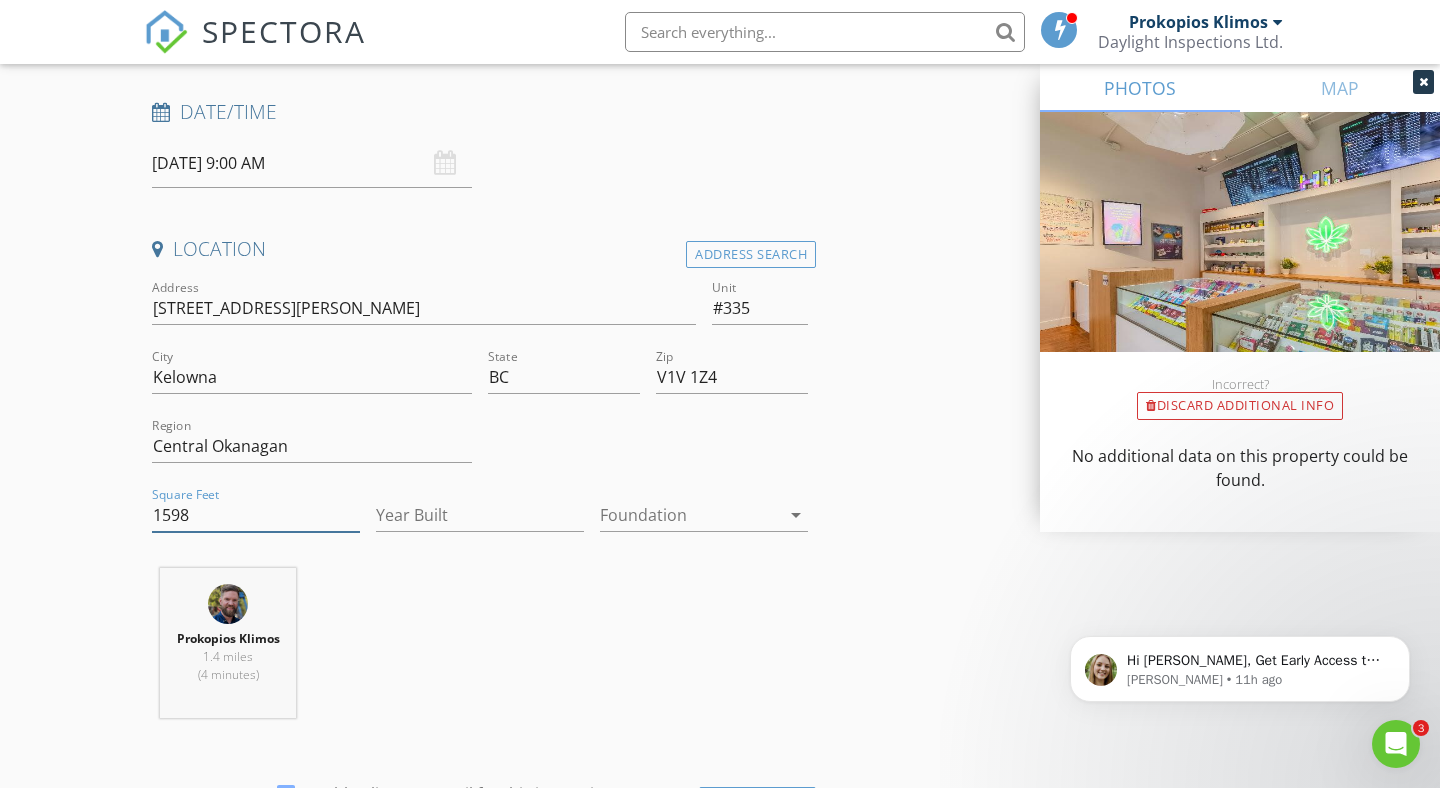 type on "1598" 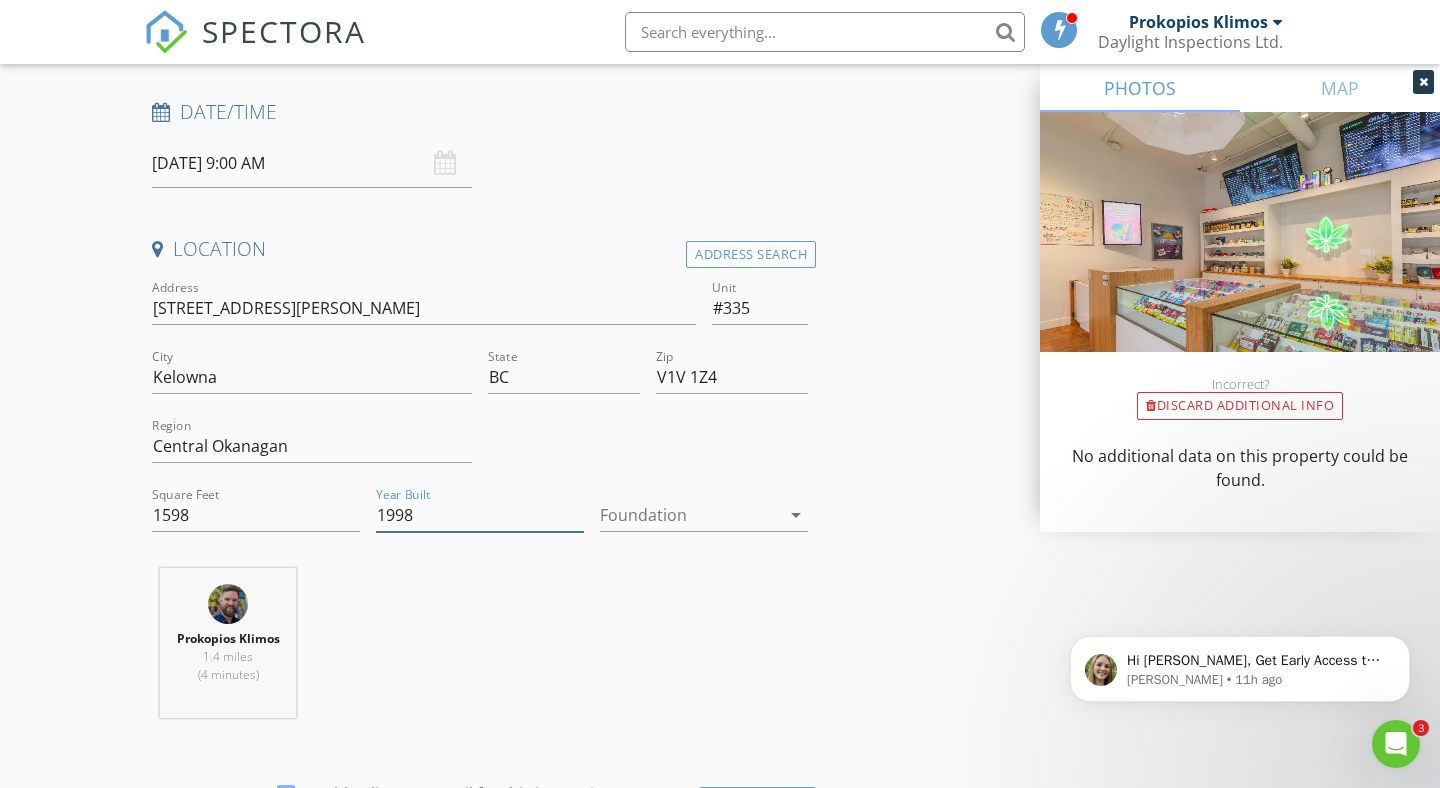 type on "1998" 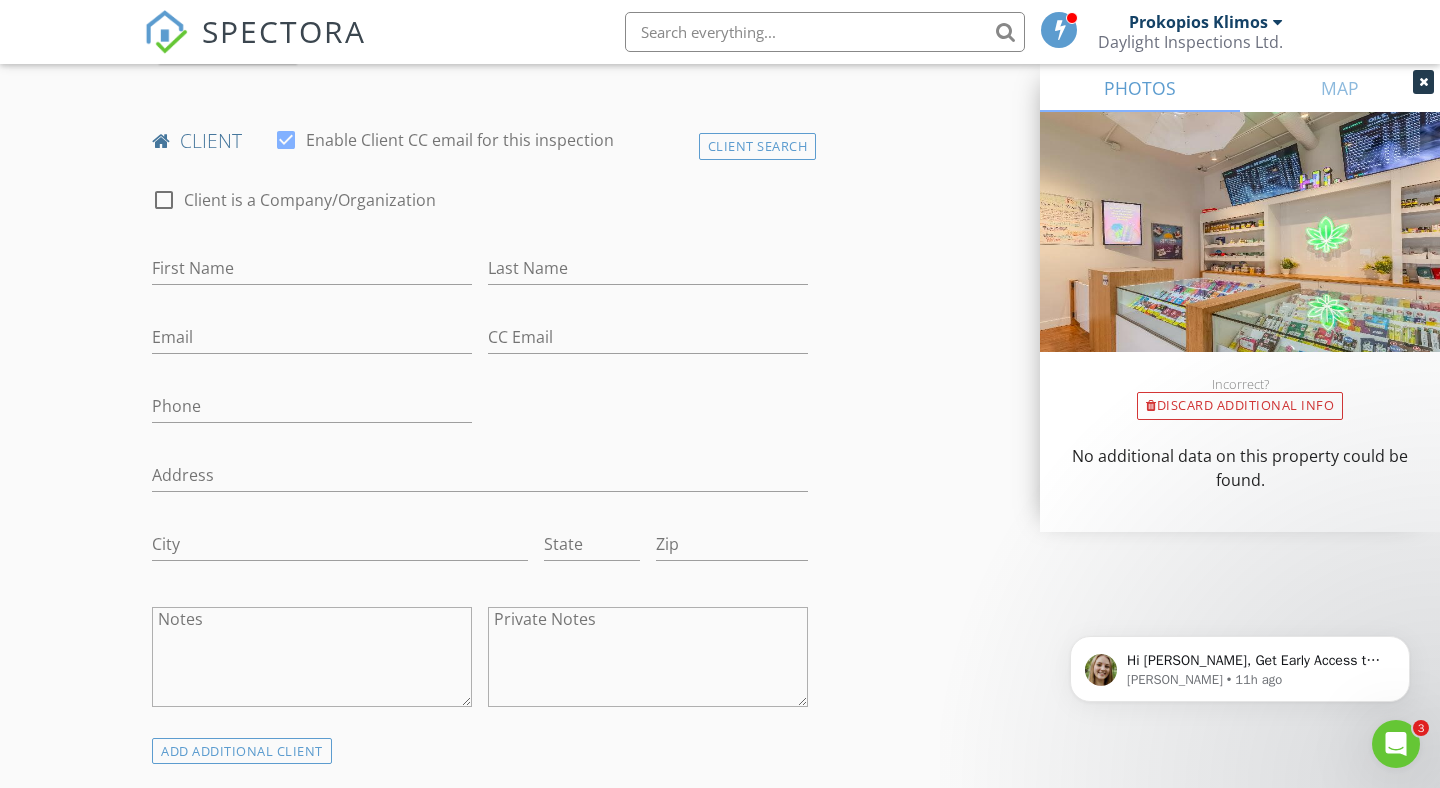 scroll, scrollTop: 980, scrollLeft: 0, axis: vertical 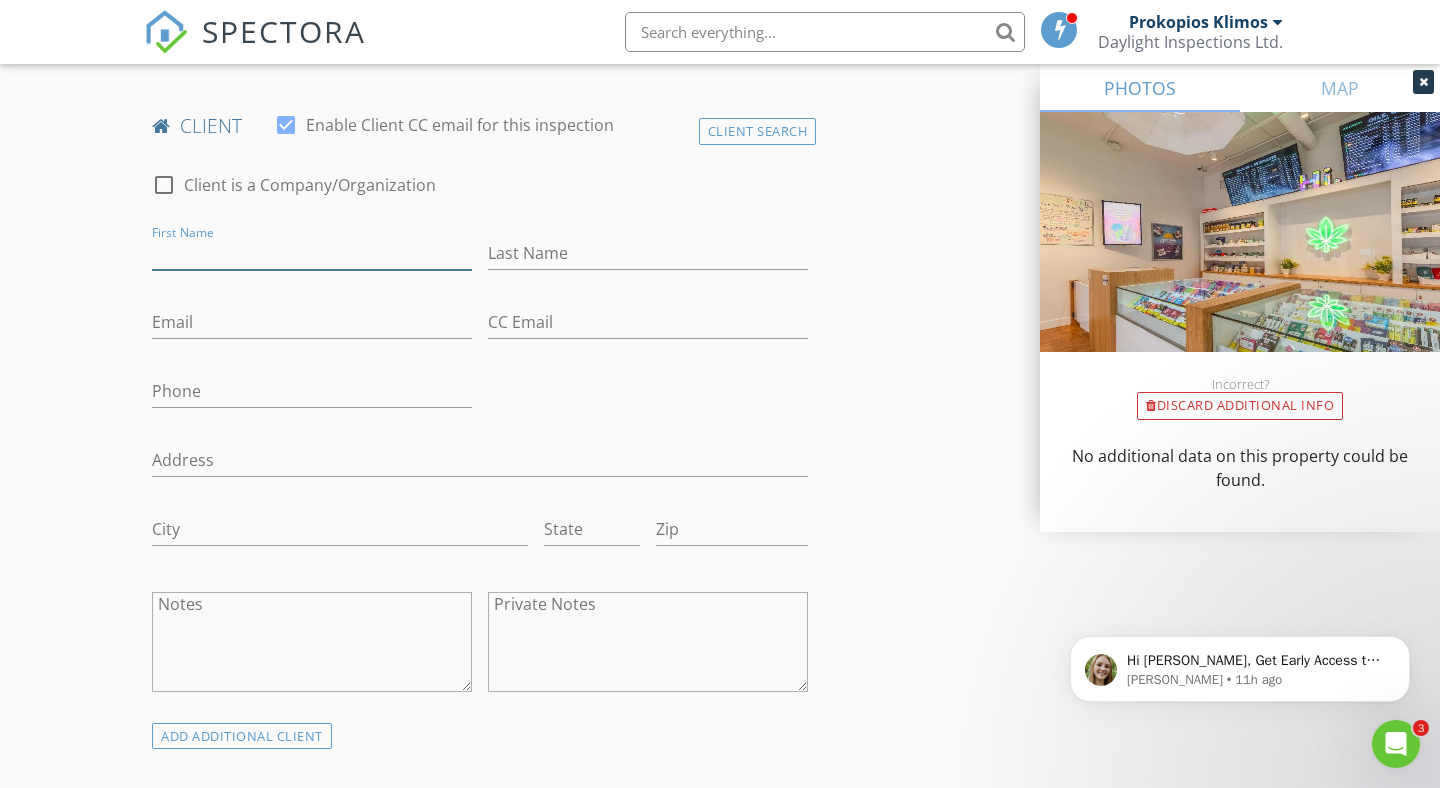 click on "First Name" at bounding box center (312, 253) 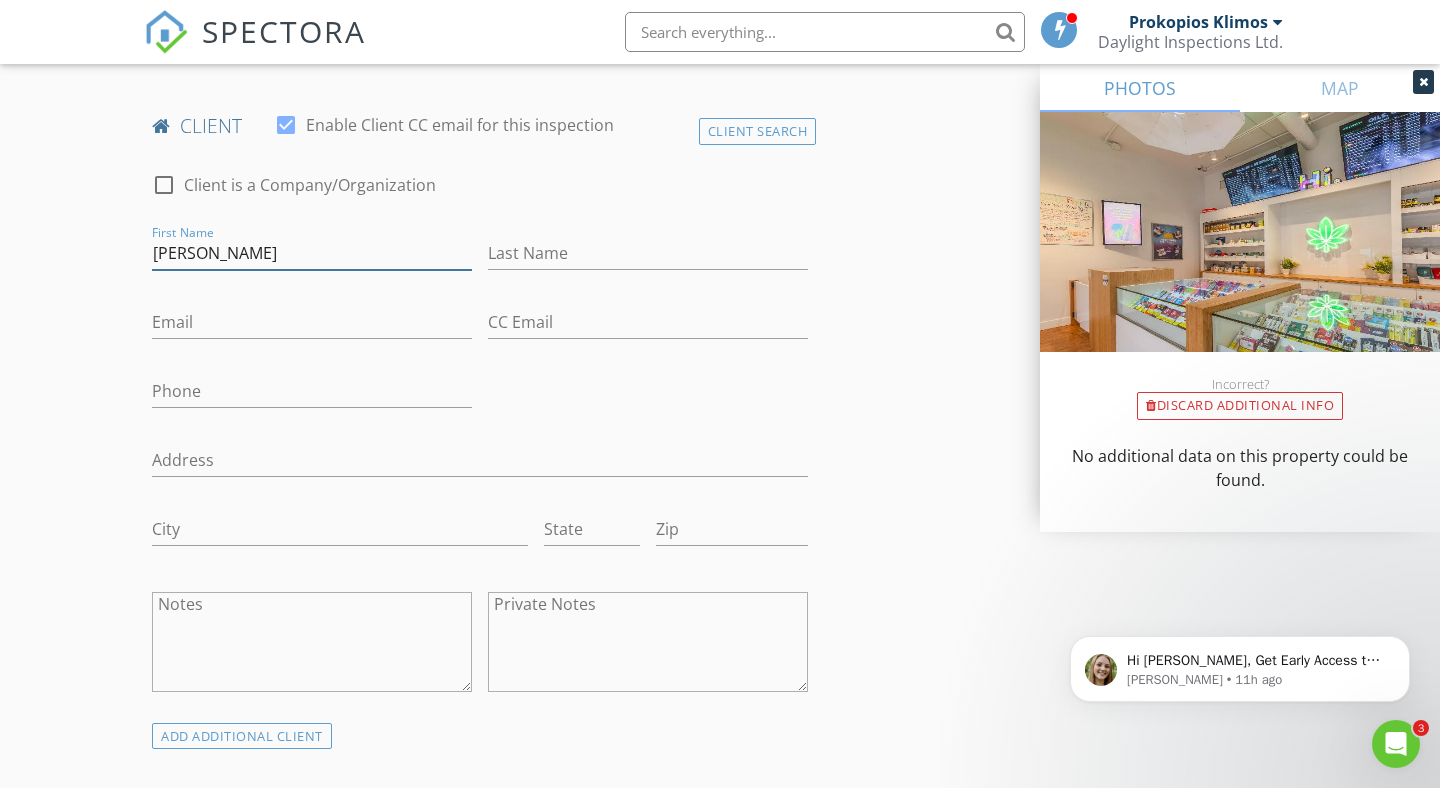 type on "Myriam" 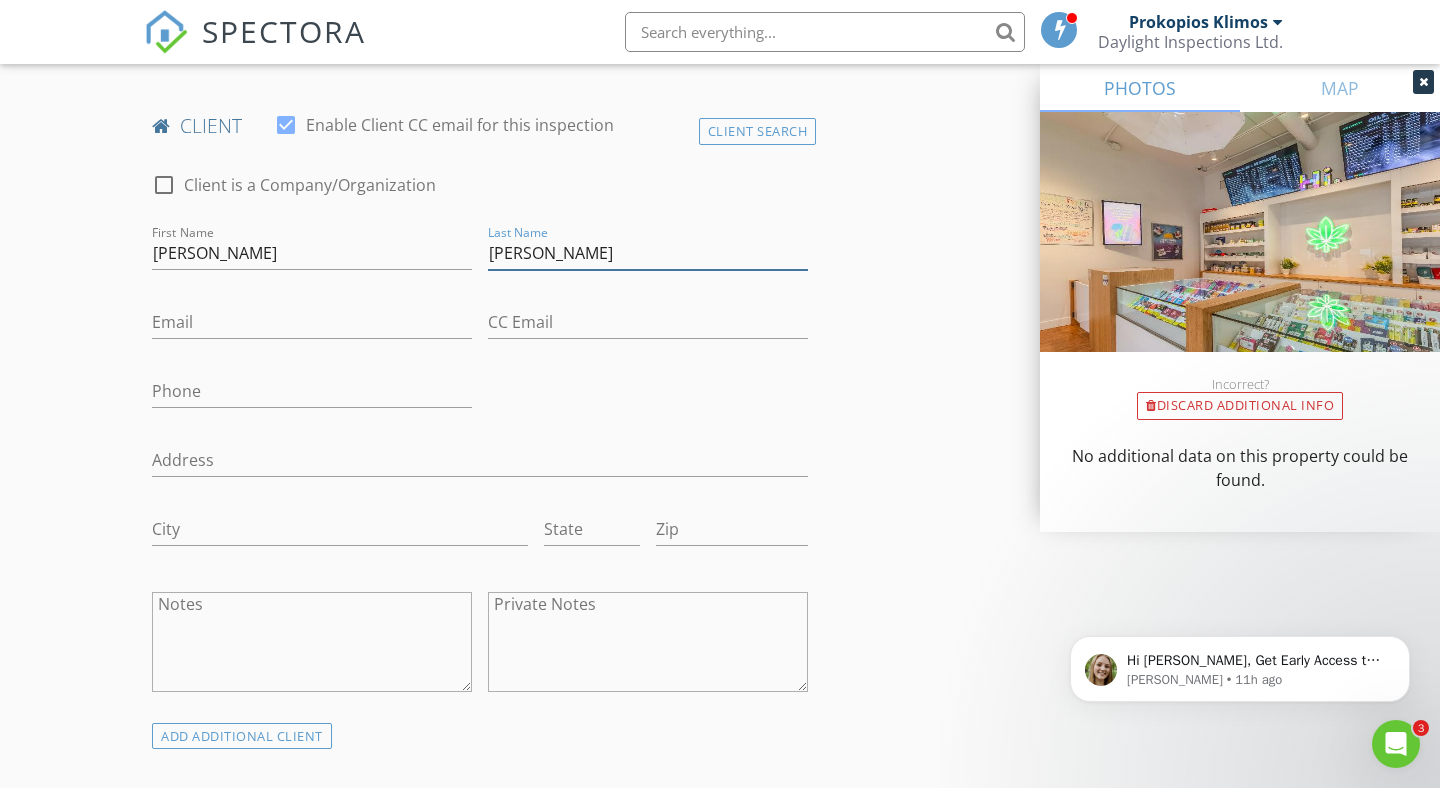 type on "Stommel" 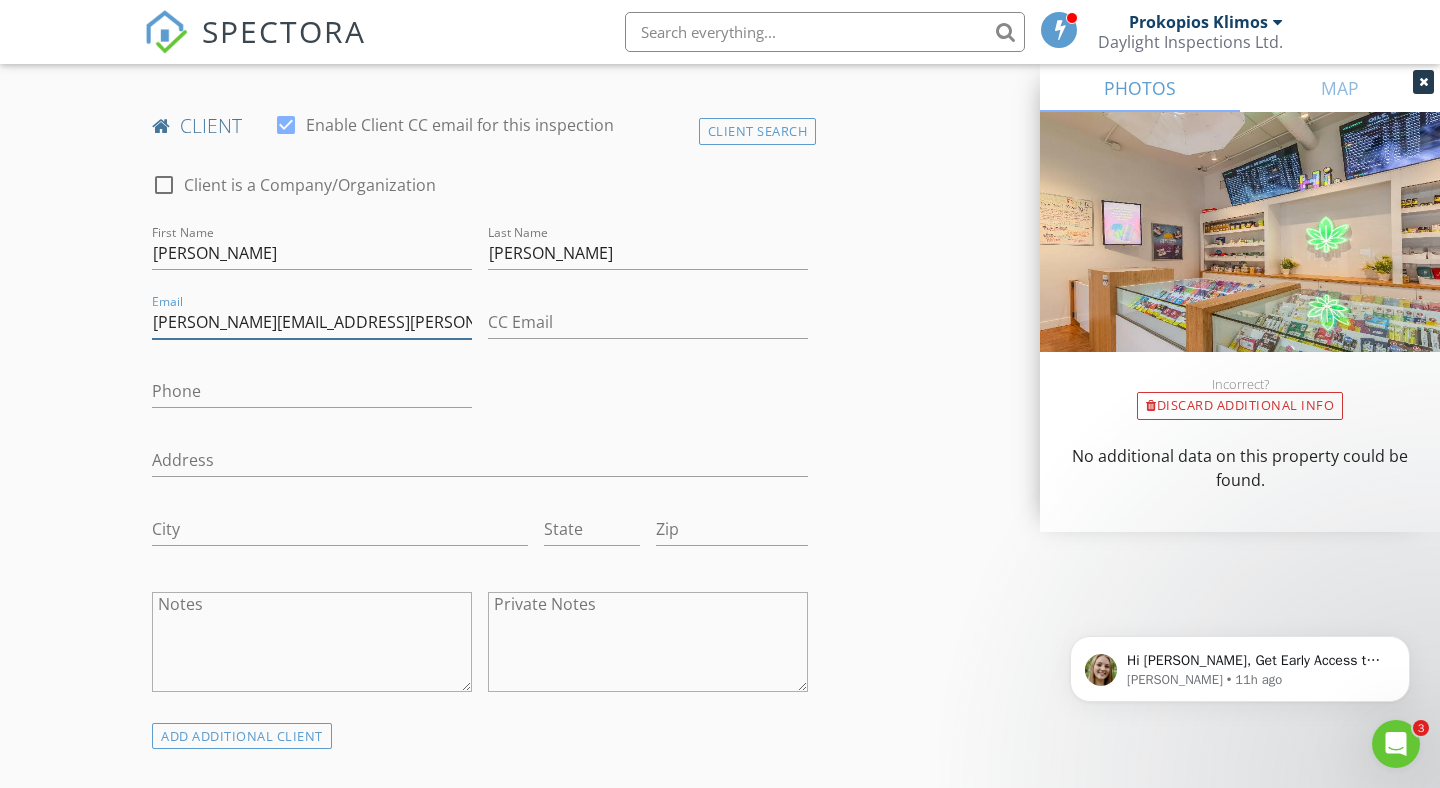 type on "myriam.stommel@shaw.ca" 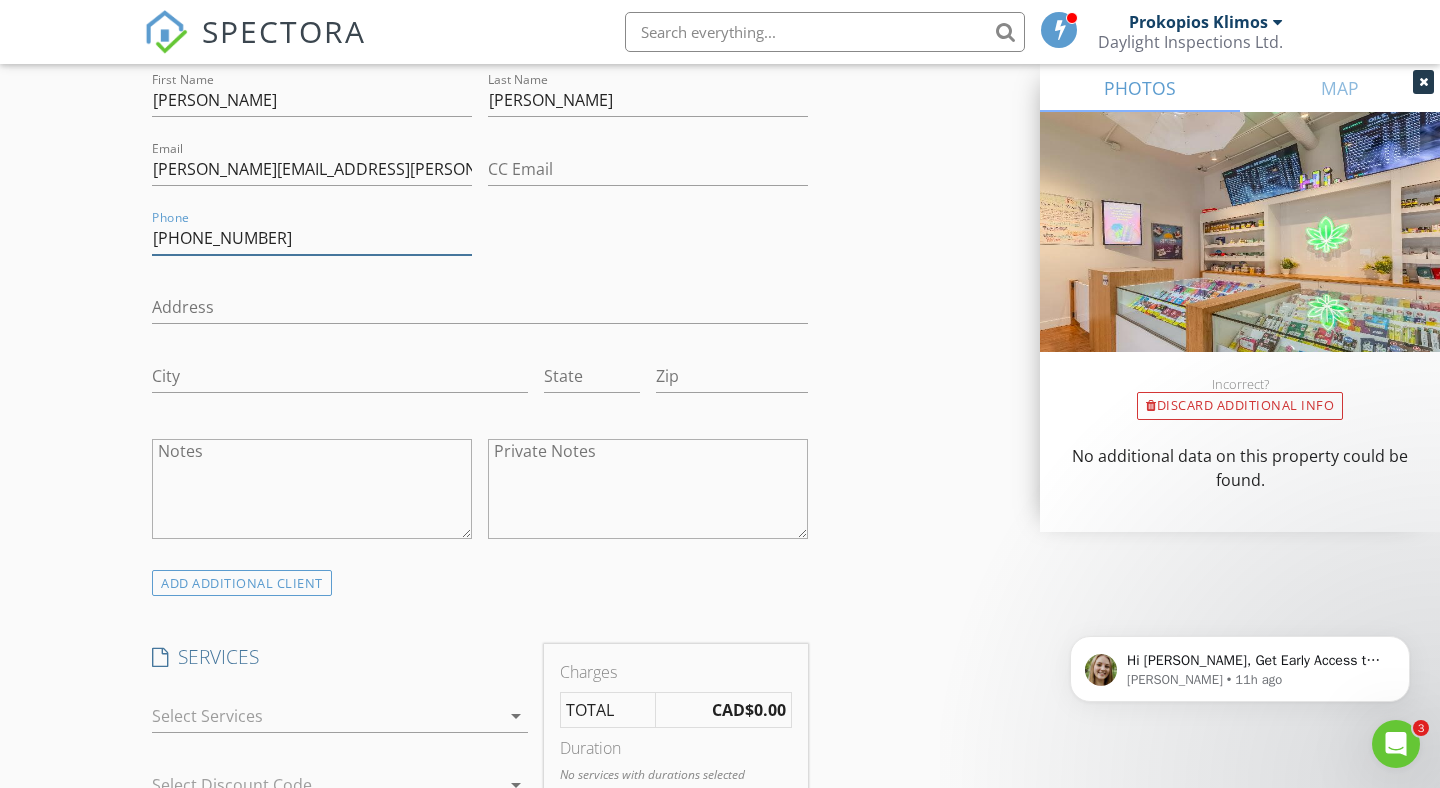 scroll, scrollTop: 1200, scrollLeft: 0, axis: vertical 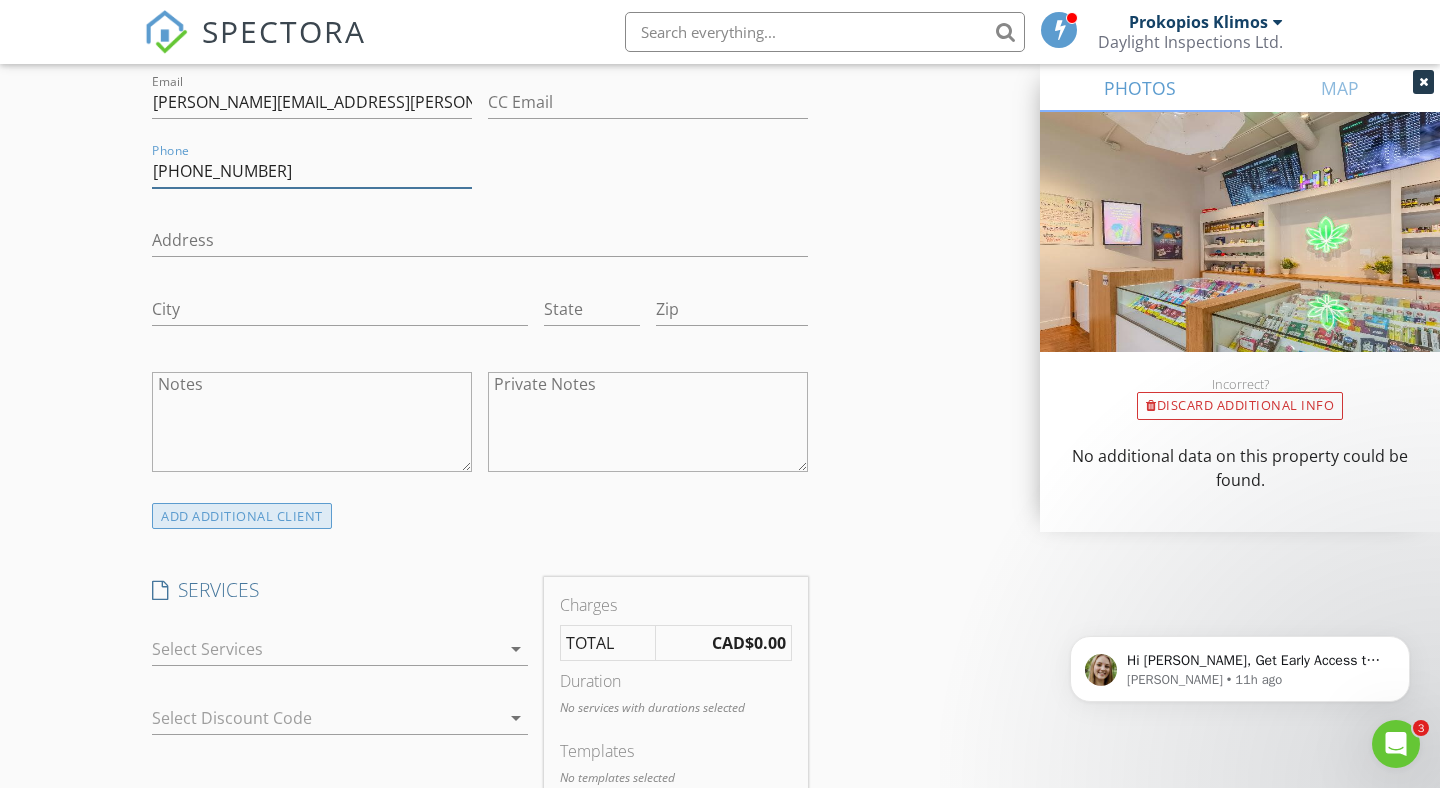 type on "250-878-2551" 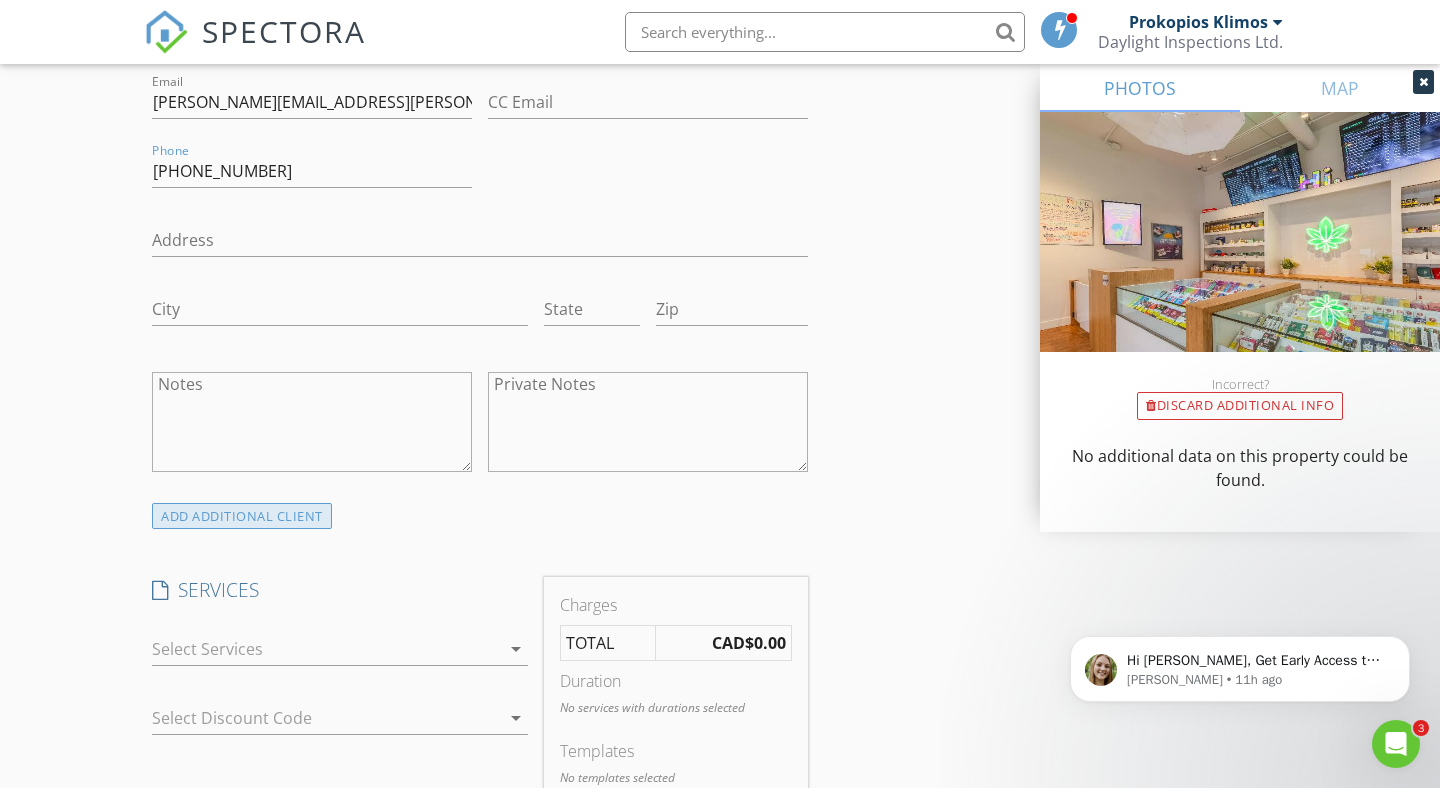 click on "ADD ADDITIONAL client" at bounding box center (242, 516) 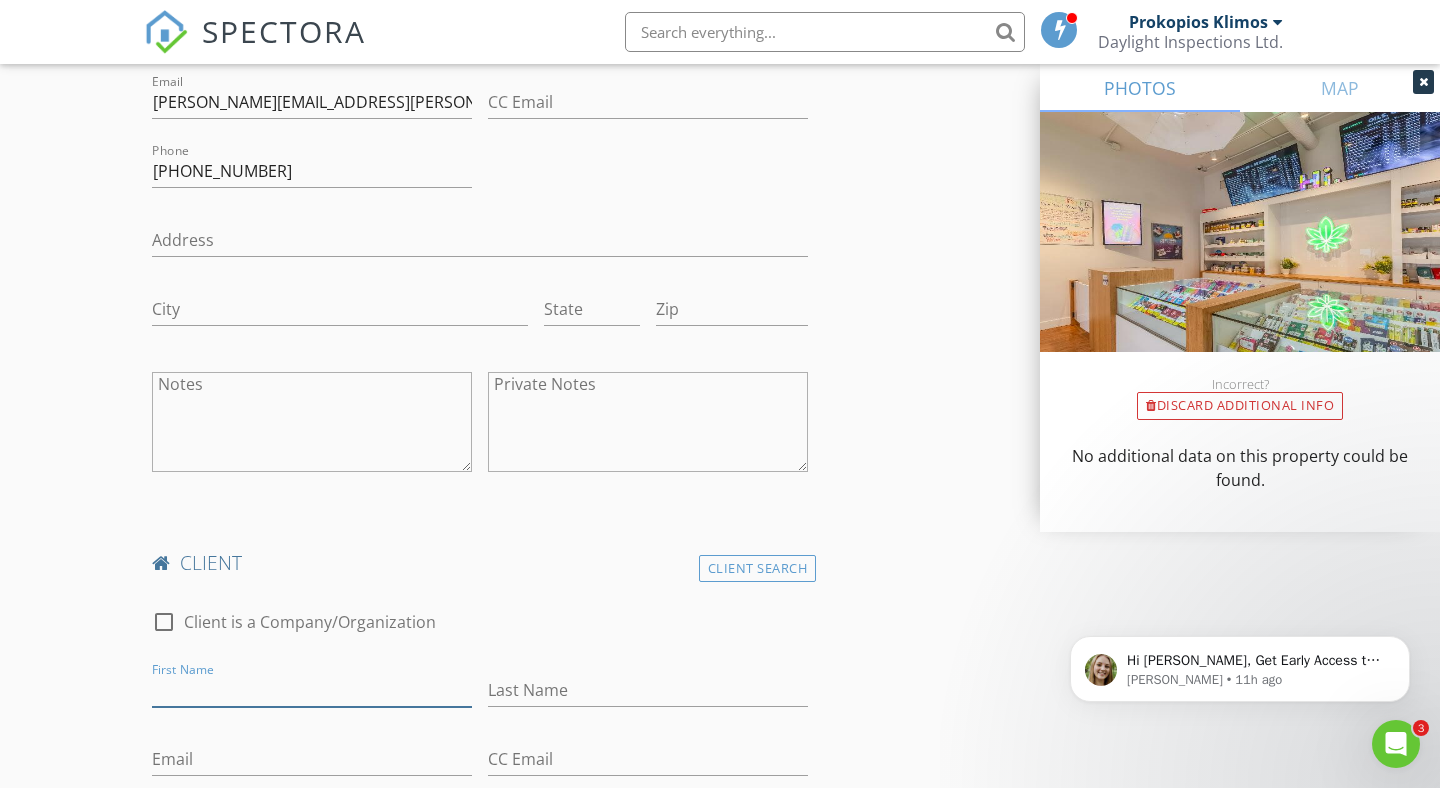 click on "First Name" at bounding box center (312, 690) 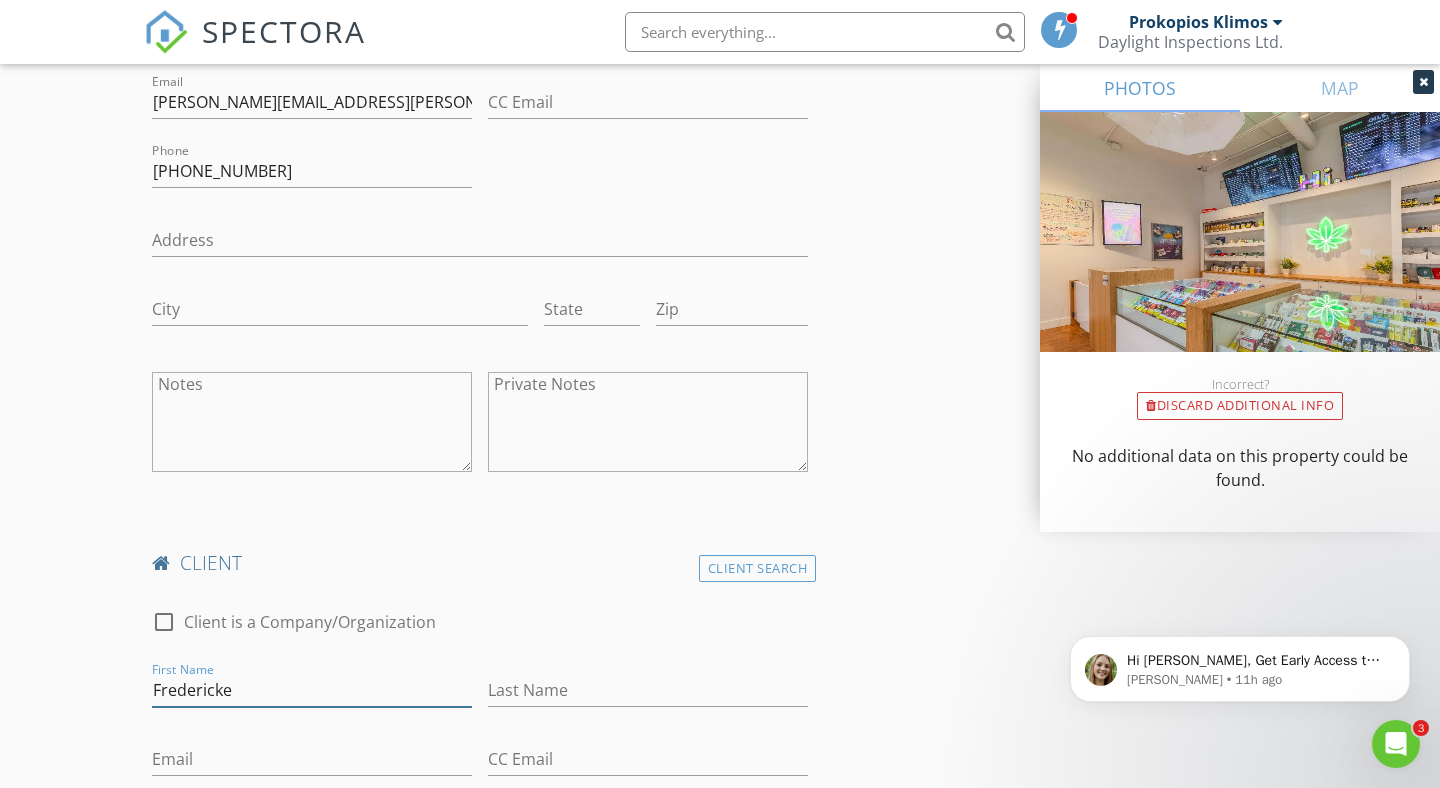 type on "Fredericke" 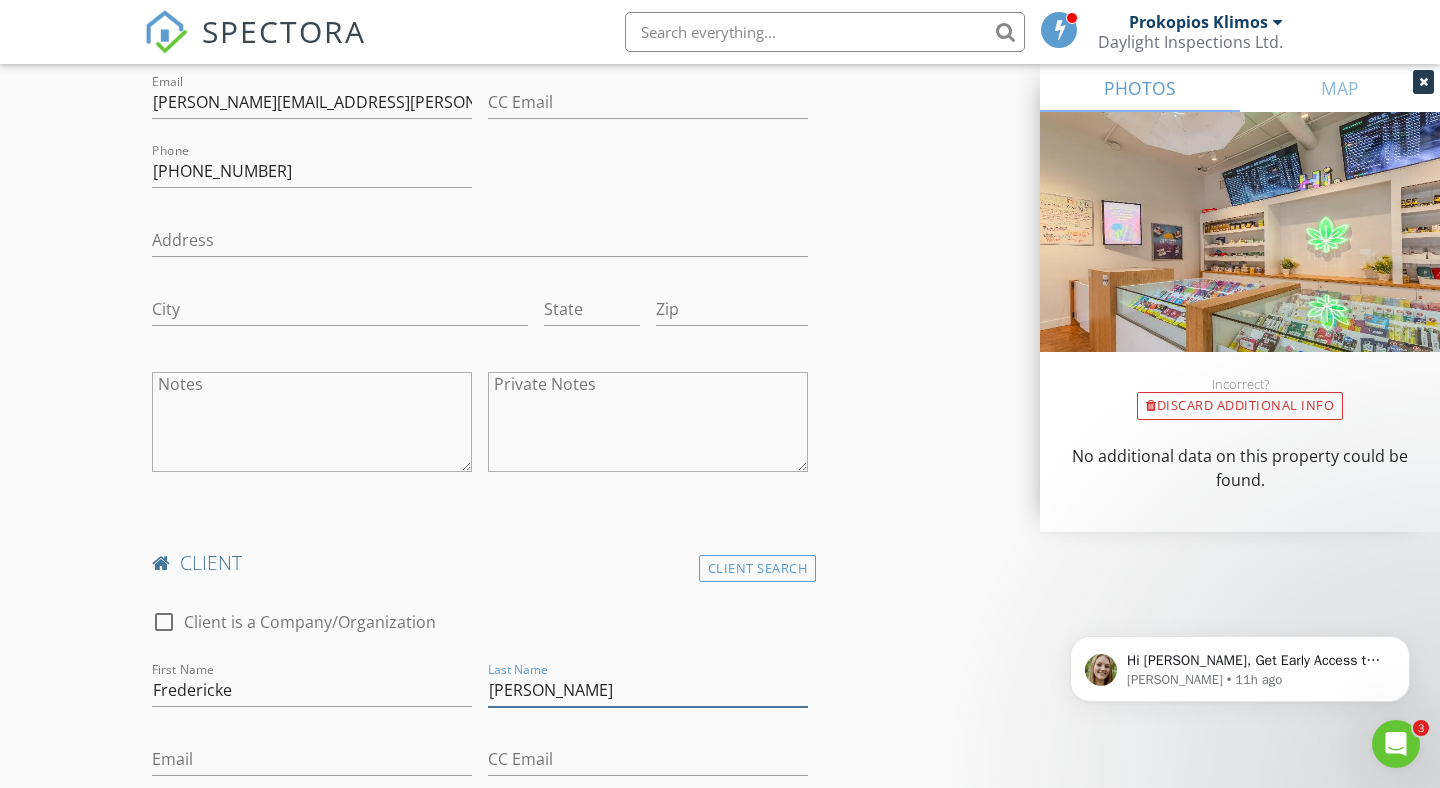 type on "[PERSON_NAME]" 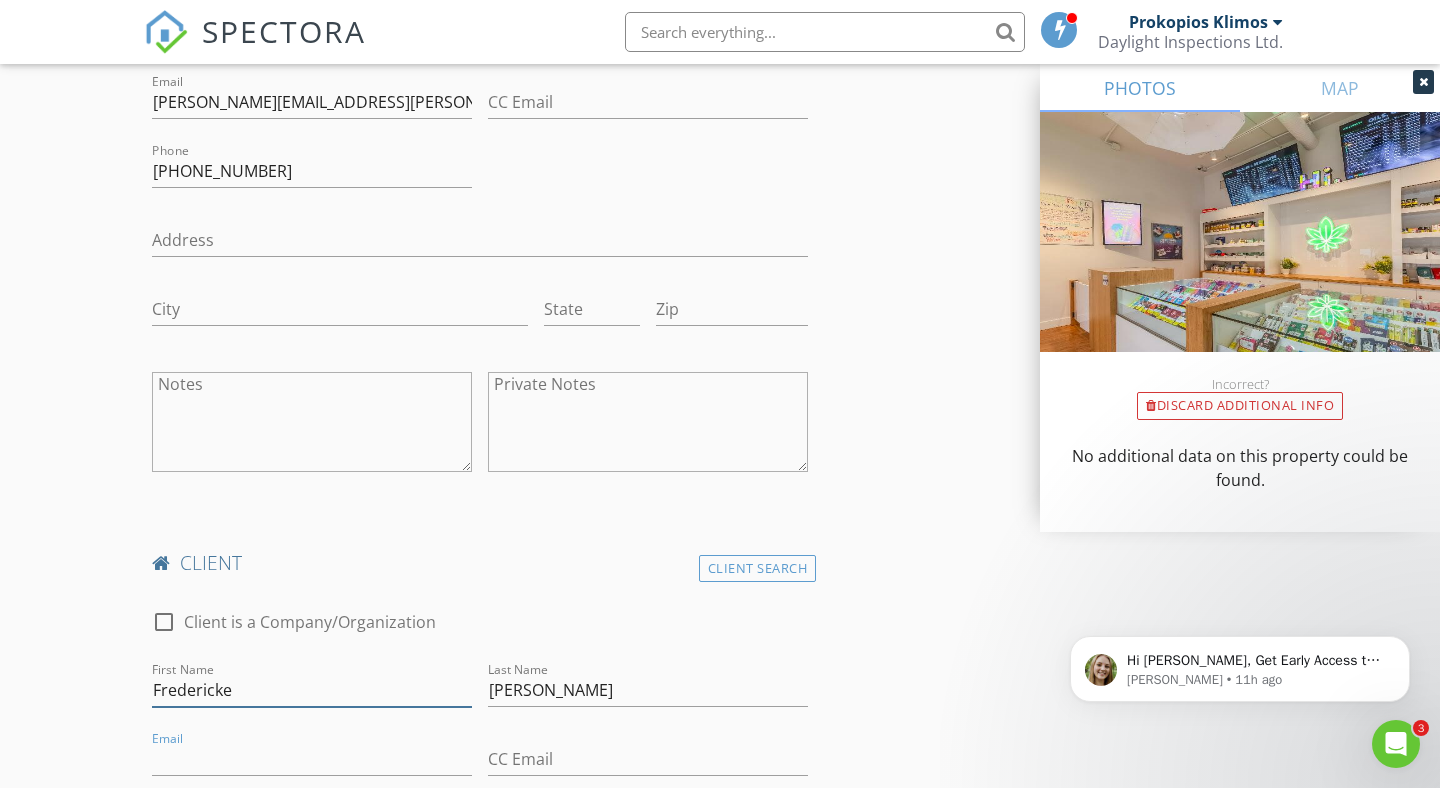 click on "Fredericke" at bounding box center (312, 690) 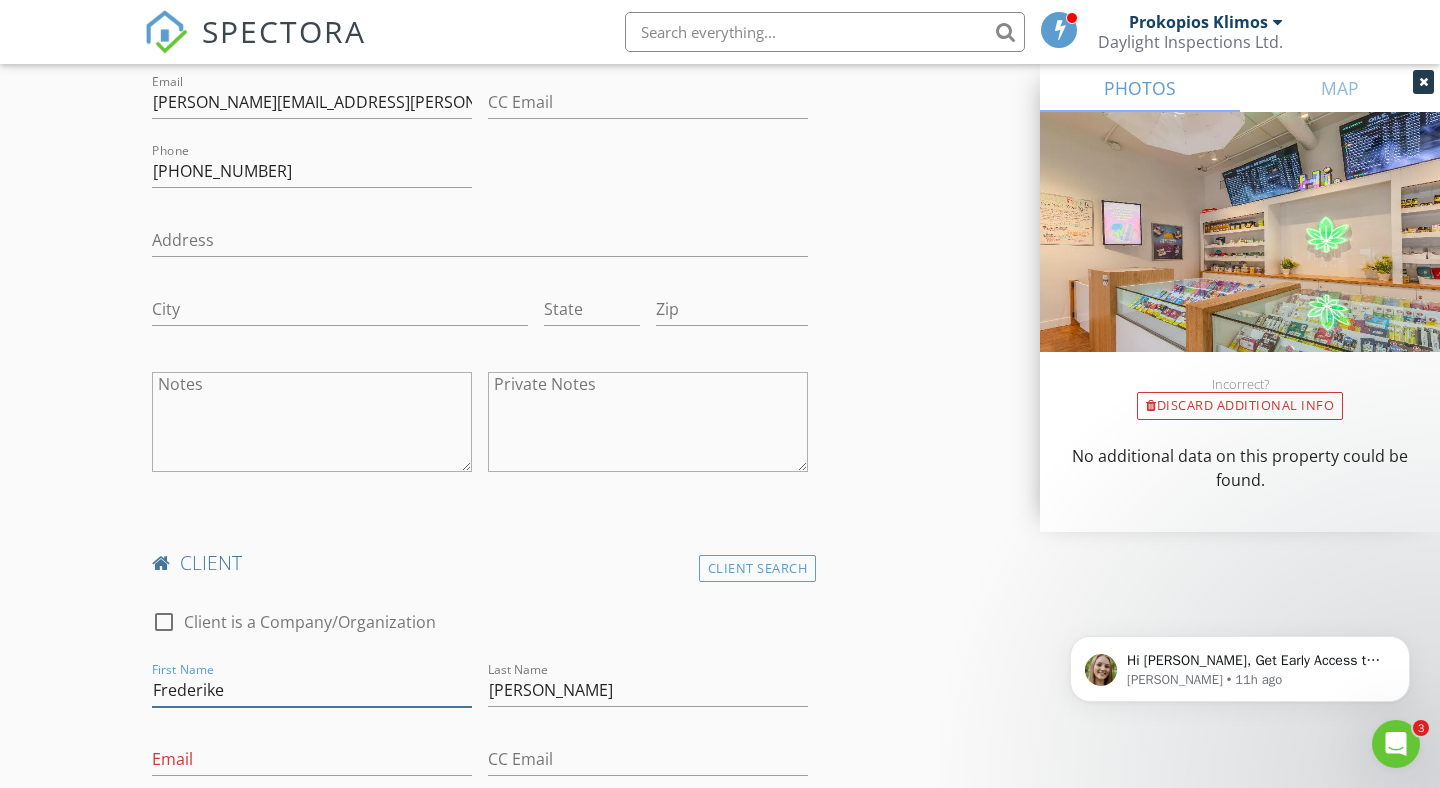 type on "Frederike" 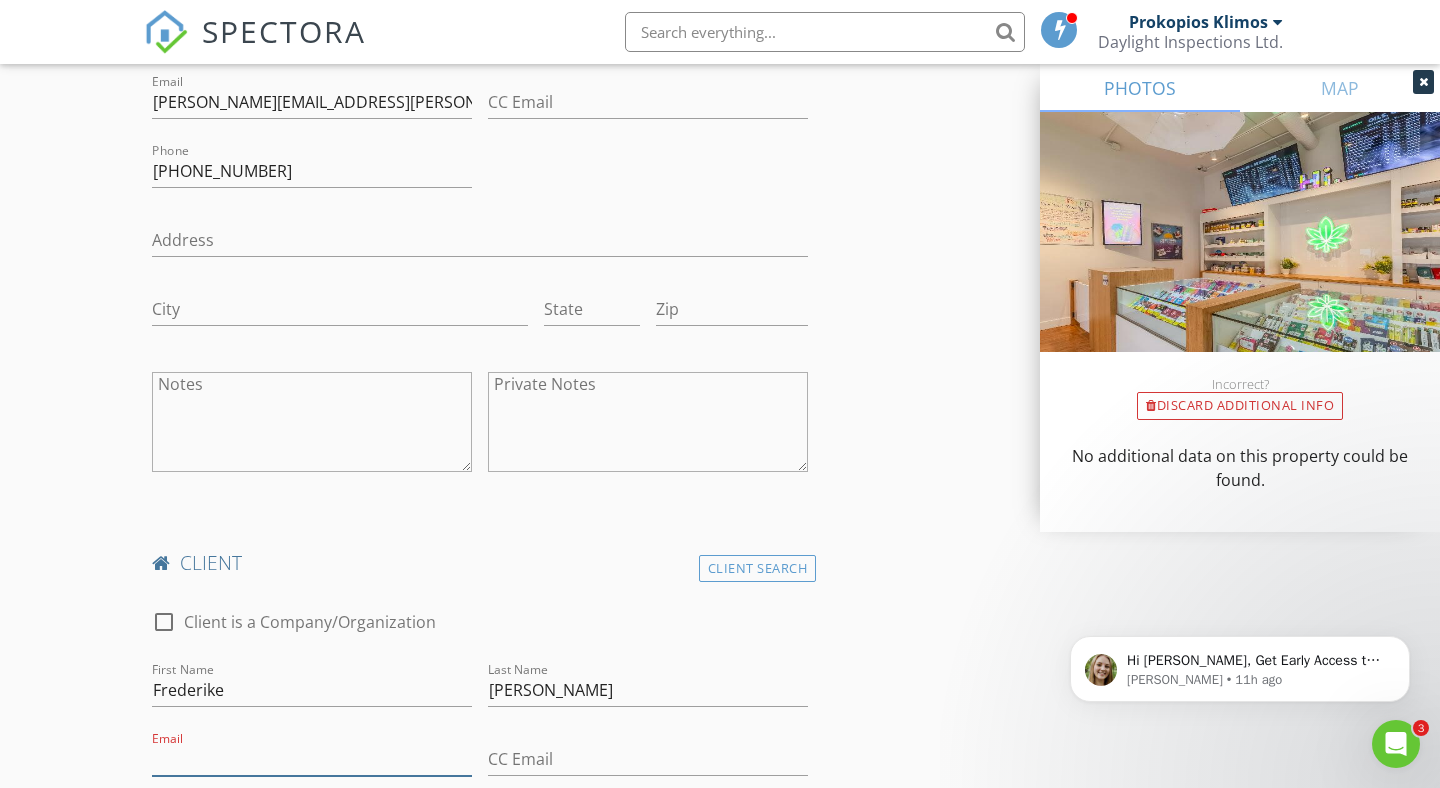 click on "Email" at bounding box center [312, 759] 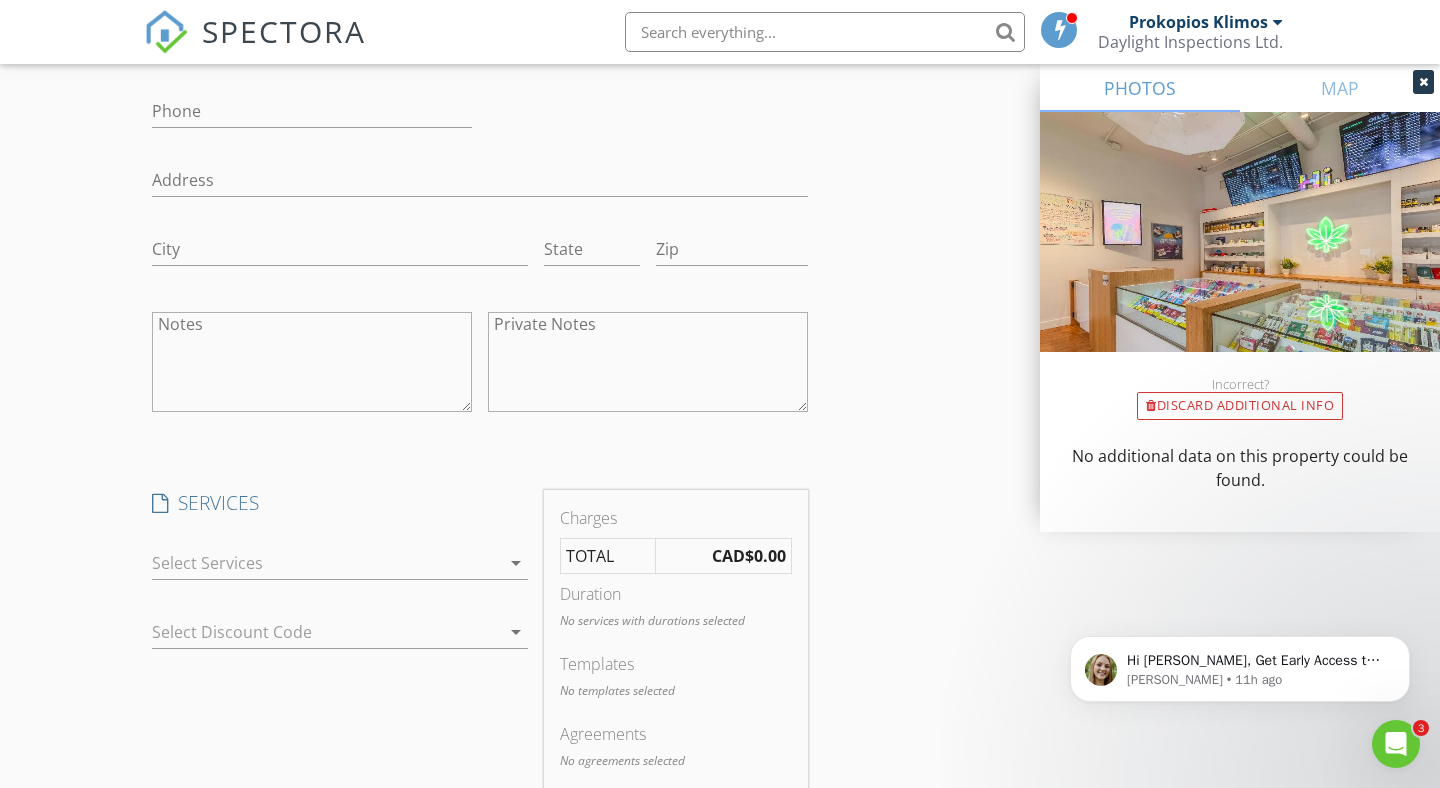 scroll, scrollTop: 1921, scrollLeft: 0, axis: vertical 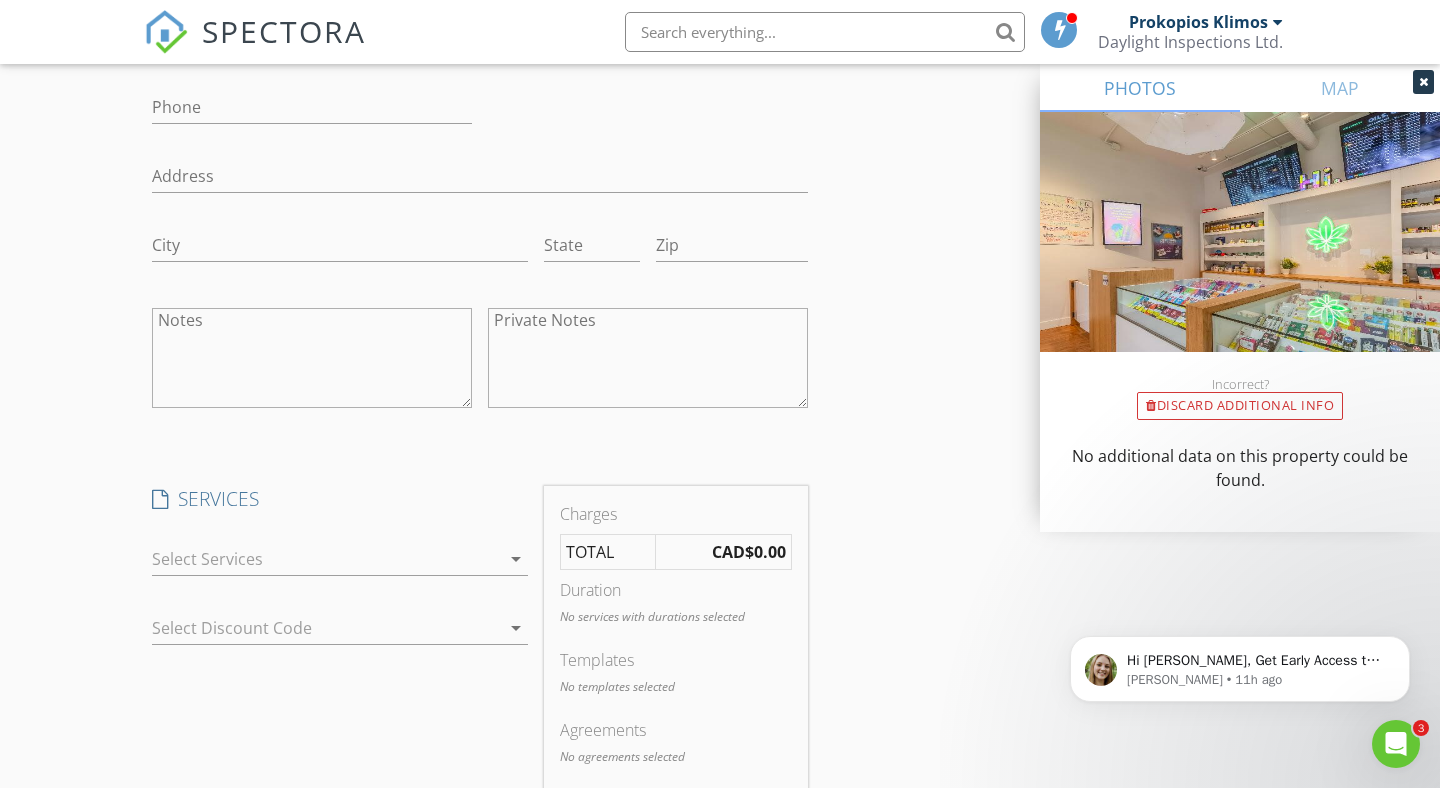 type on "[EMAIL_ADDRESS][PERSON_NAME][PERSON_NAME][DOMAIN_NAME]" 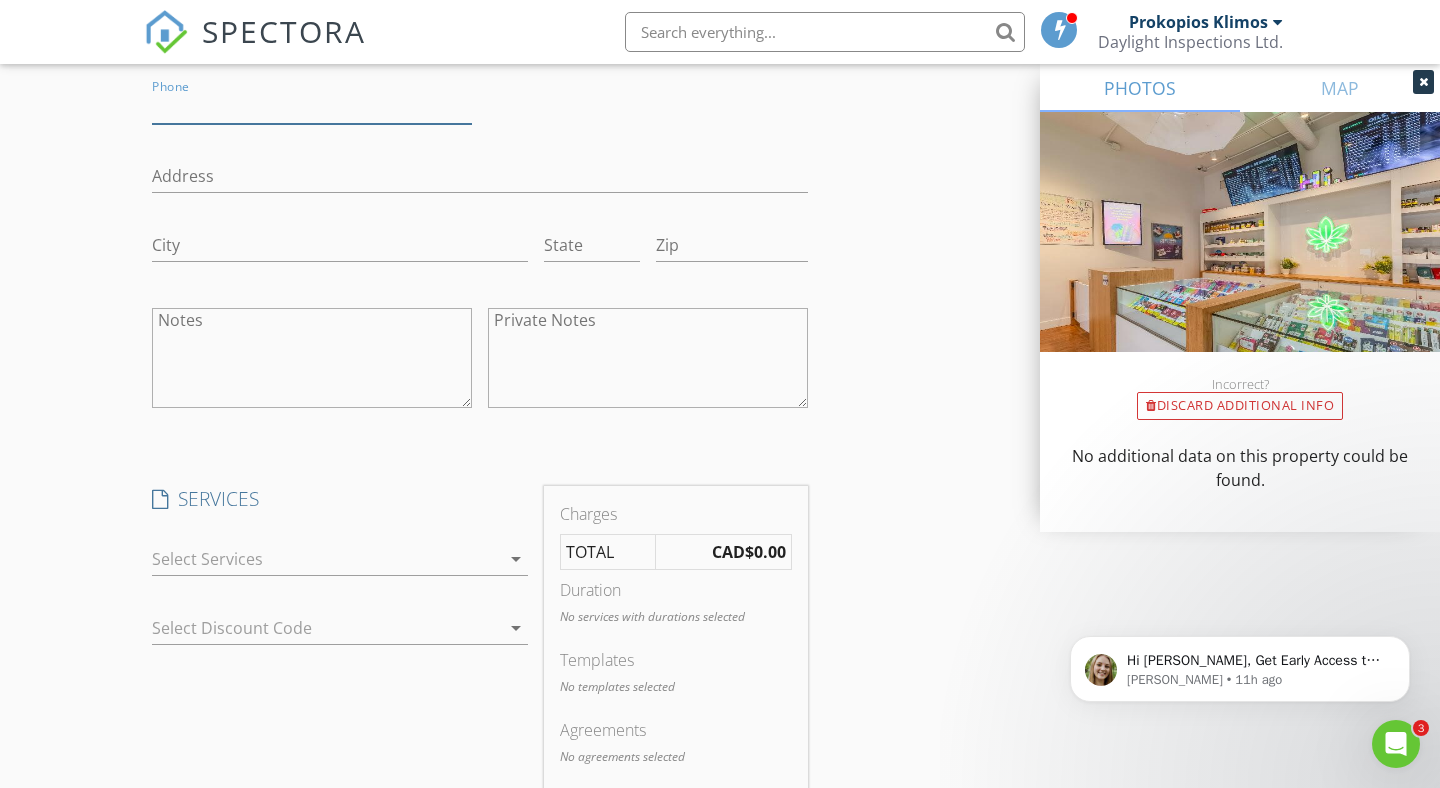 click on "Phone" at bounding box center (312, 107) 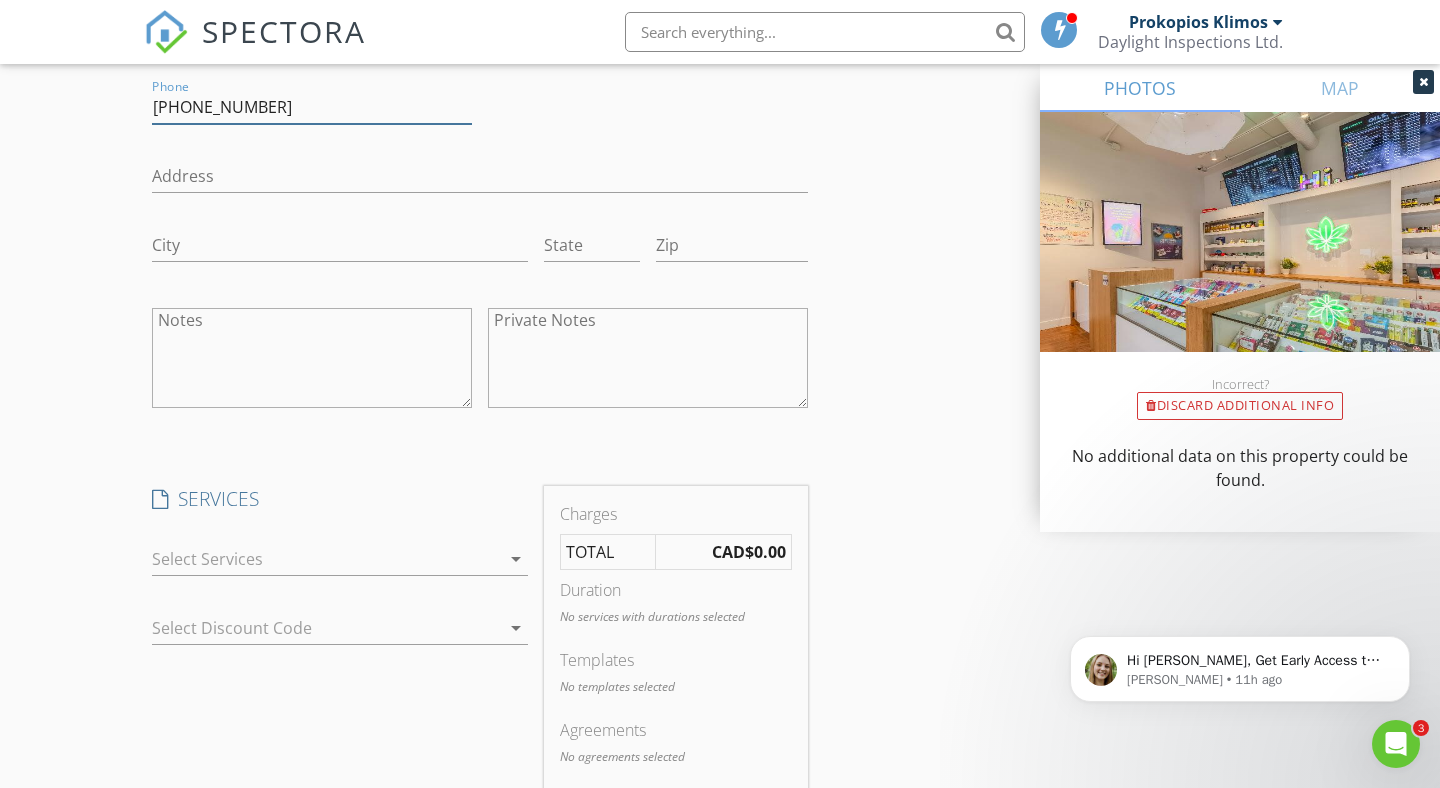 type on "[PHONE_NUMBER]" 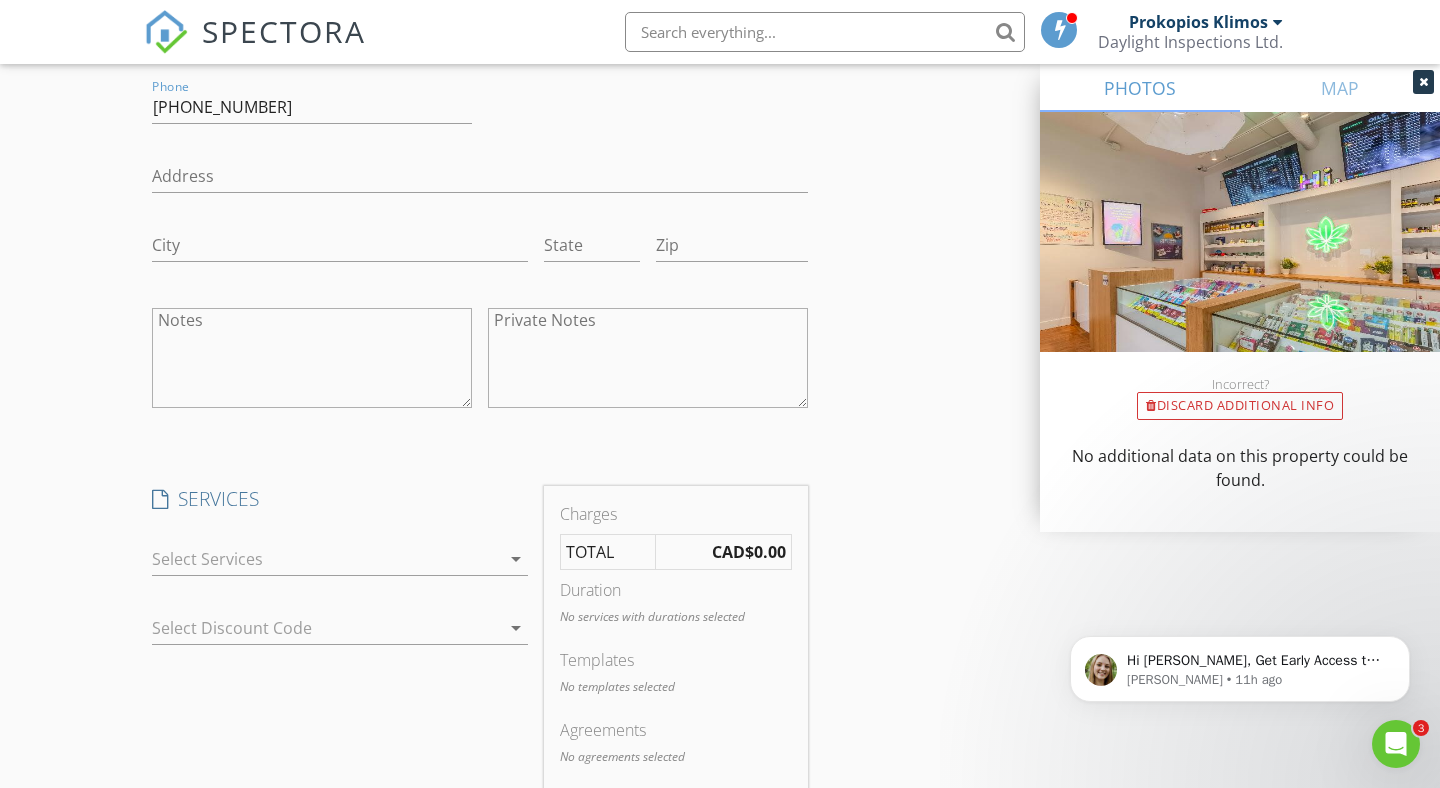click at bounding box center [326, 559] 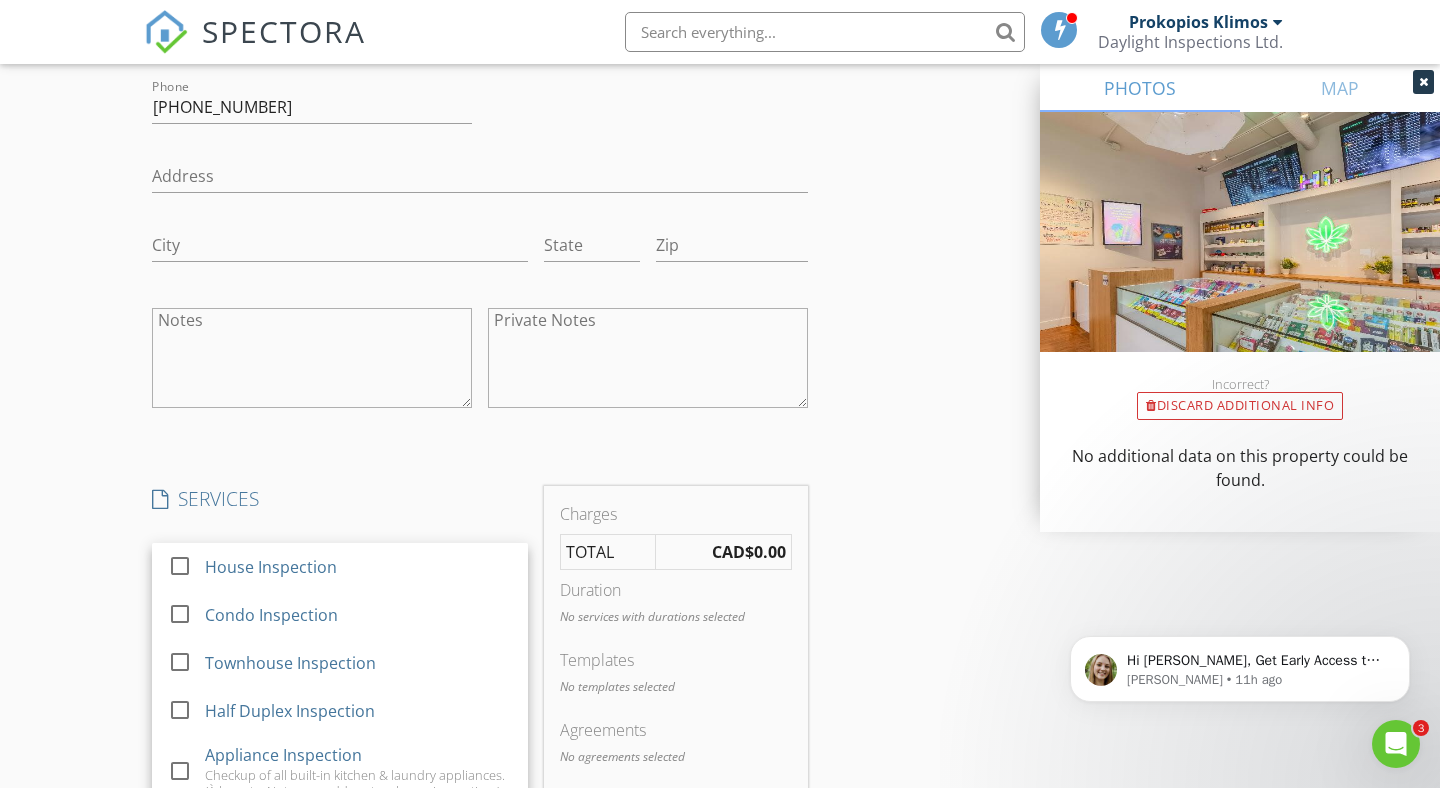 click on "House Inspection" at bounding box center [358, 567] 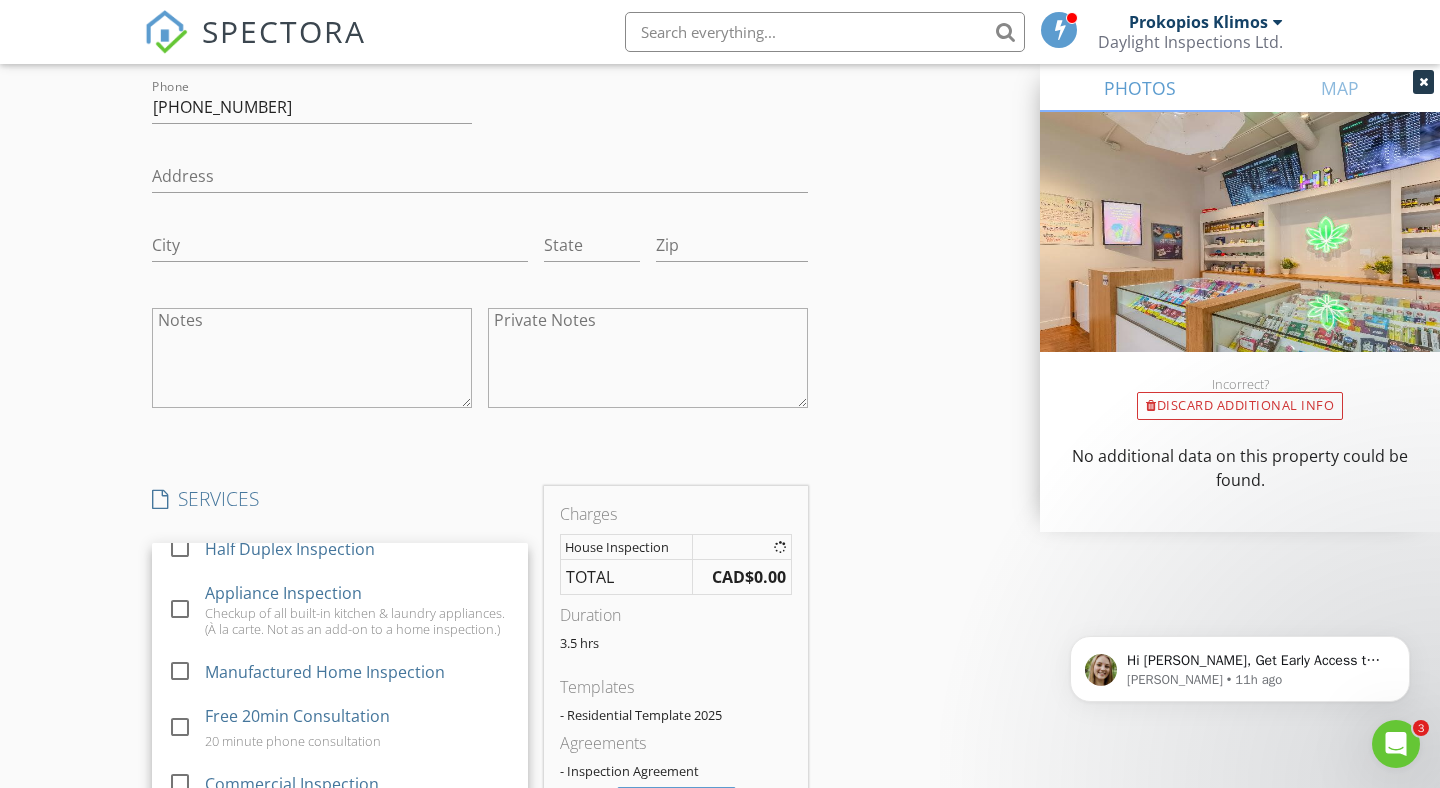 scroll, scrollTop: 216, scrollLeft: 0, axis: vertical 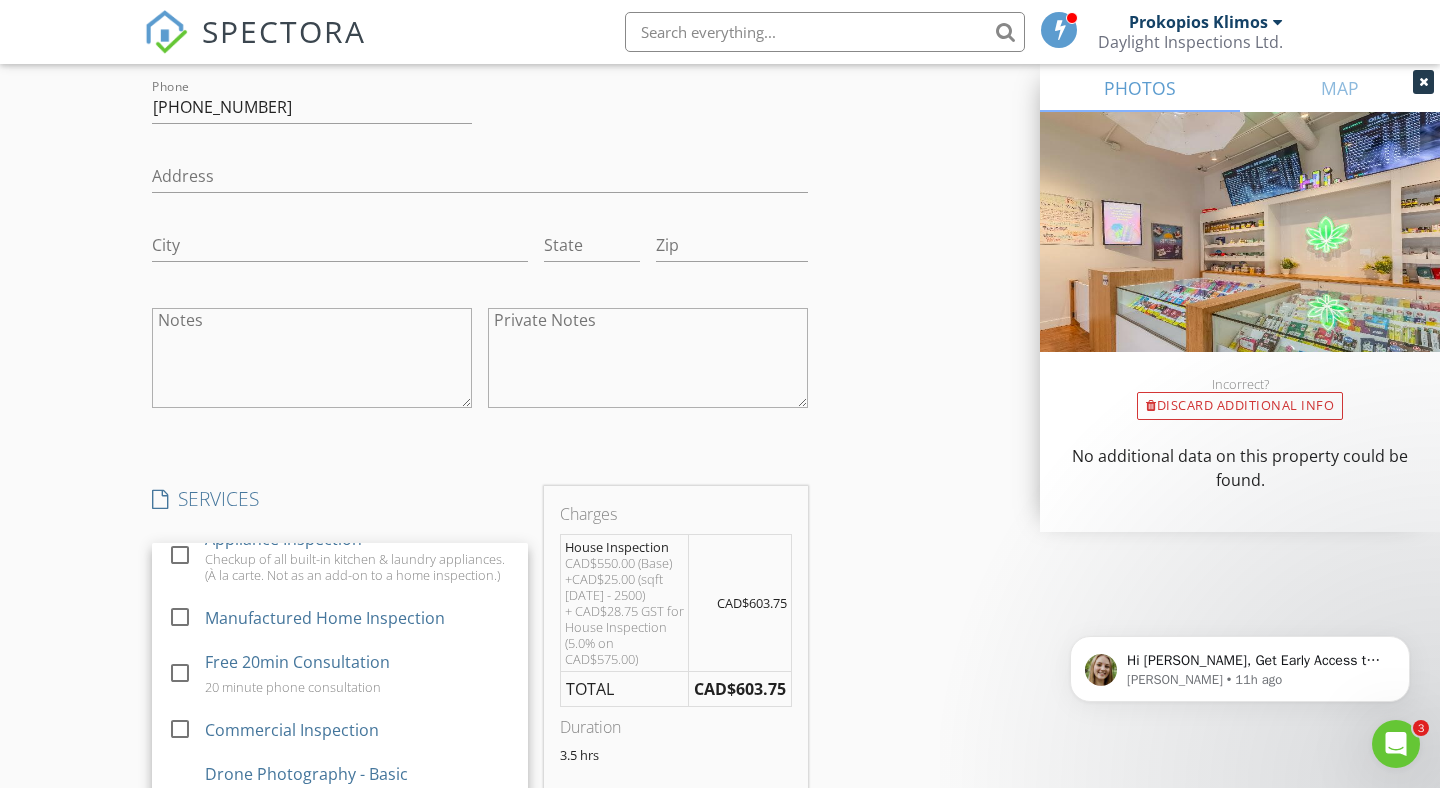 click on "New Inspection
Click here to use the New Order Form
INSPECTOR(S)
check_box   Prokopios Klimos   PRIMARY   Prokopios Klimos arrow_drop_down   check_box_outline_blank Prokopios Klimos specifically requested
Date/Time
07/12/2025 9:00 AM
Location
Address Search       Address 550 Yates Rd   Unit #335   City Kelowna   State BC   Zip V1V 1Z4   Region Central Okanagan     Square Feet 1598   Year Built 1998   Foundation arrow_drop_down     Prokopios Klimos     1.4 miles     (4 minutes)
client
check_box Enable Client CC email for this inspection   Client Search     check_box_outline_blank Client is a Company/Organization     First Name Myriam   Last Name Stommel   Email myriam.stommel@shaw.ca   CC Email   Phone 250-878-2551   Address   City   State   Zip       Notes   Private Notes
client
Client Search" at bounding box center [720, 453] 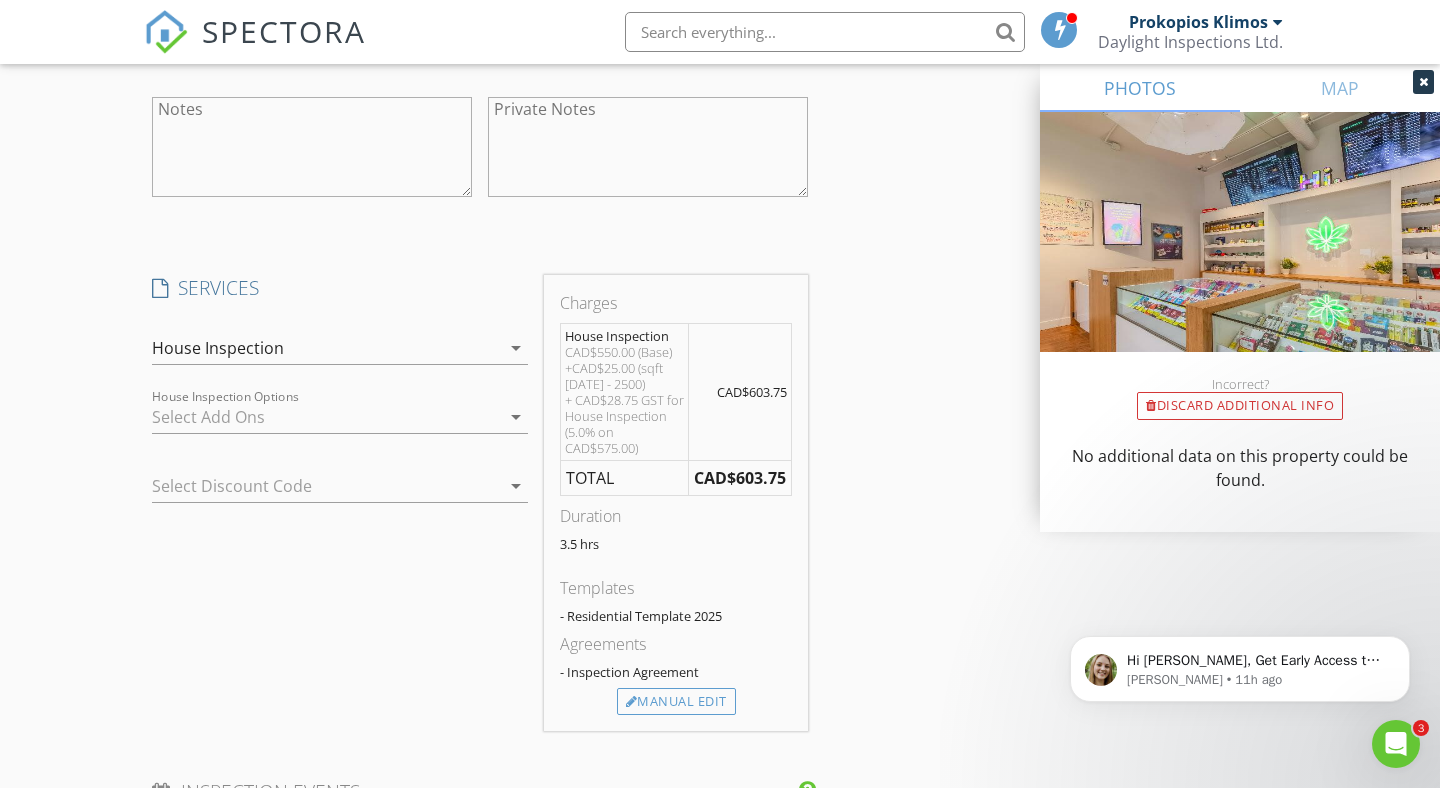 scroll, scrollTop: 2157, scrollLeft: 0, axis: vertical 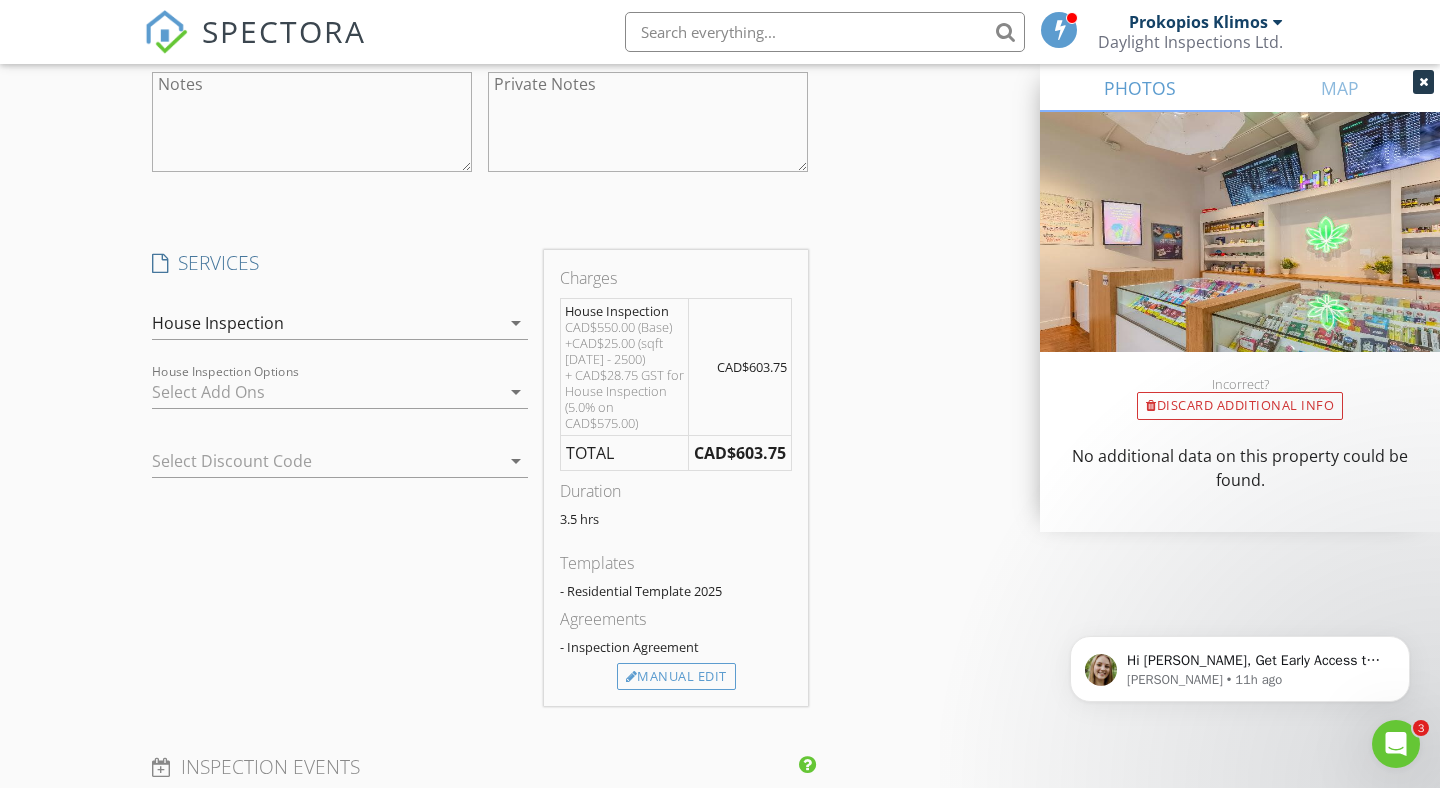 click at bounding box center [326, 392] 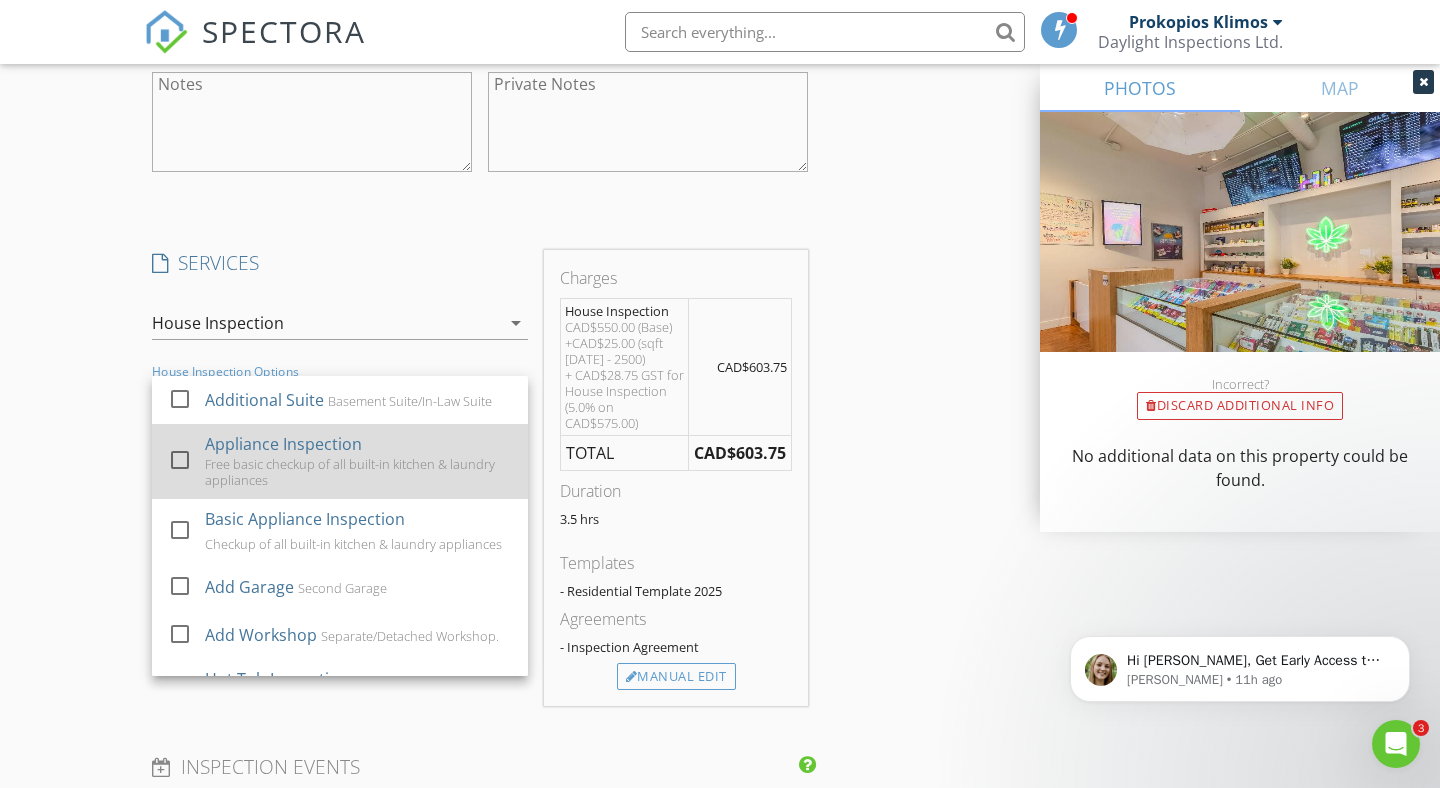 click on "Free basic checkup of all built-in kitchen & laundry appliances" at bounding box center (358, 472) 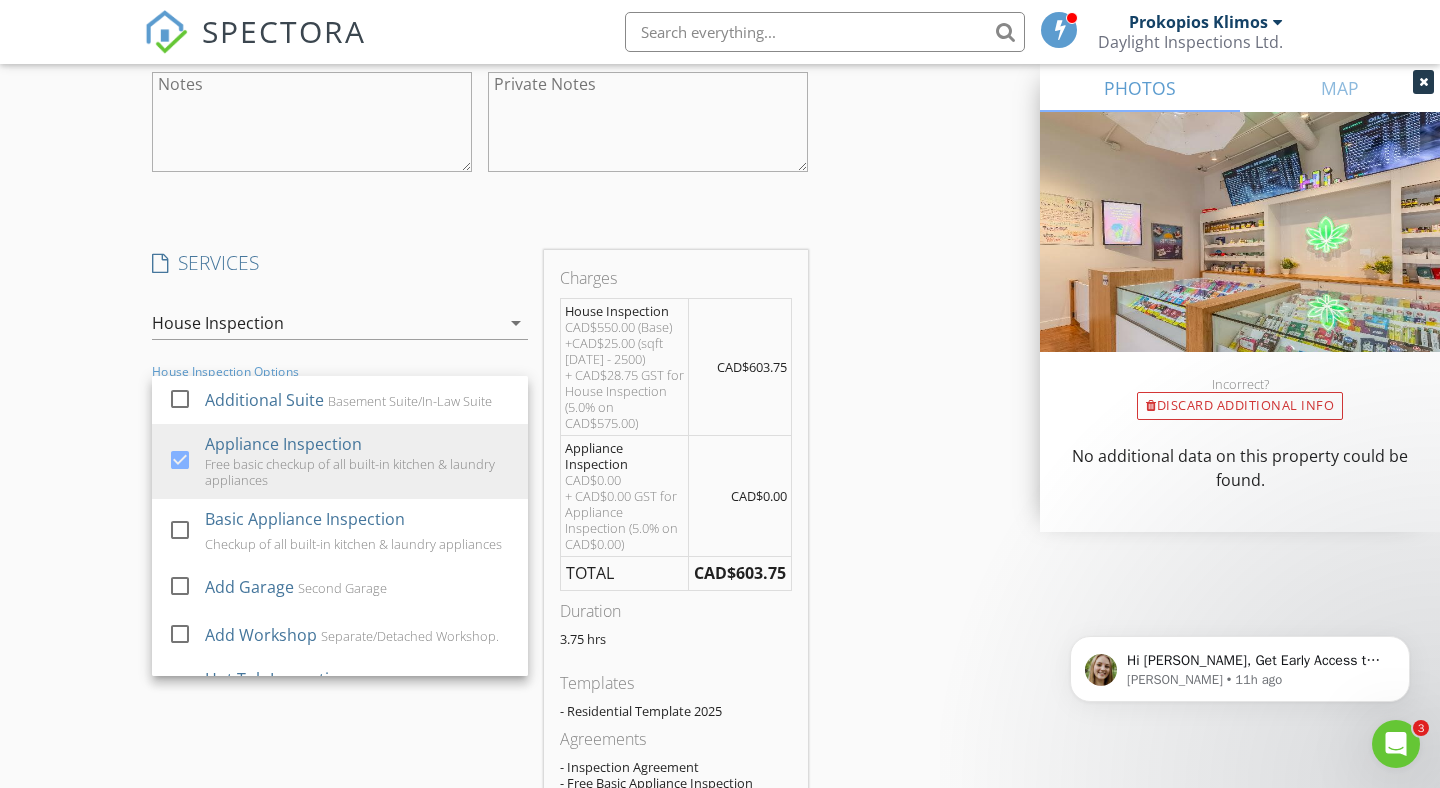 click on "New Inspection
Click here to use the New Order Form
INSPECTOR(S)
check_box   Prokopios Klimos   PRIMARY   Prokopios Klimos arrow_drop_down   check_box_outline_blank Prokopios Klimos specifically requested
Date/Time
07/12/2025 9:00 AM
Location
Address Search       Address 550 Yates Rd   Unit #335   City Kelowna   State BC   Zip V1V 1Z4   Region Central Okanagan     Square Feet 1598   Year Built 1998   Foundation arrow_drop_down     Prokopios Klimos     1.4 miles     (4 minutes)
client
check_box Enable Client CC email for this inspection   Client Search     check_box_outline_blank Client is a Company/Organization     First Name Myriam   Last Name Stommel   Email myriam.stommel@shaw.ca   CC Email   Phone 250-878-2551   Address   City   State   Zip       Notes   Private Notes
client
Client Search" at bounding box center (720, 294) 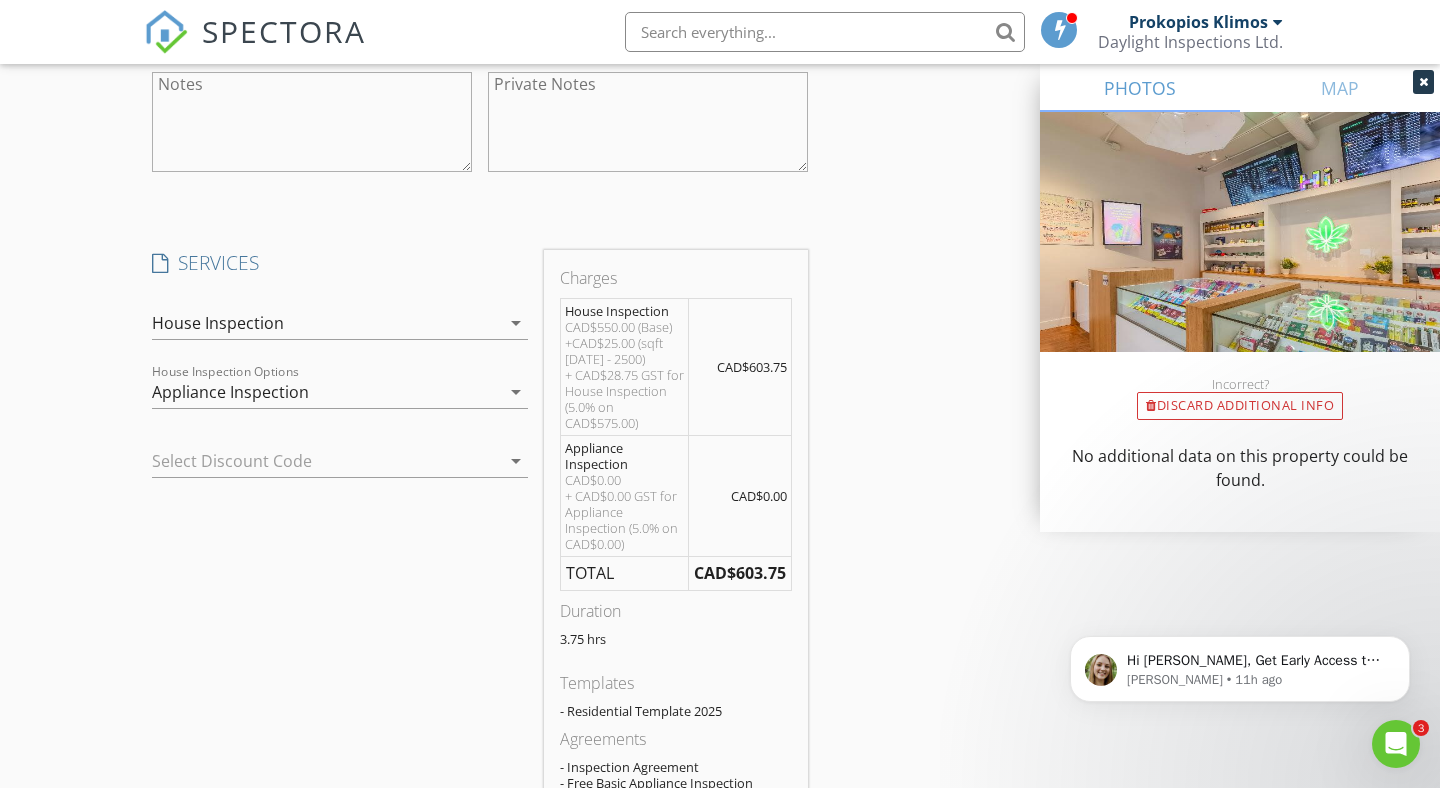 click at bounding box center (312, 461) 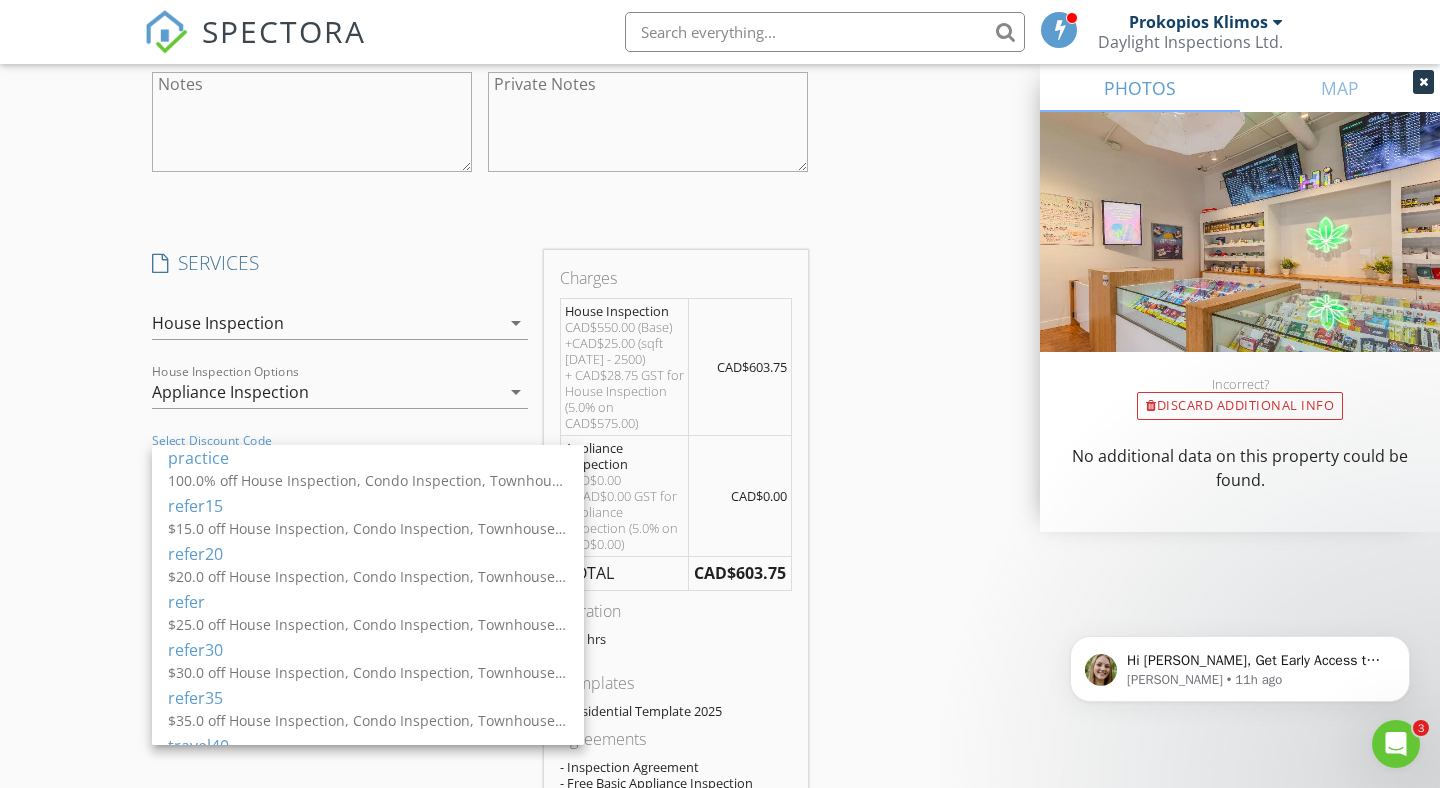 scroll, scrollTop: 291, scrollLeft: 0, axis: vertical 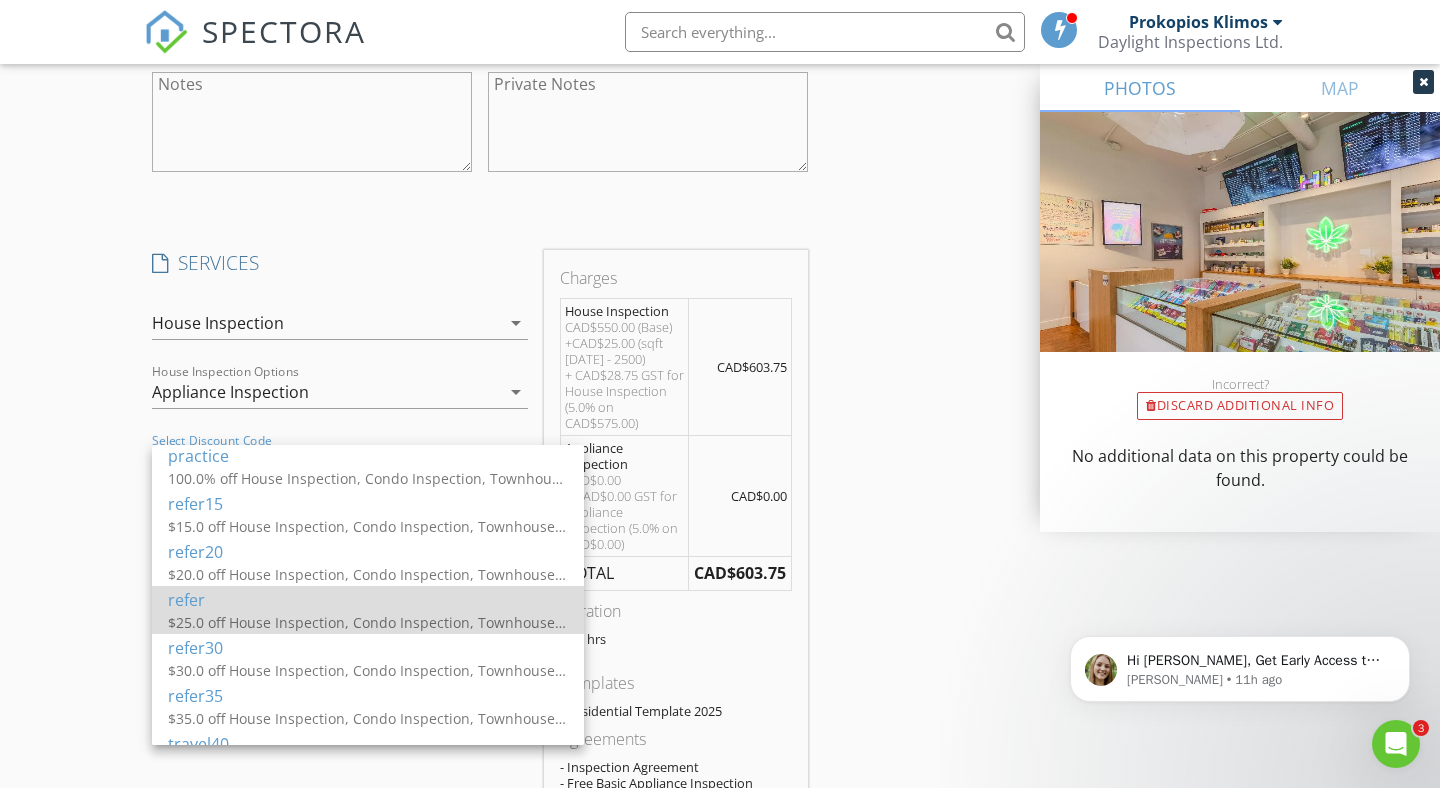 click on "refer" at bounding box center (368, 600) 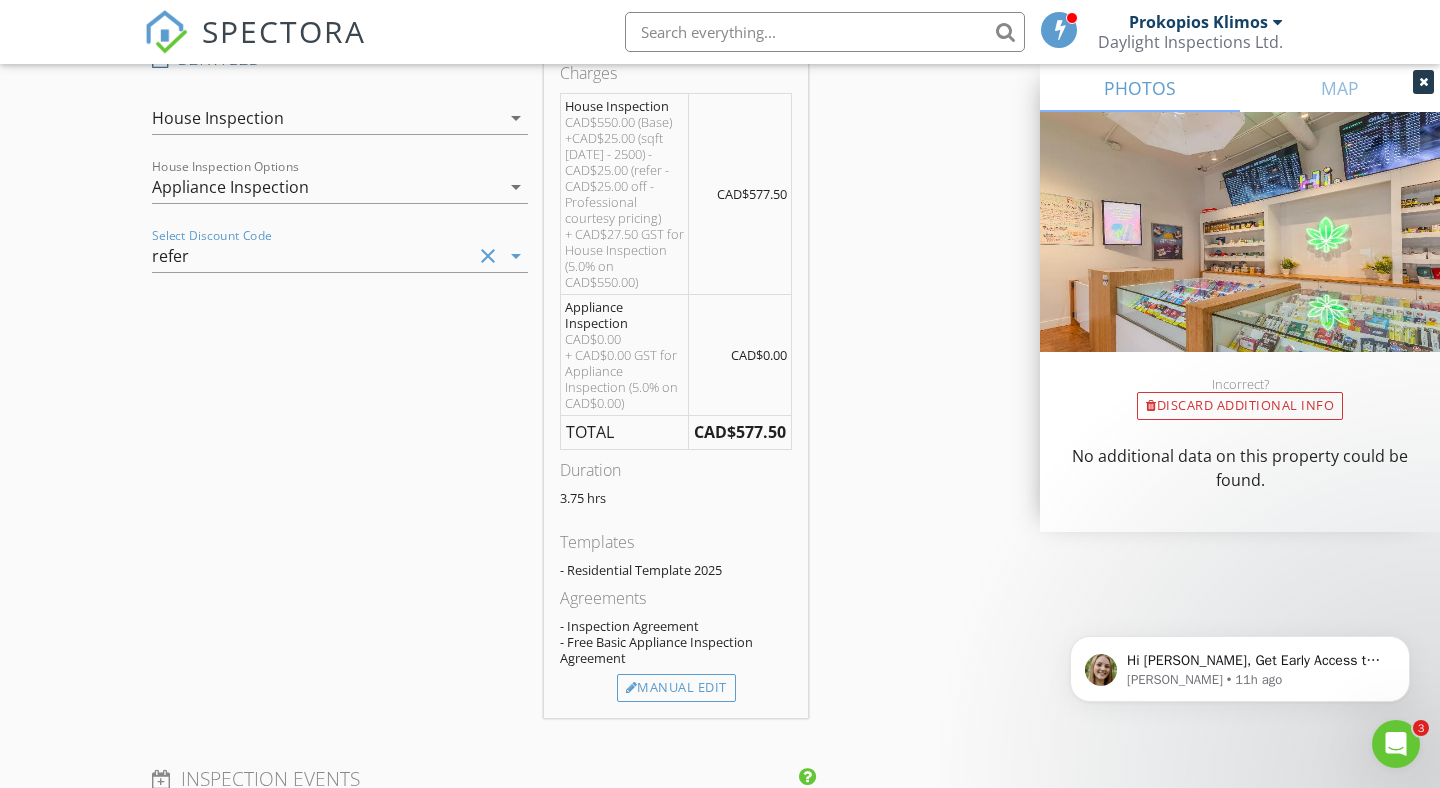 scroll, scrollTop: 2395, scrollLeft: 0, axis: vertical 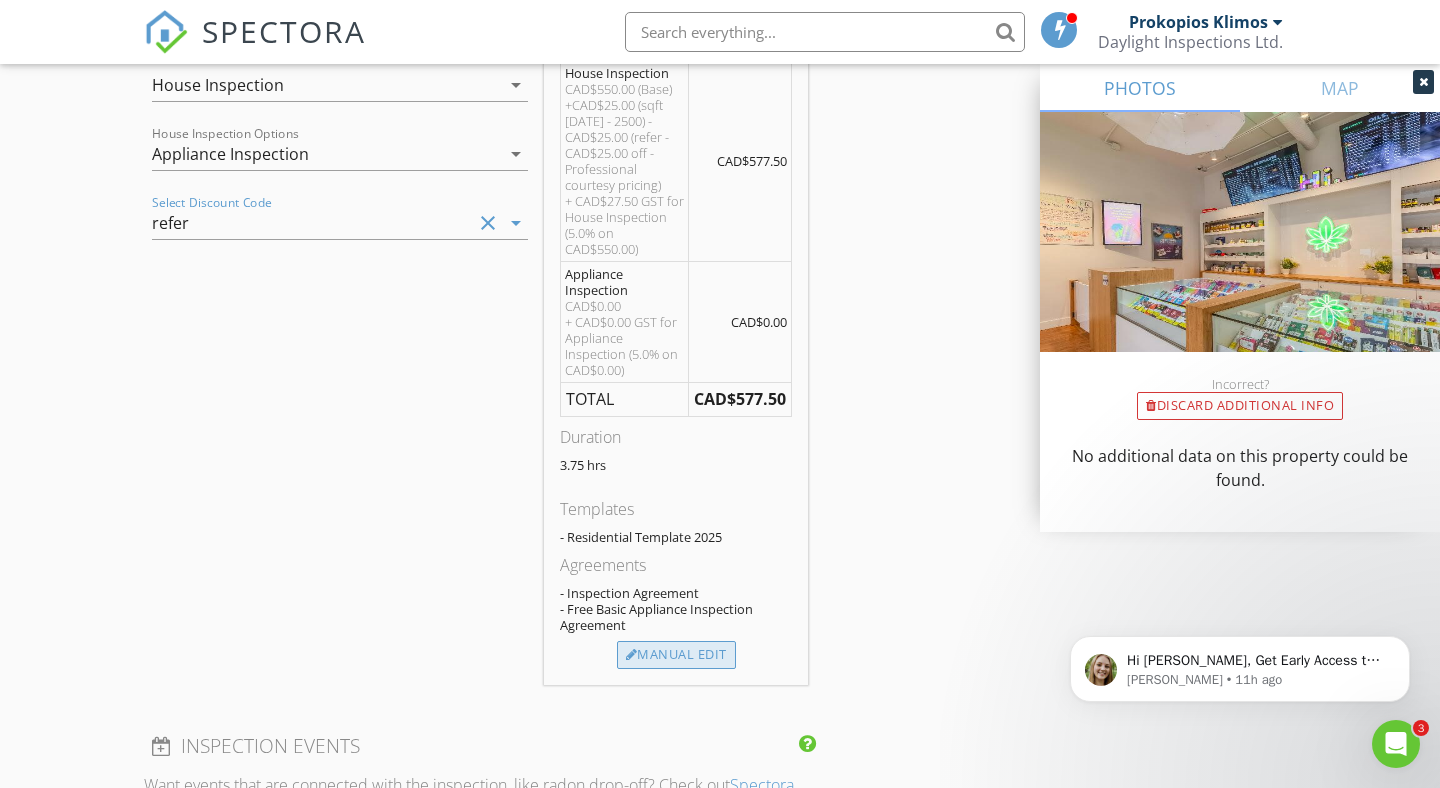 click on "Manual Edit" at bounding box center (676, 655) 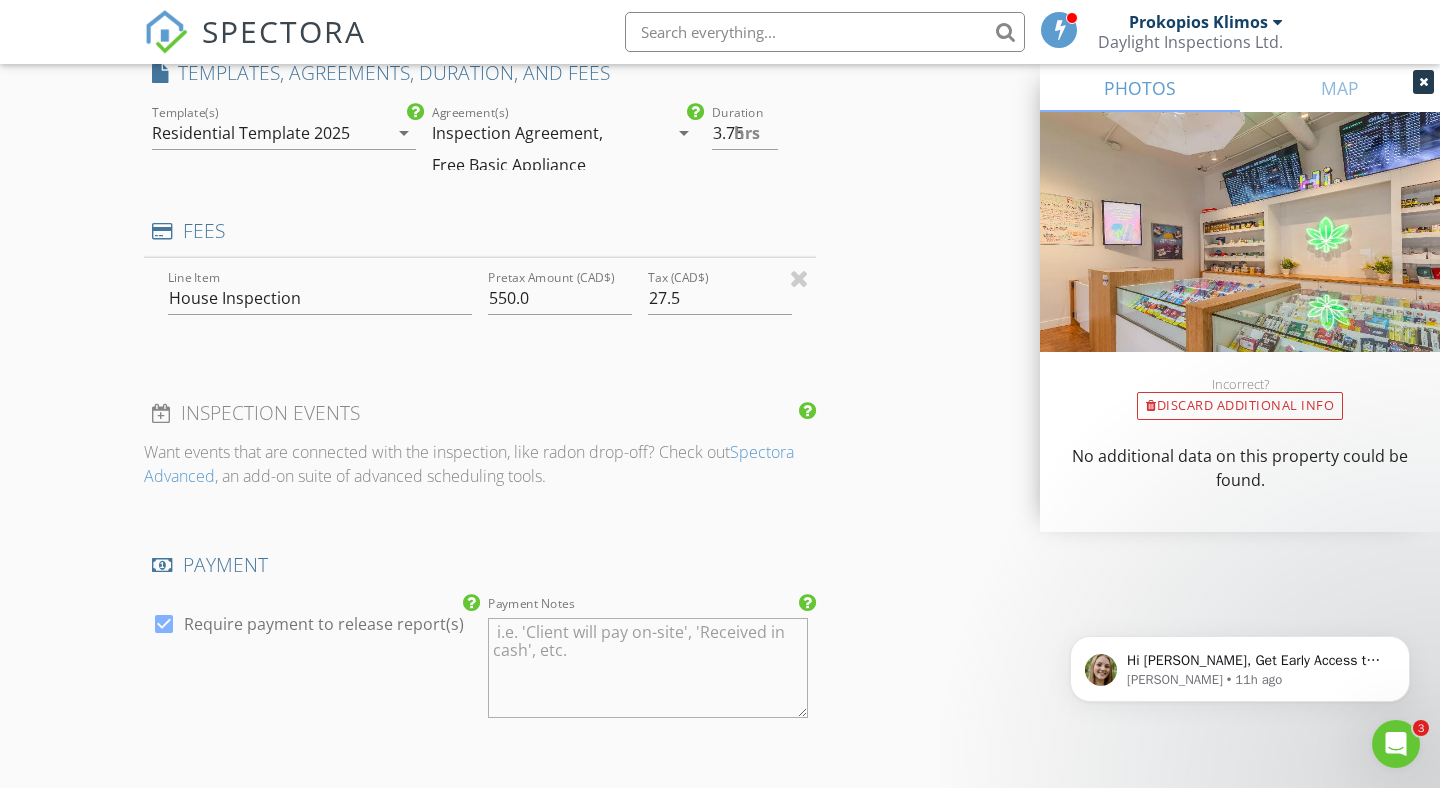 type on "0" 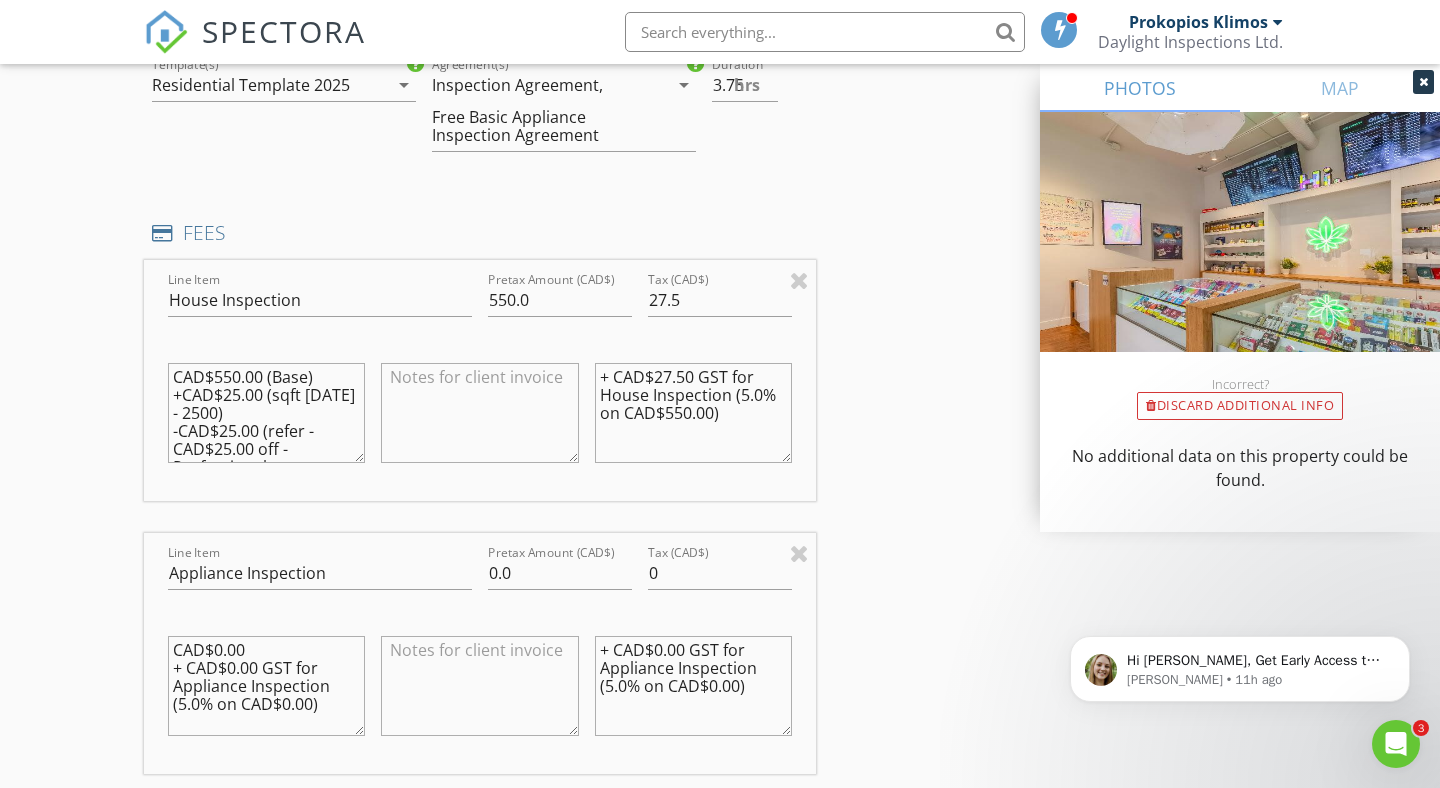 click on "CAD$550.00 (Base)
+CAD$25.00 (sqft 1500 - 2500)
-CAD$25.00 (refer - CAD$25.00 off - Professional courtesy pricing)
+ CAD$27.50 GST for House Inspection (5.0% on CAD$550.00)" at bounding box center [266, 413] 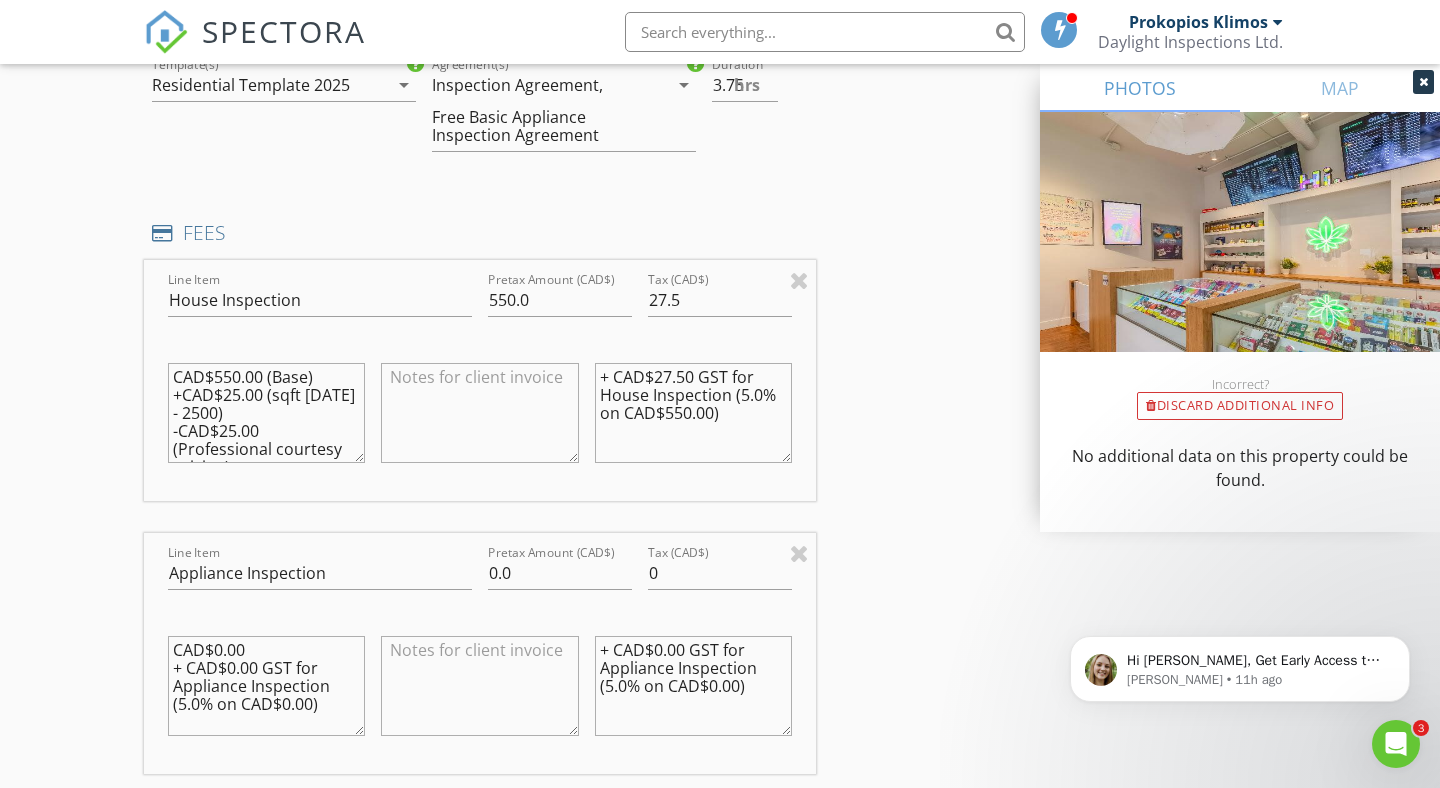 scroll, scrollTop: 16, scrollLeft: 0, axis: vertical 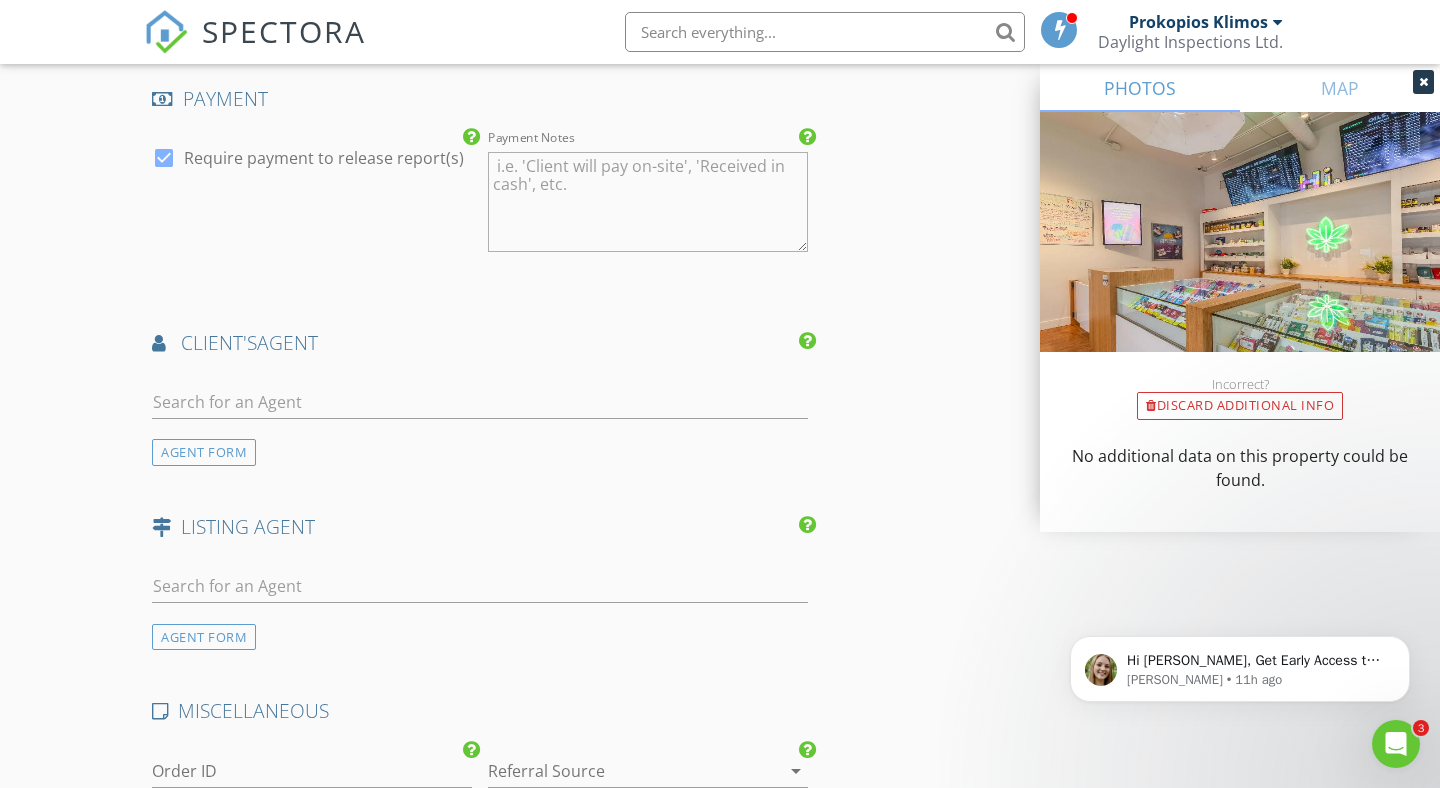 type on "CAD$550.00 (Base)
+CAD$25.00 (sqft 1500 - 2500)
-CAD$25.00 (Professional courtesy pricing - Bruce Cottier)
+ CAD$27.50 GST for House Inspection (5.0% on CAD$550.00)" 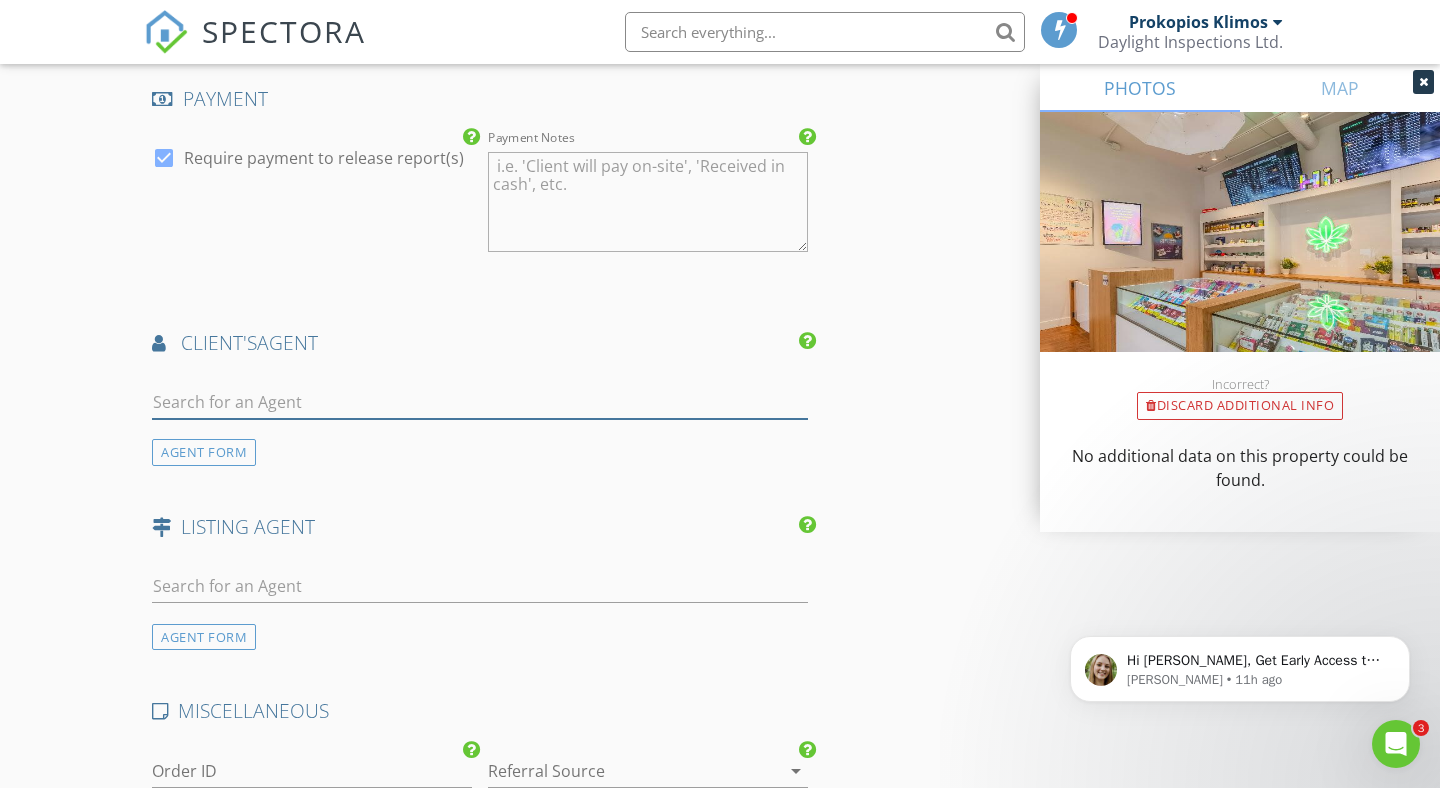 click at bounding box center [480, 402] 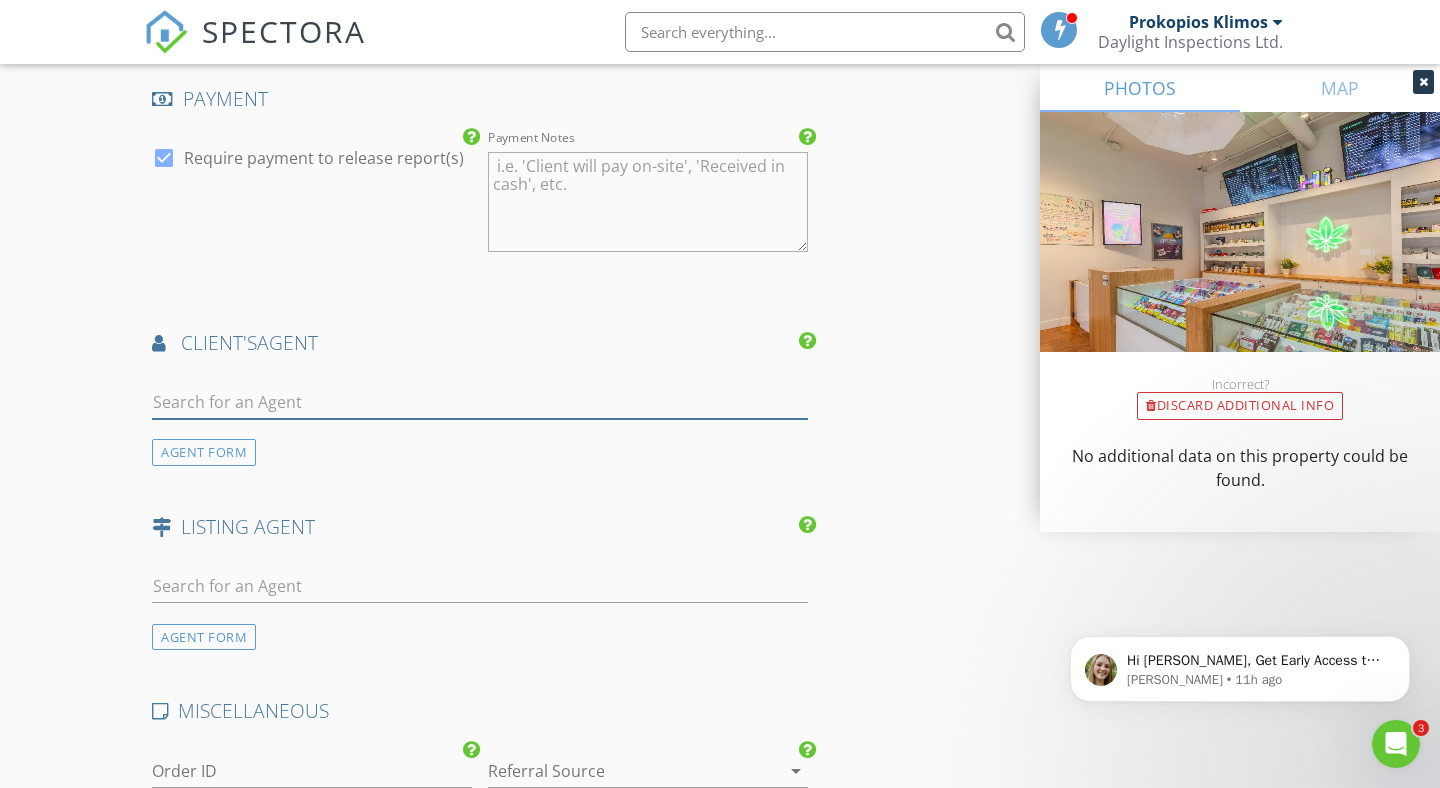 type on "Bruce" 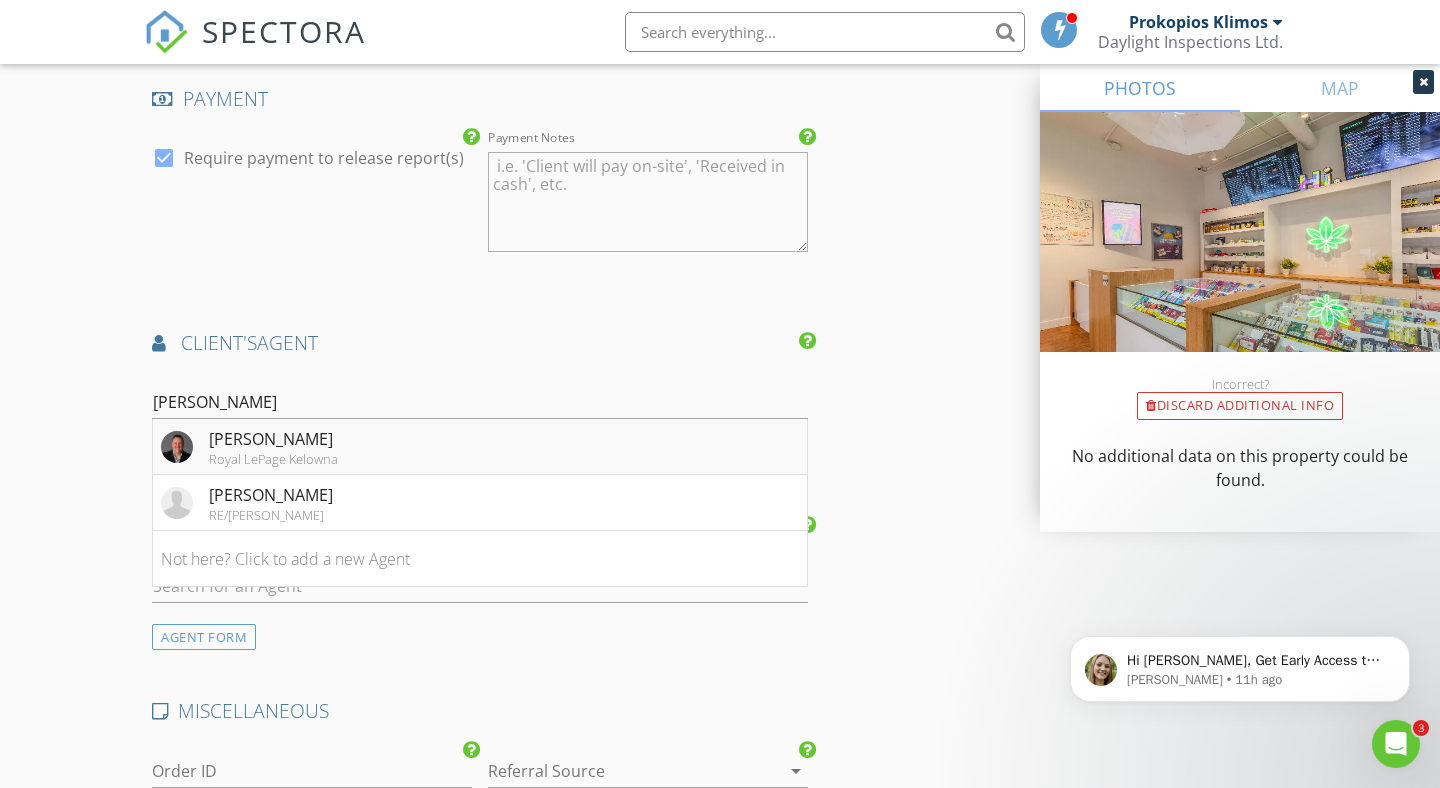 click on "Bruce Cottier" at bounding box center (273, 439) 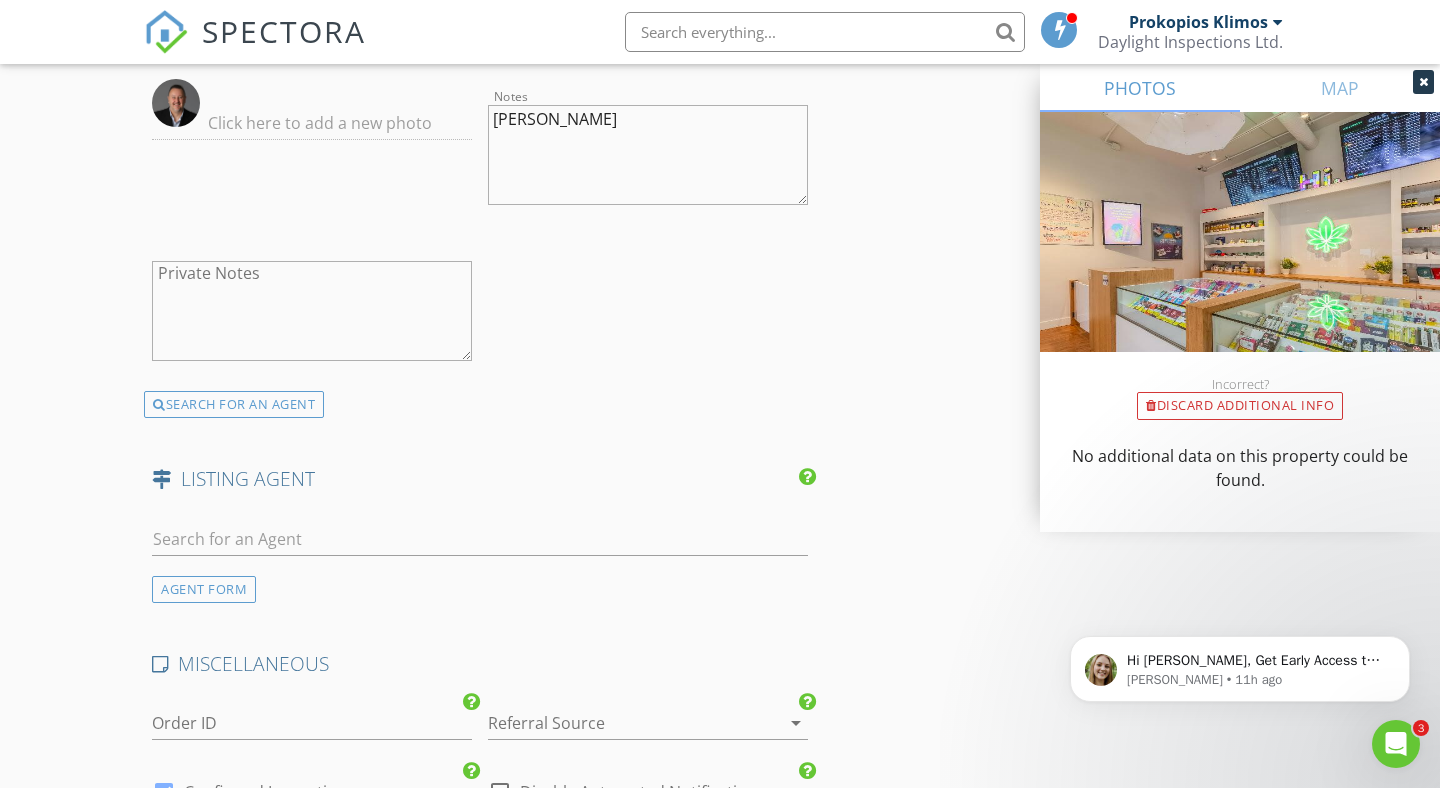 scroll, scrollTop: 3915, scrollLeft: 0, axis: vertical 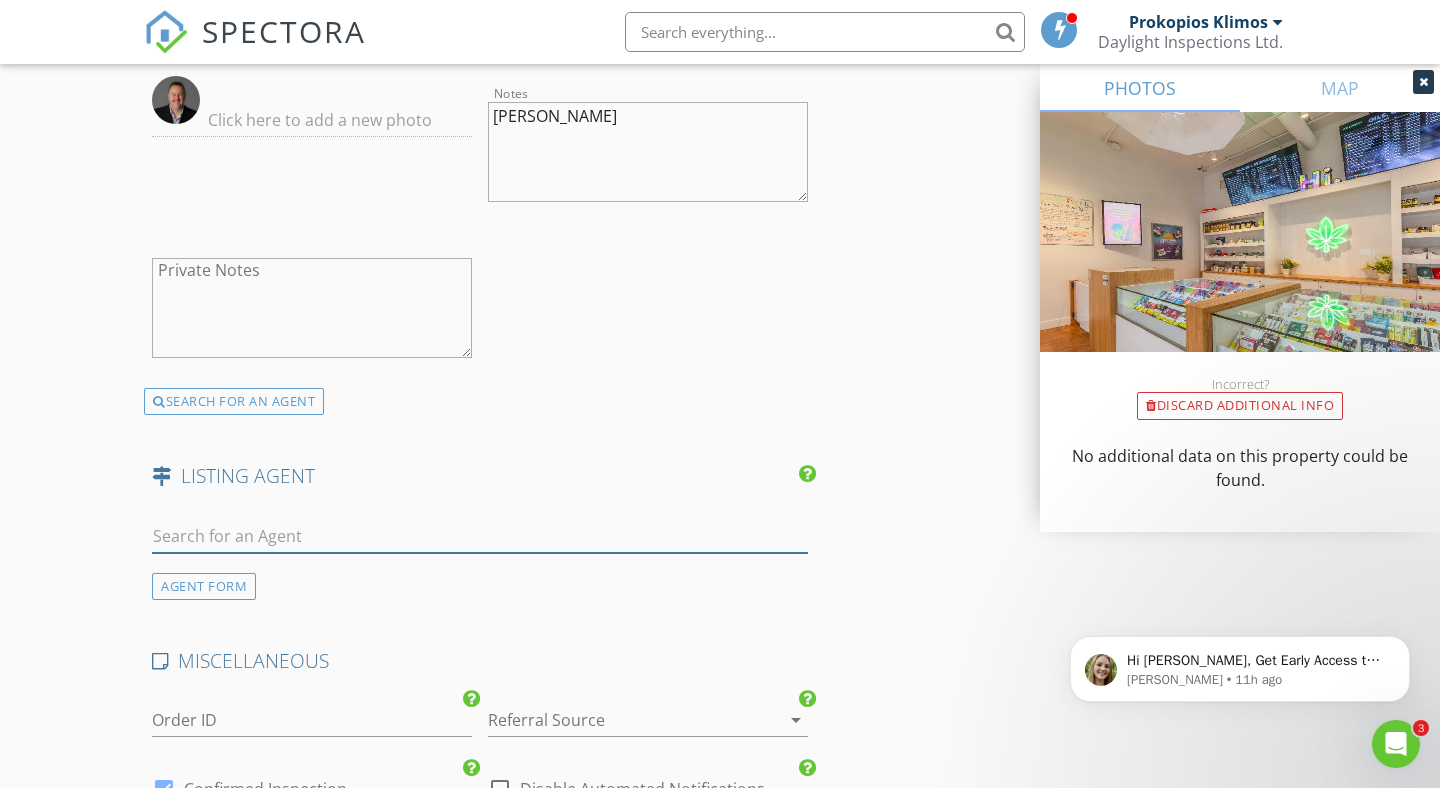 click at bounding box center (480, 536) 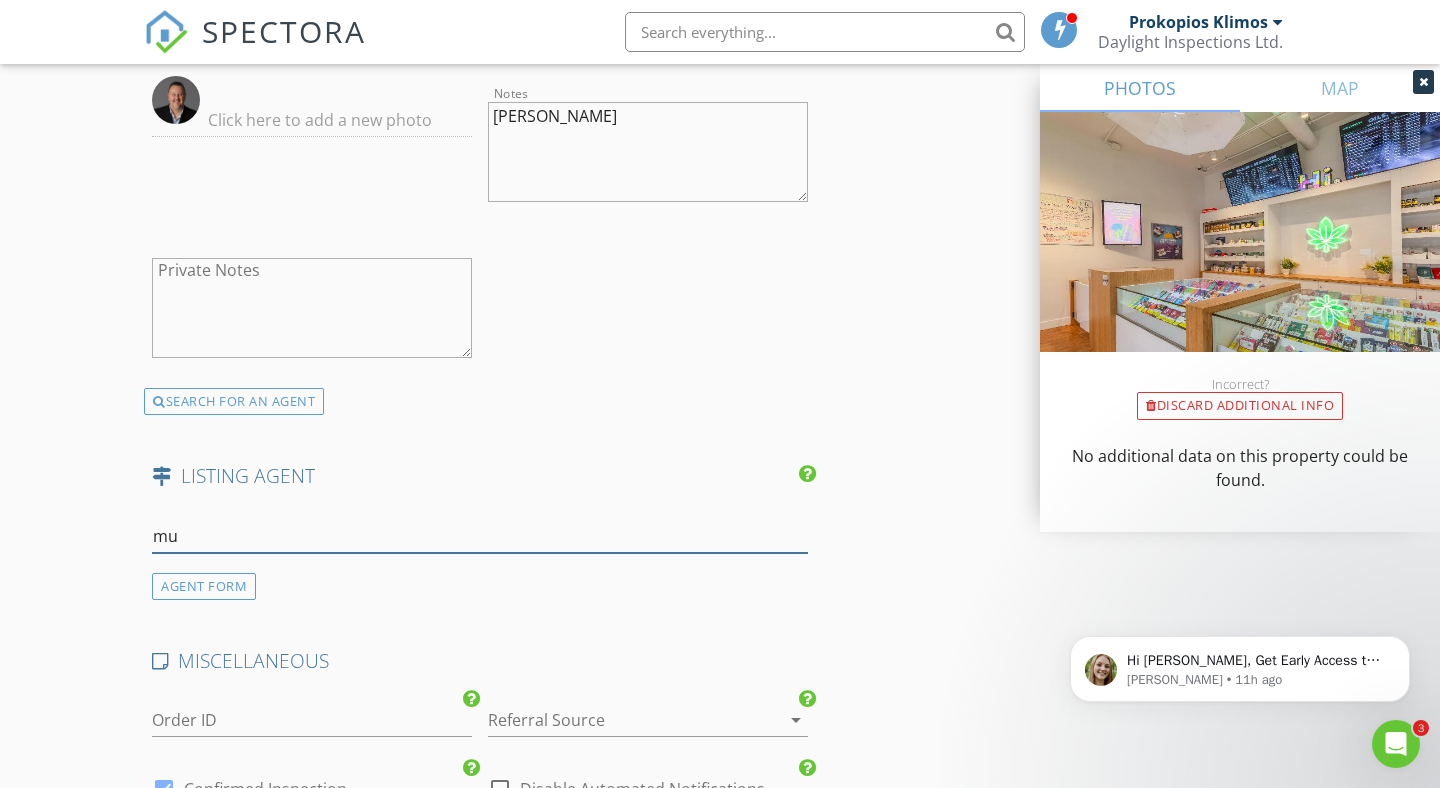 type on "m" 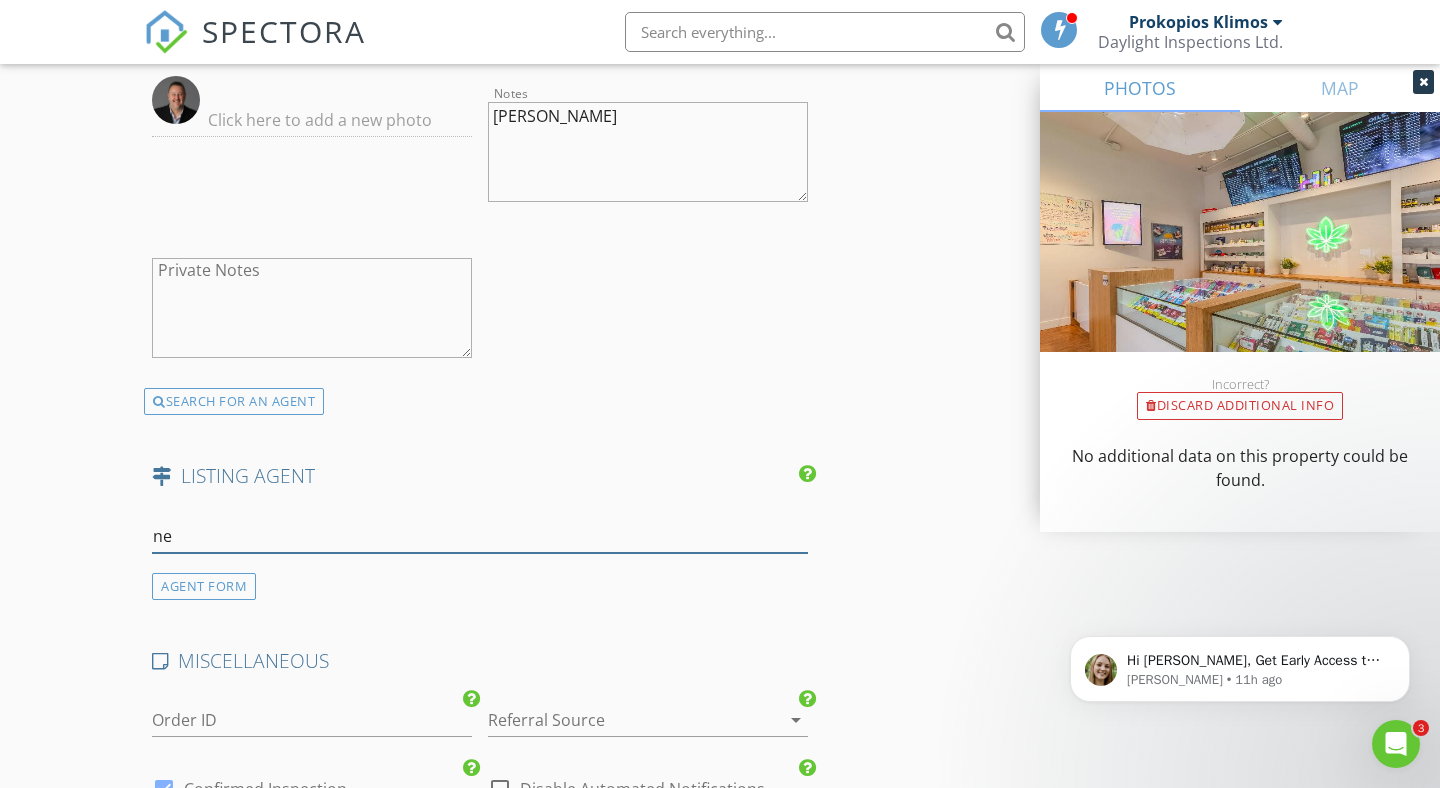 type on "n" 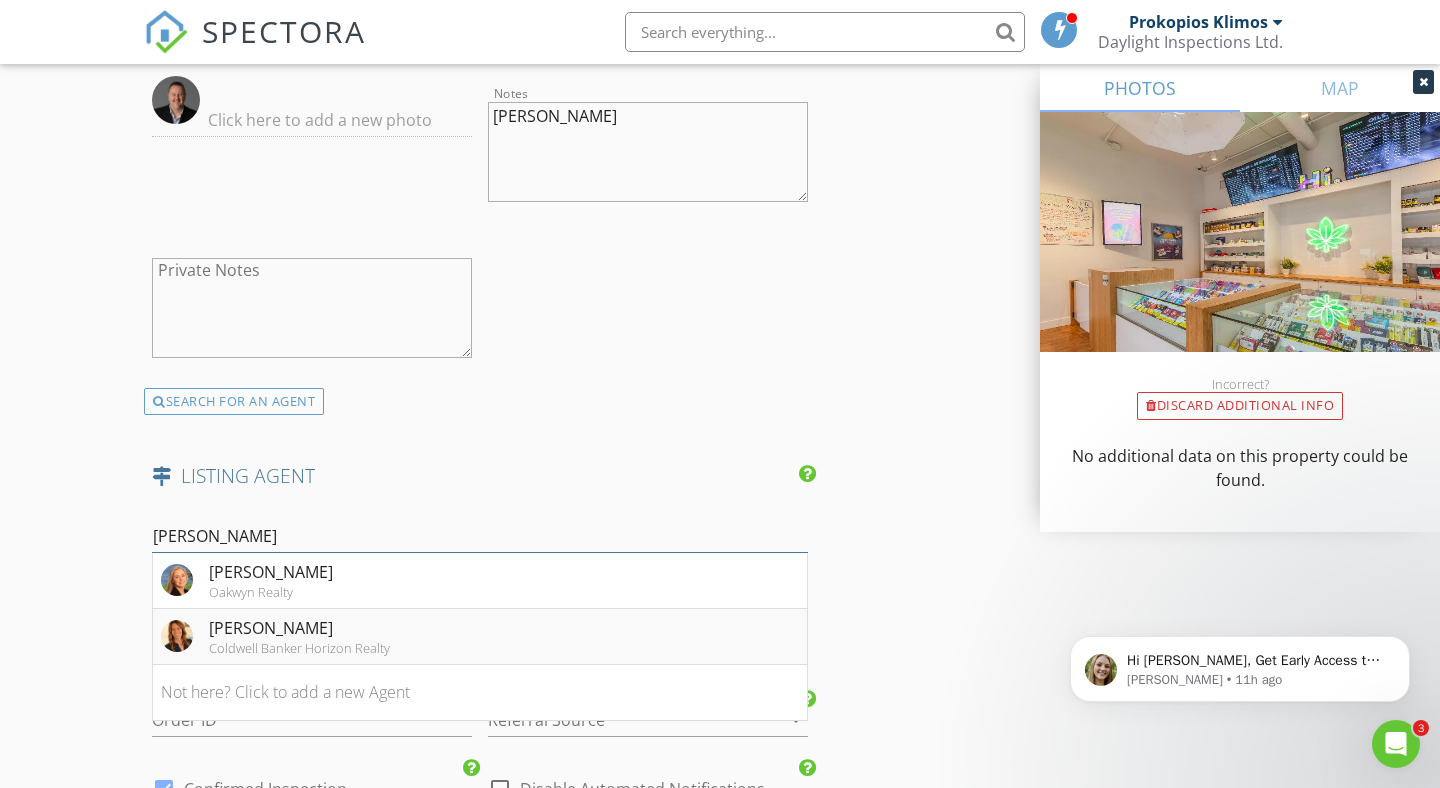 type on "cathy" 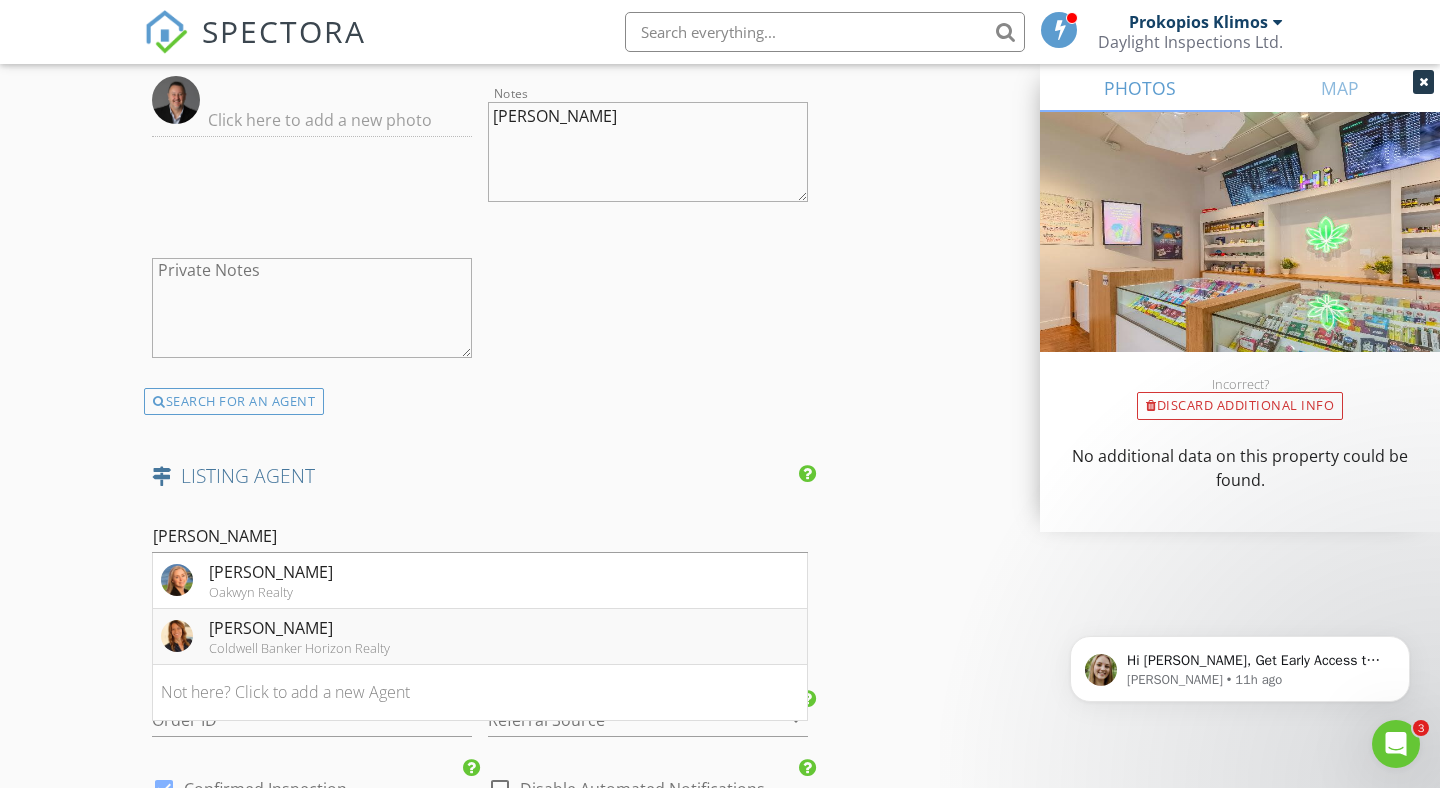 click on "Coldwell Banker Horizon Realty" at bounding box center (299, 648) 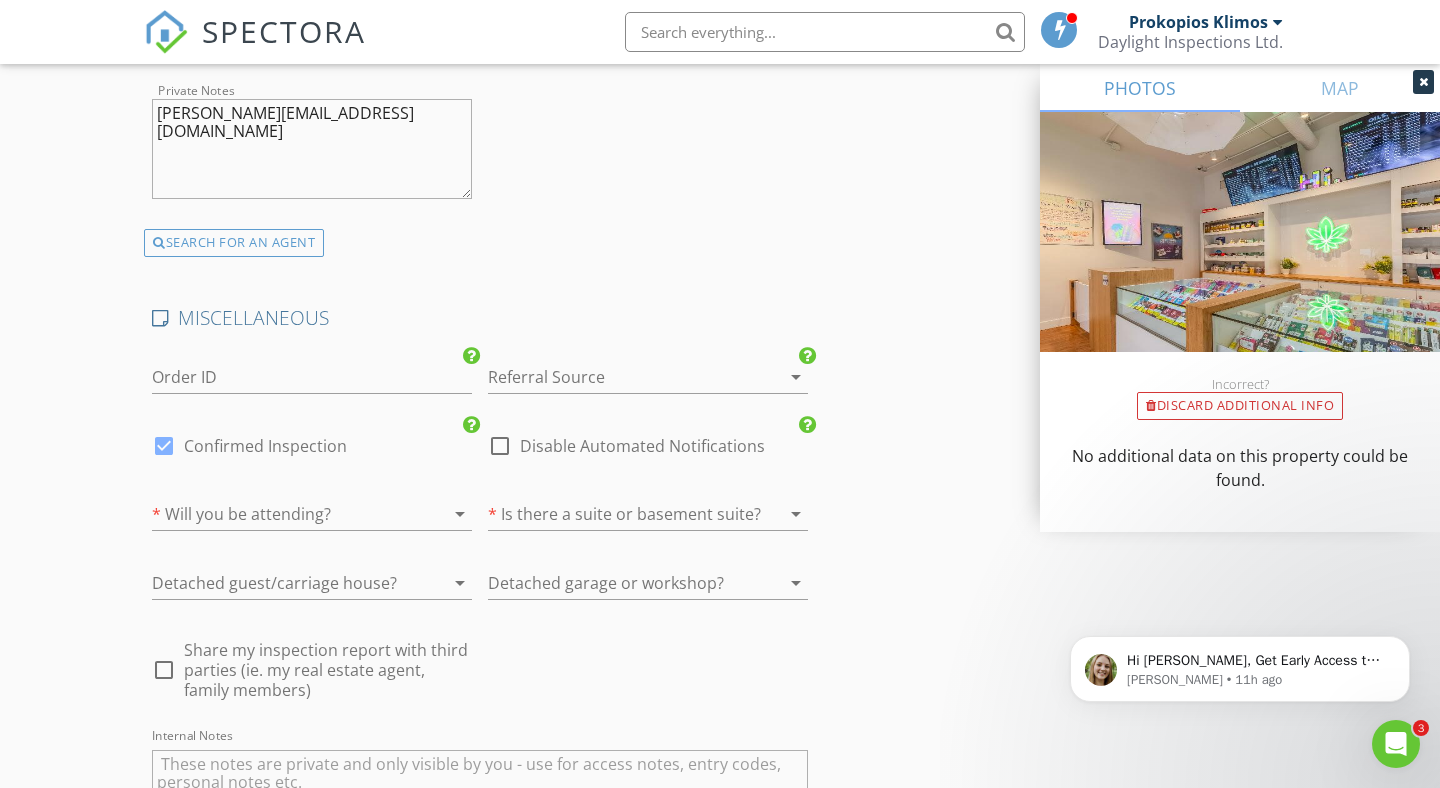 scroll, scrollTop: 4712, scrollLeft: 0, axis: vertical 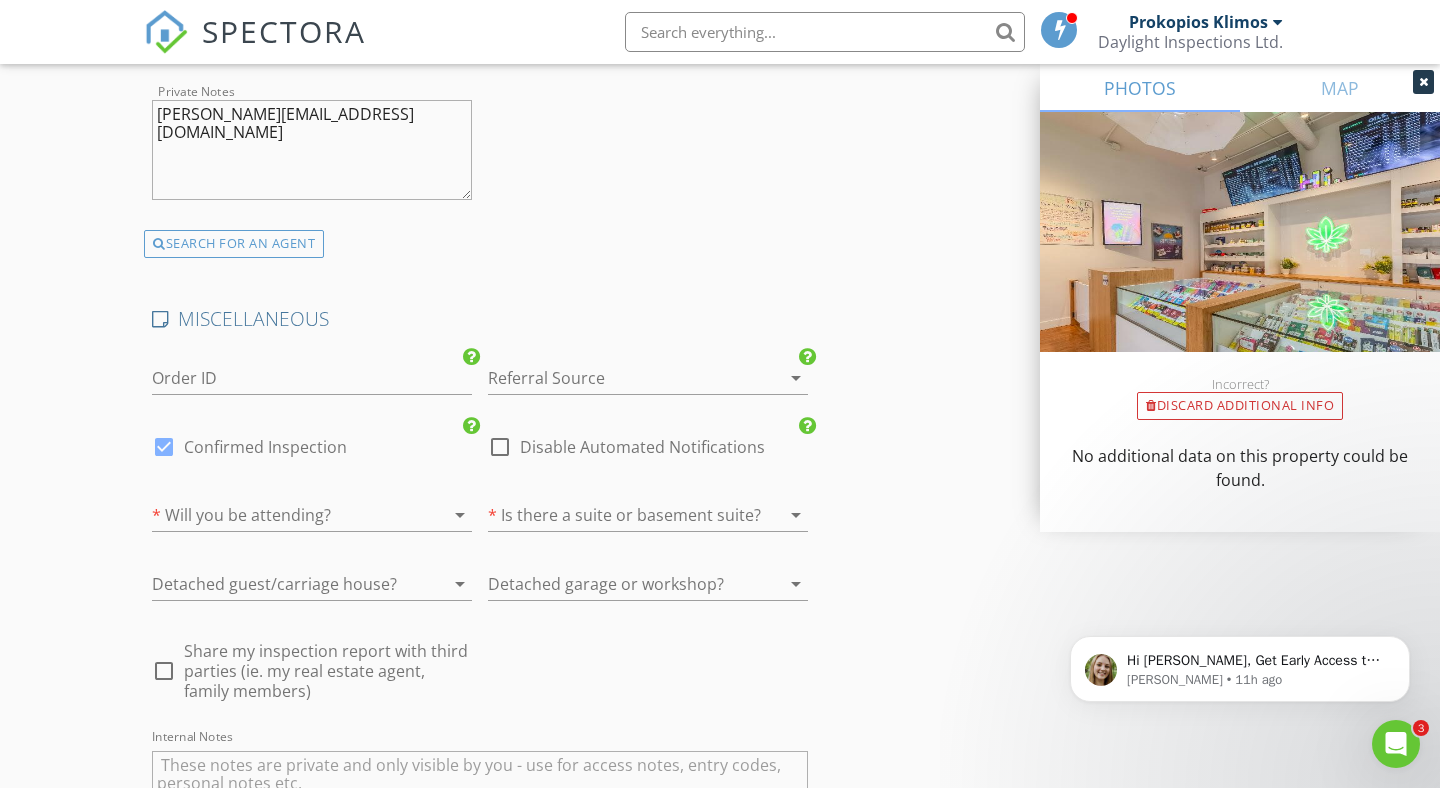 click at bounding box center [284, 515] 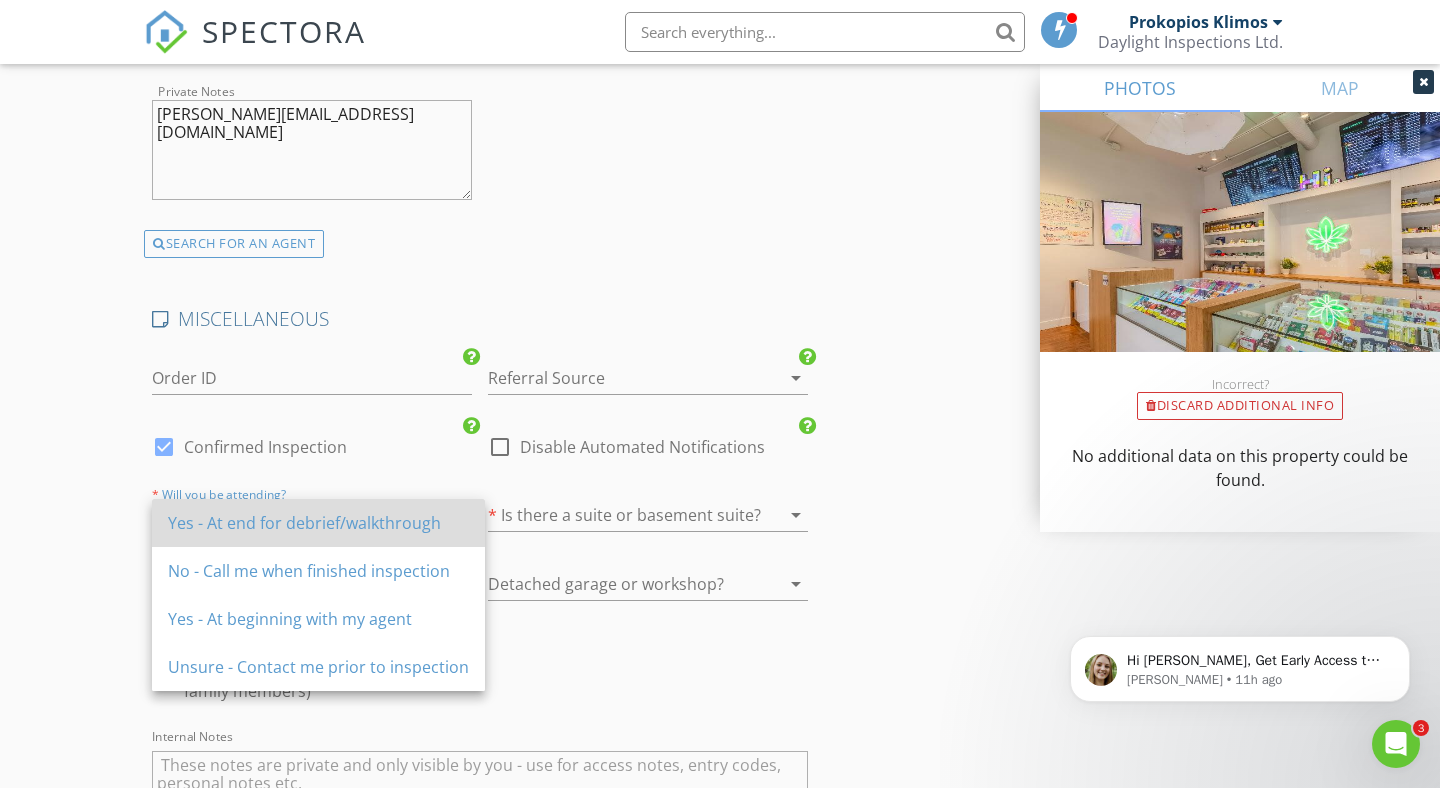click on "Yes - At end for debrief/walkthrough" at bounding box center [318, 523] 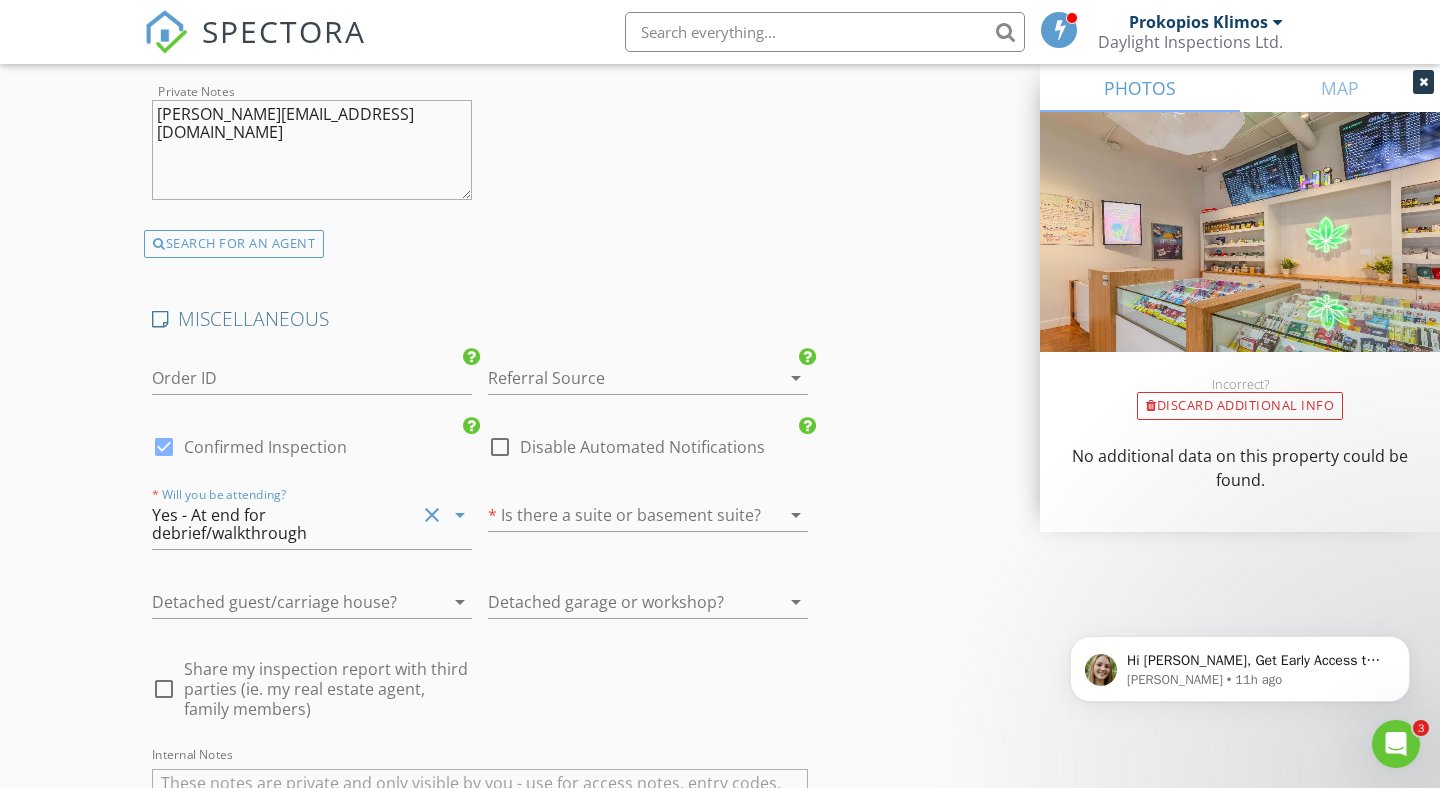 click at bounding box center [620, 515] 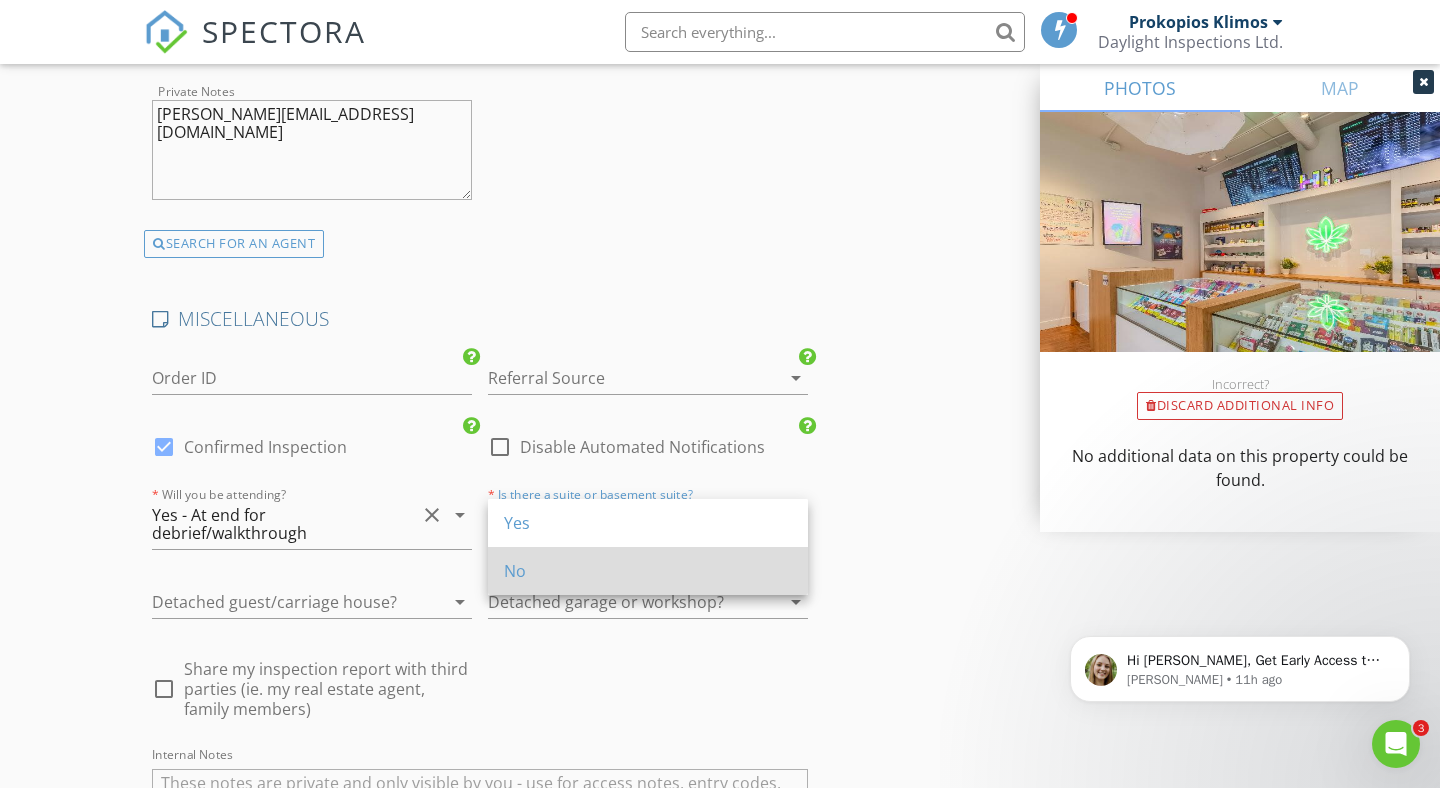 click on "No" at bounding box center [648, 571] 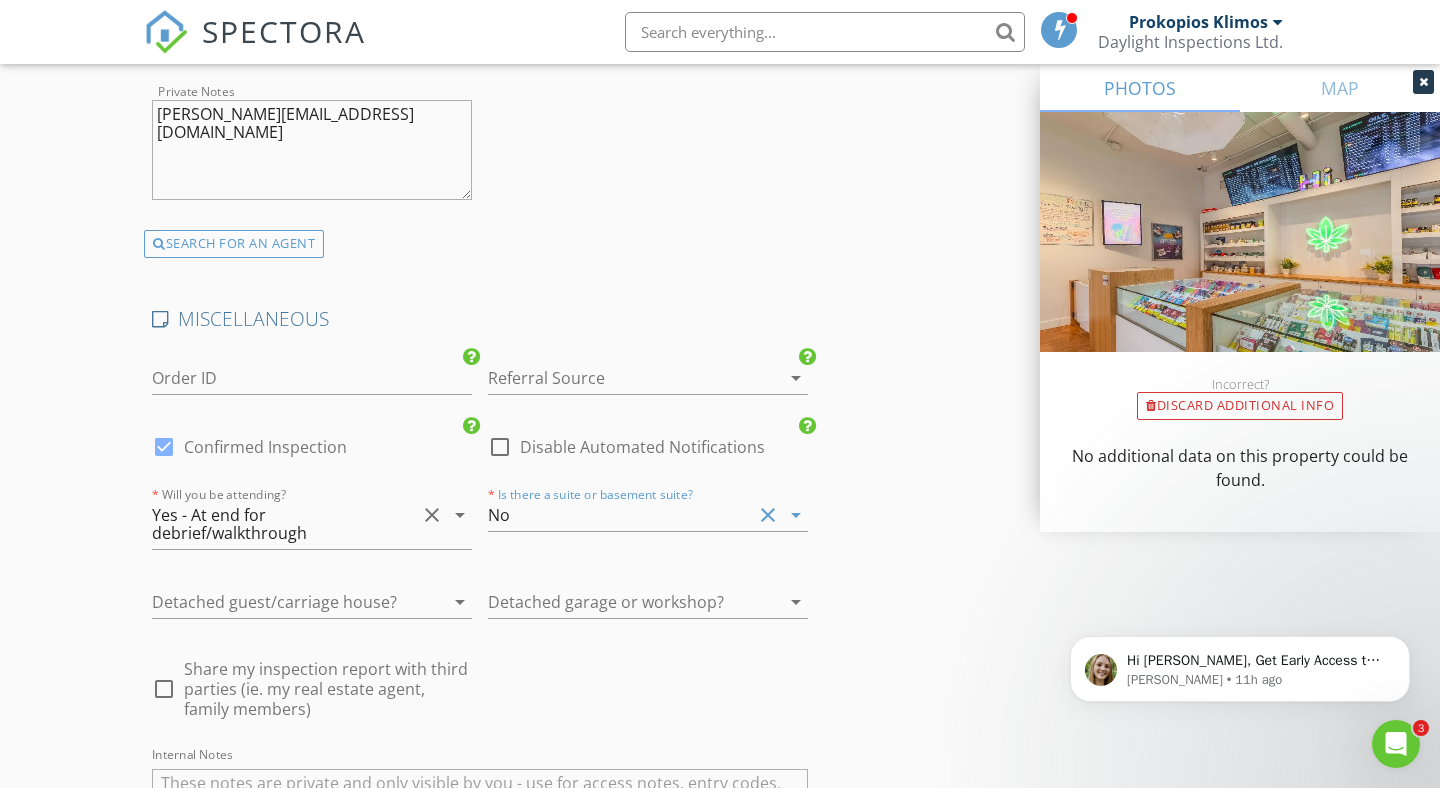 click on "Referral Source arrow_drop_down" at bounding box center [648, 382] 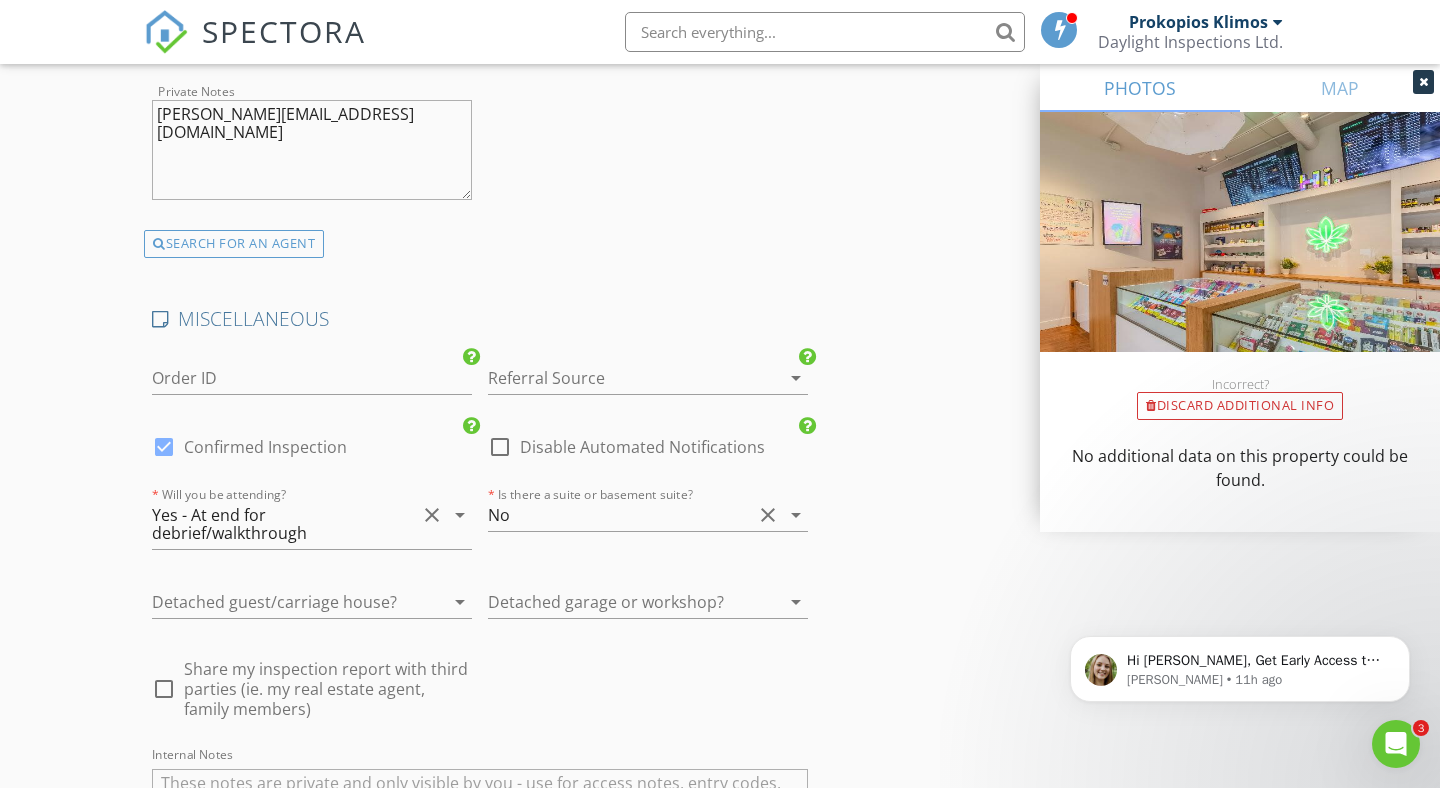 click at bounding box center [620, 378] 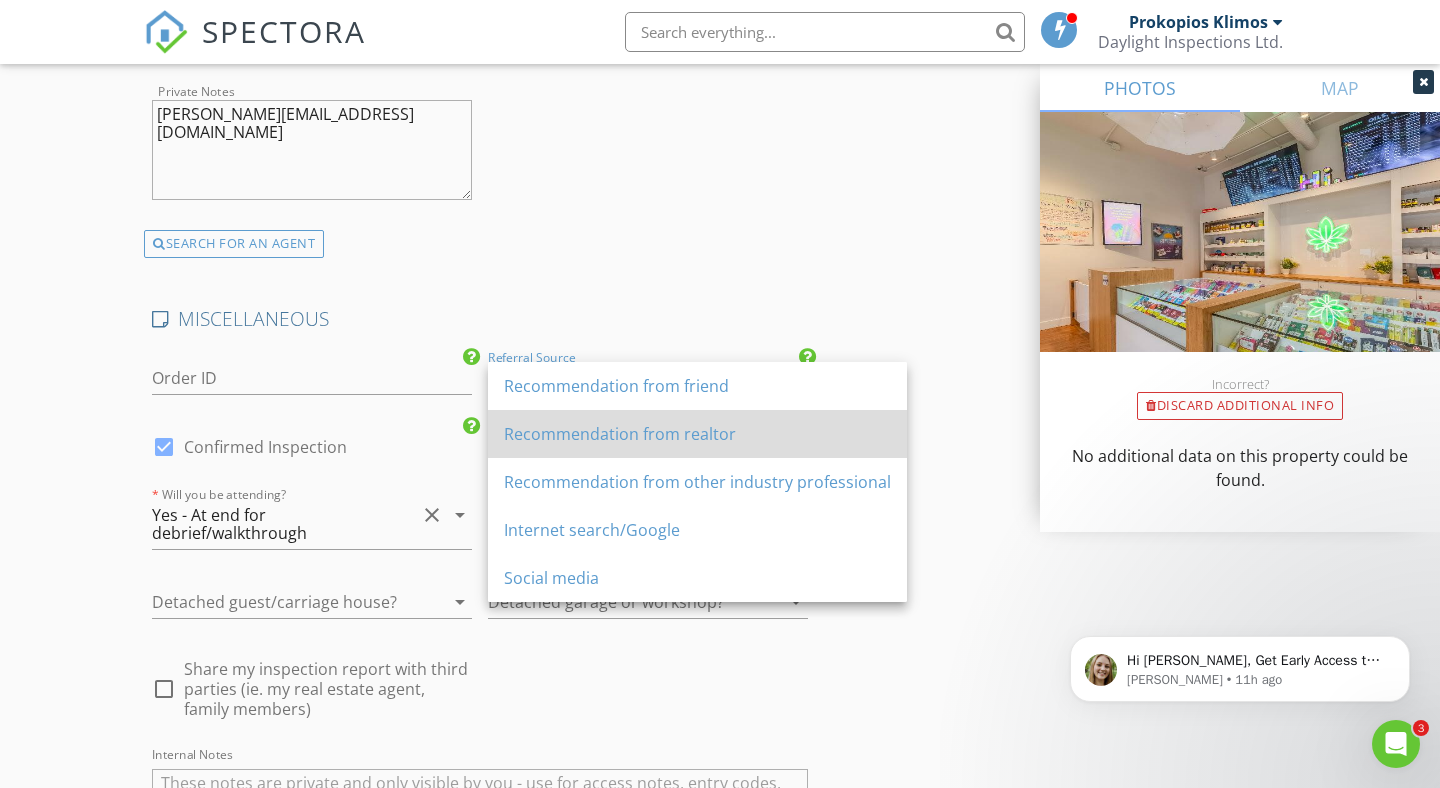 click on "Recommendation from realtor" at bounding box center [697, 434] 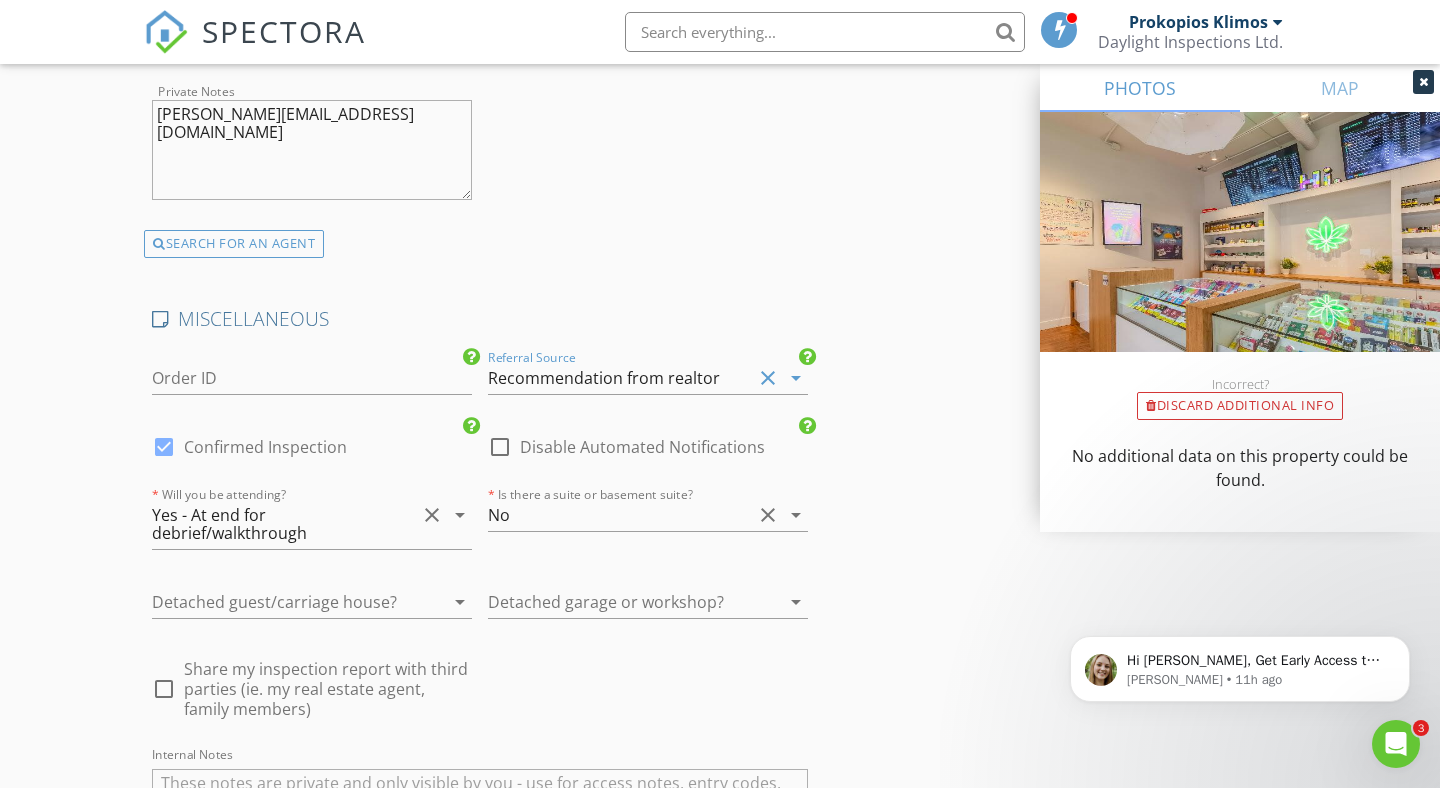 click at bounding box center [284, 602] 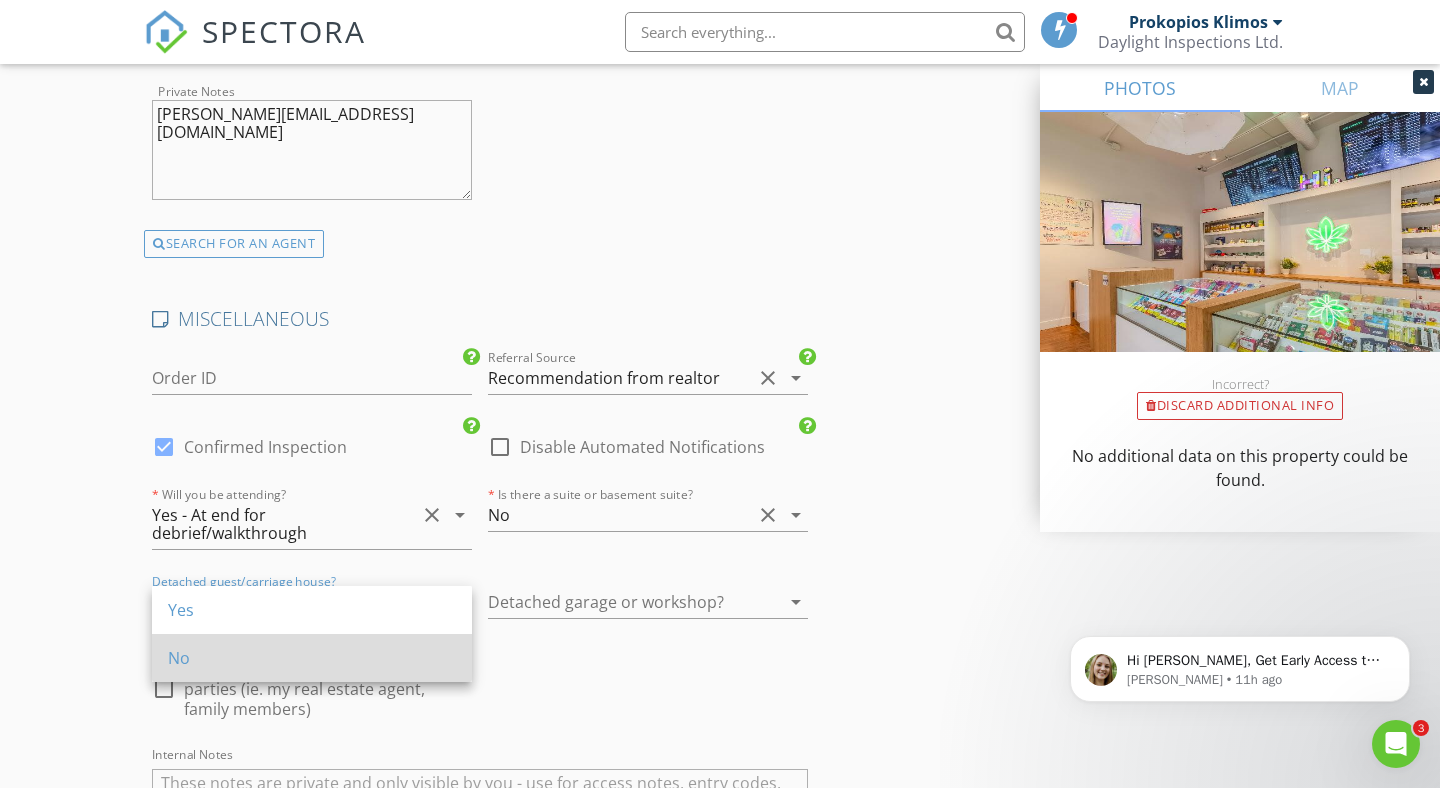 click on "No" at bounding box center [312, 658] 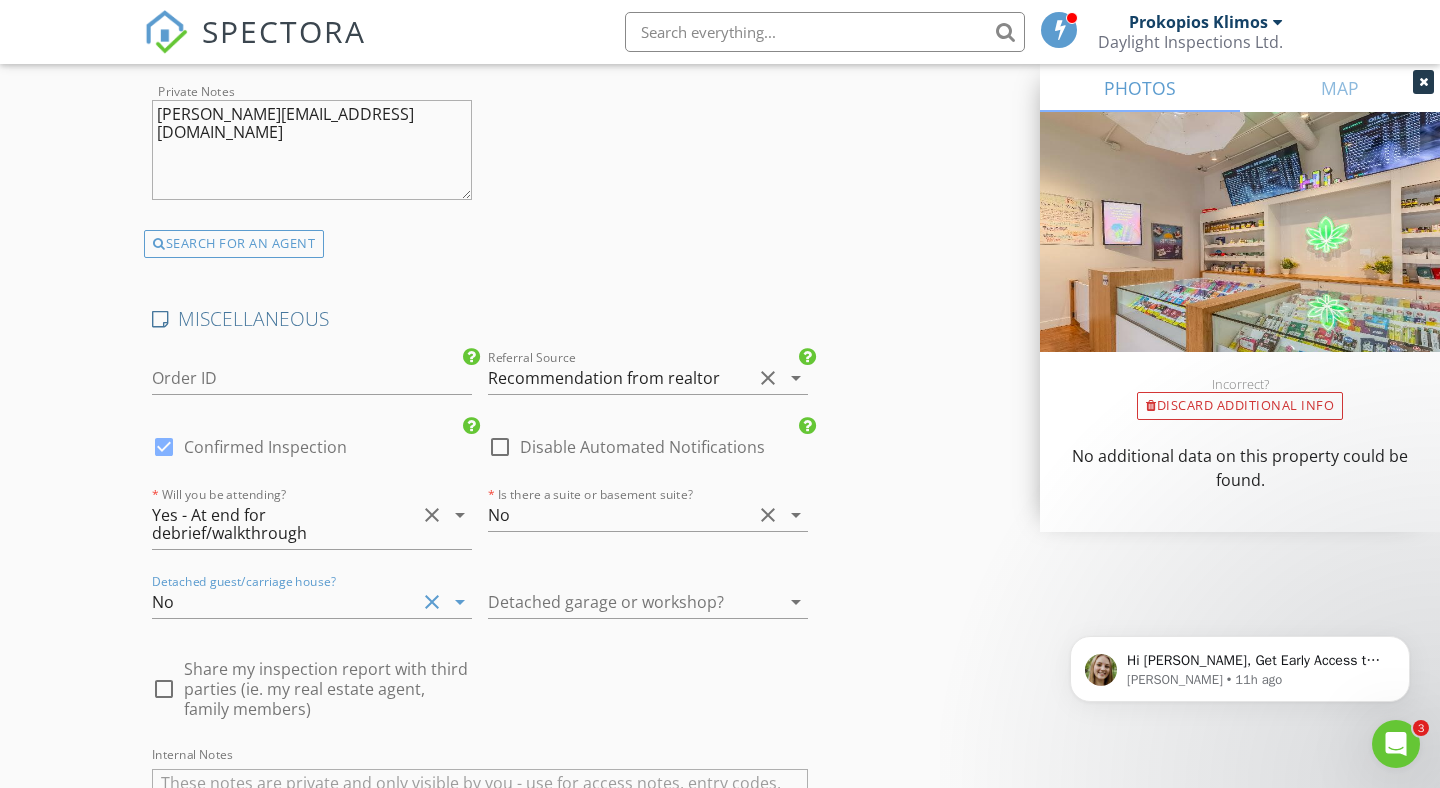 click at bounding box center (620, 602) 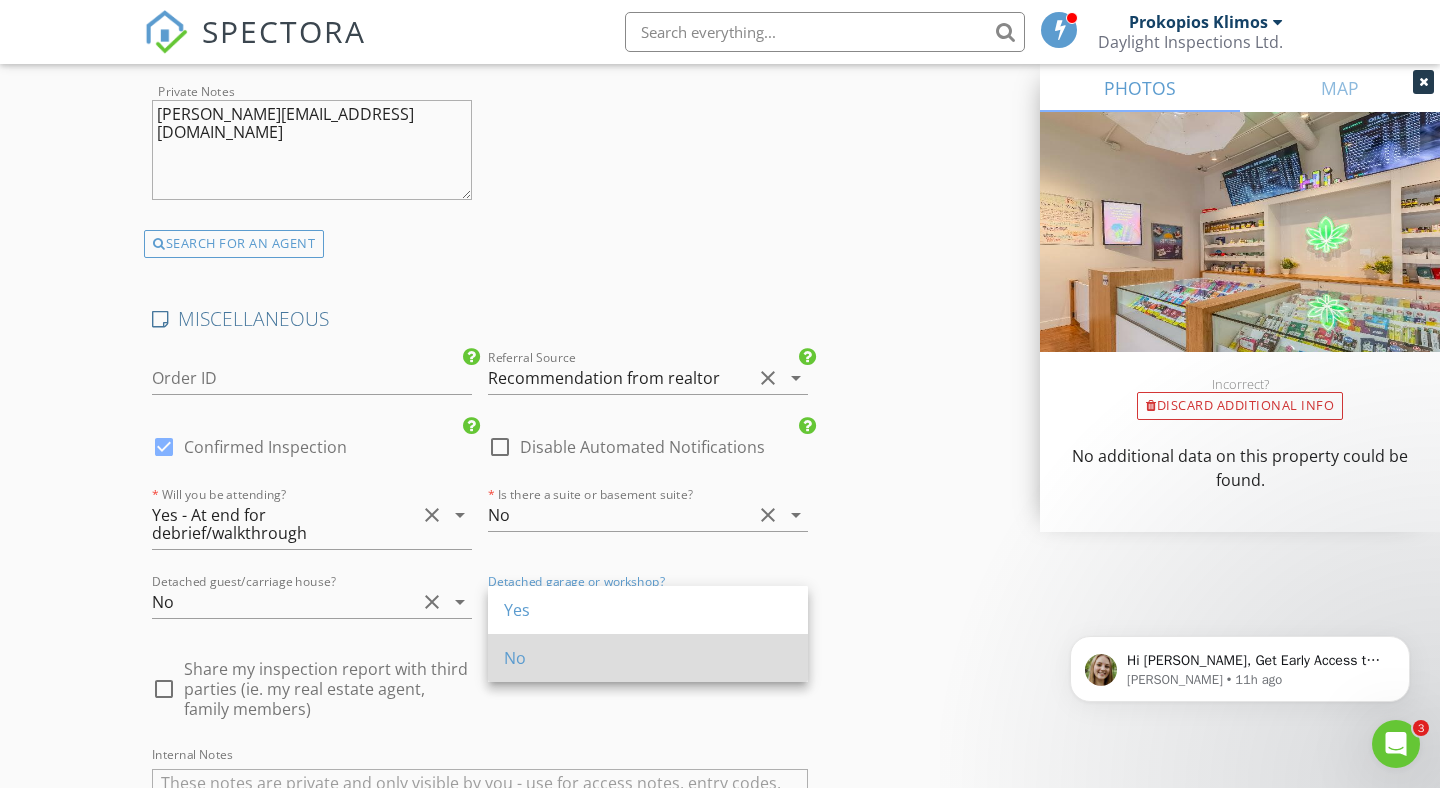 click on "No" at bounding box center [648, 658] 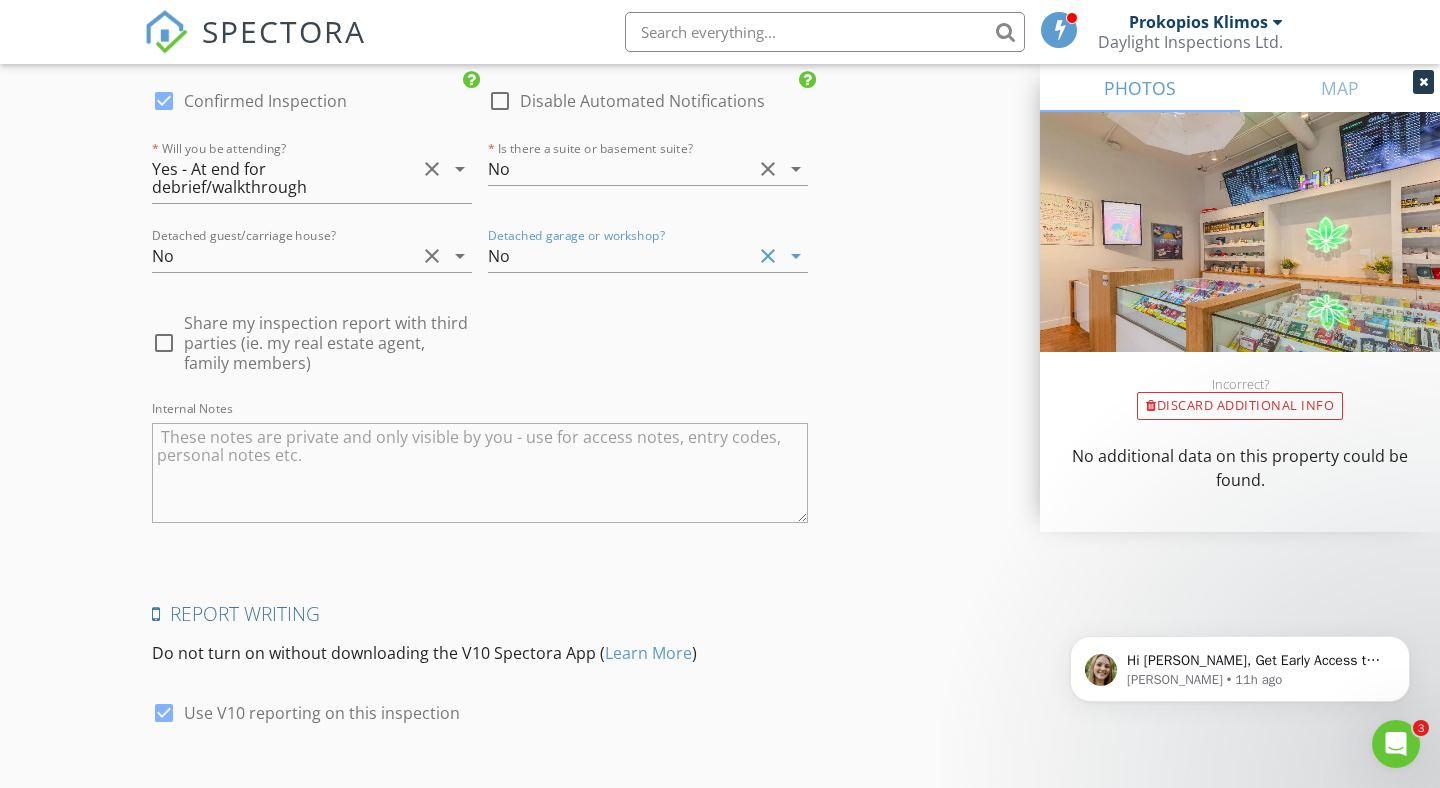scroll, scrollTop: 5056, scrollLeft: 0, axis: vertical 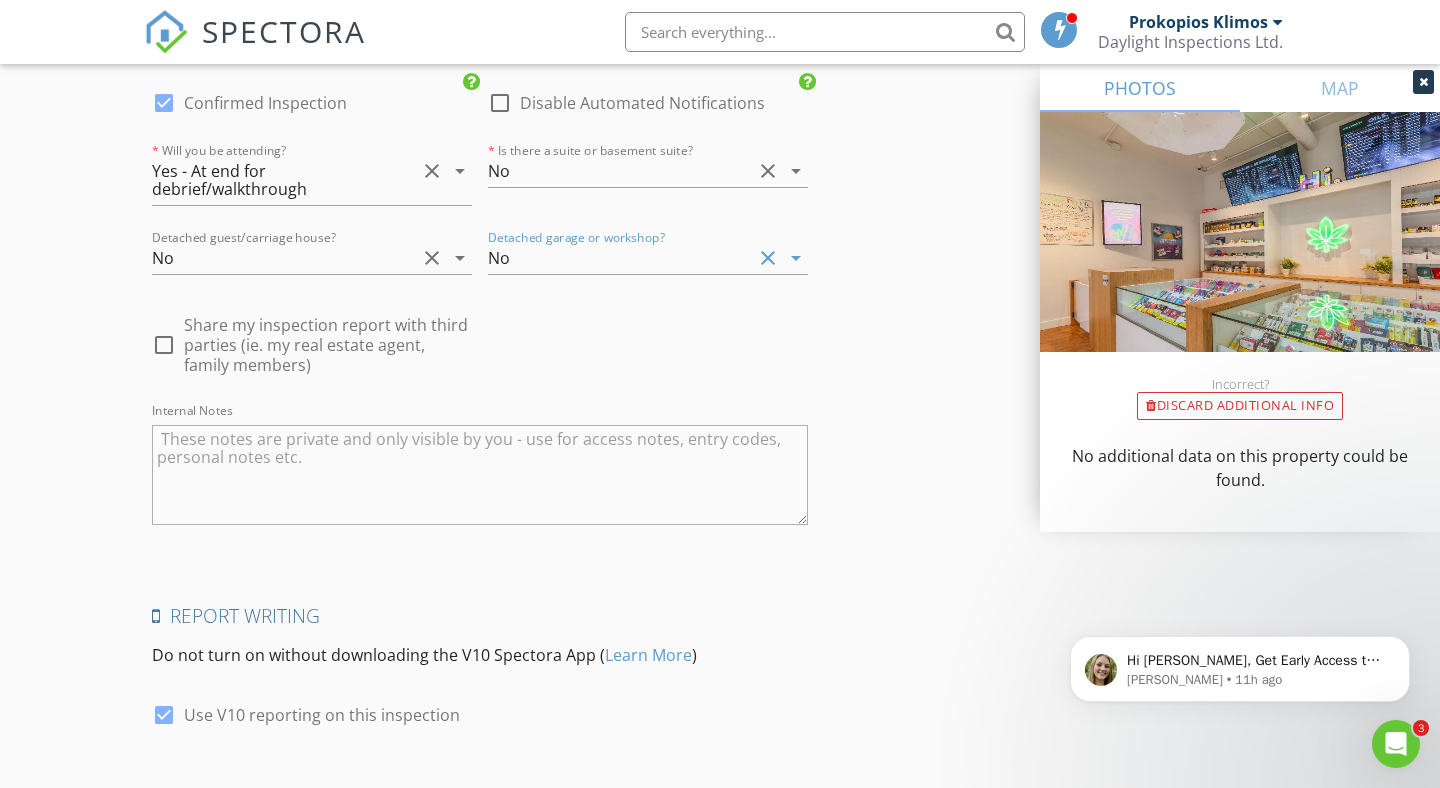 click on "Confirmed Inspection" at bounding box center [265, 103] 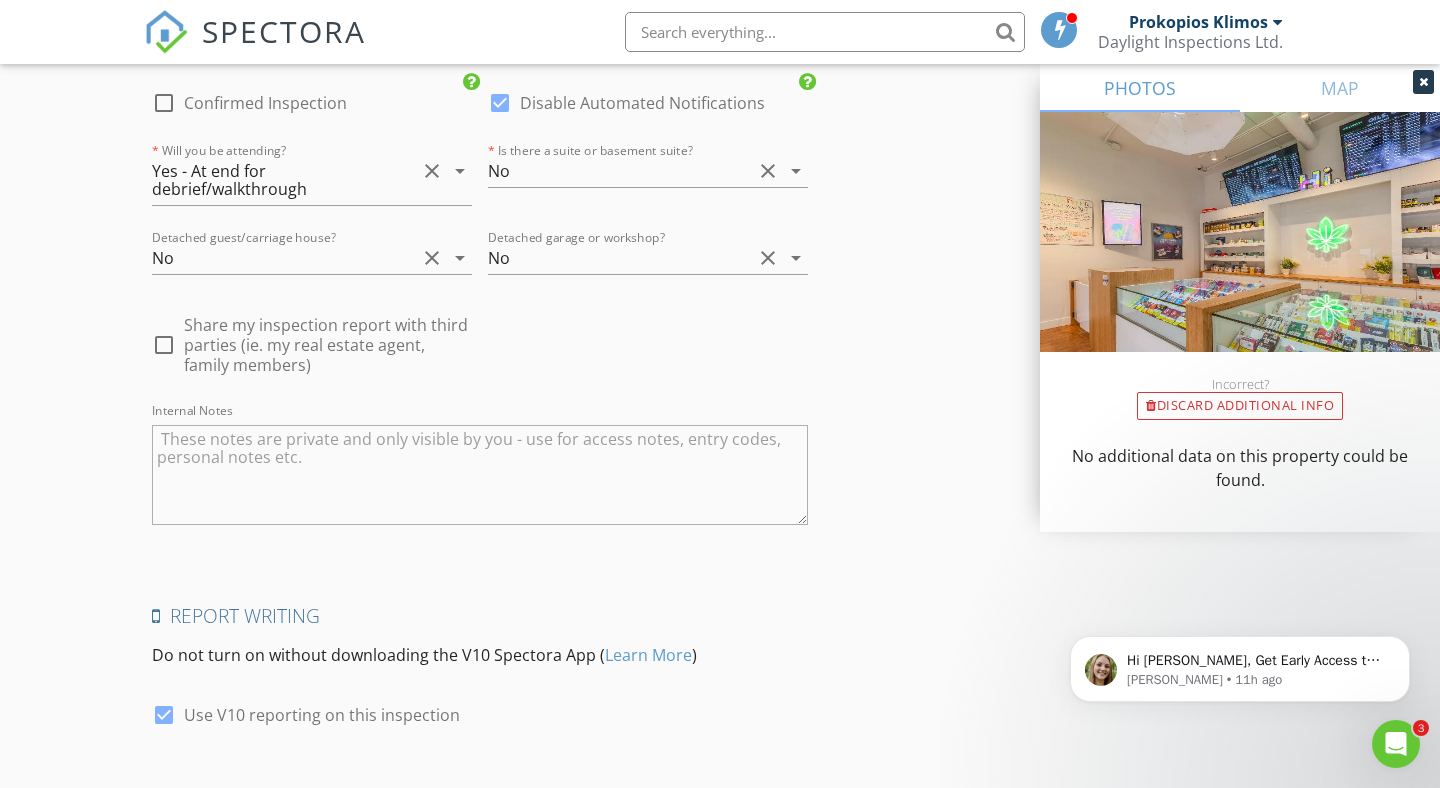 scroll, scrollTop: 5184, scrollLeft: 0, axis: vertical 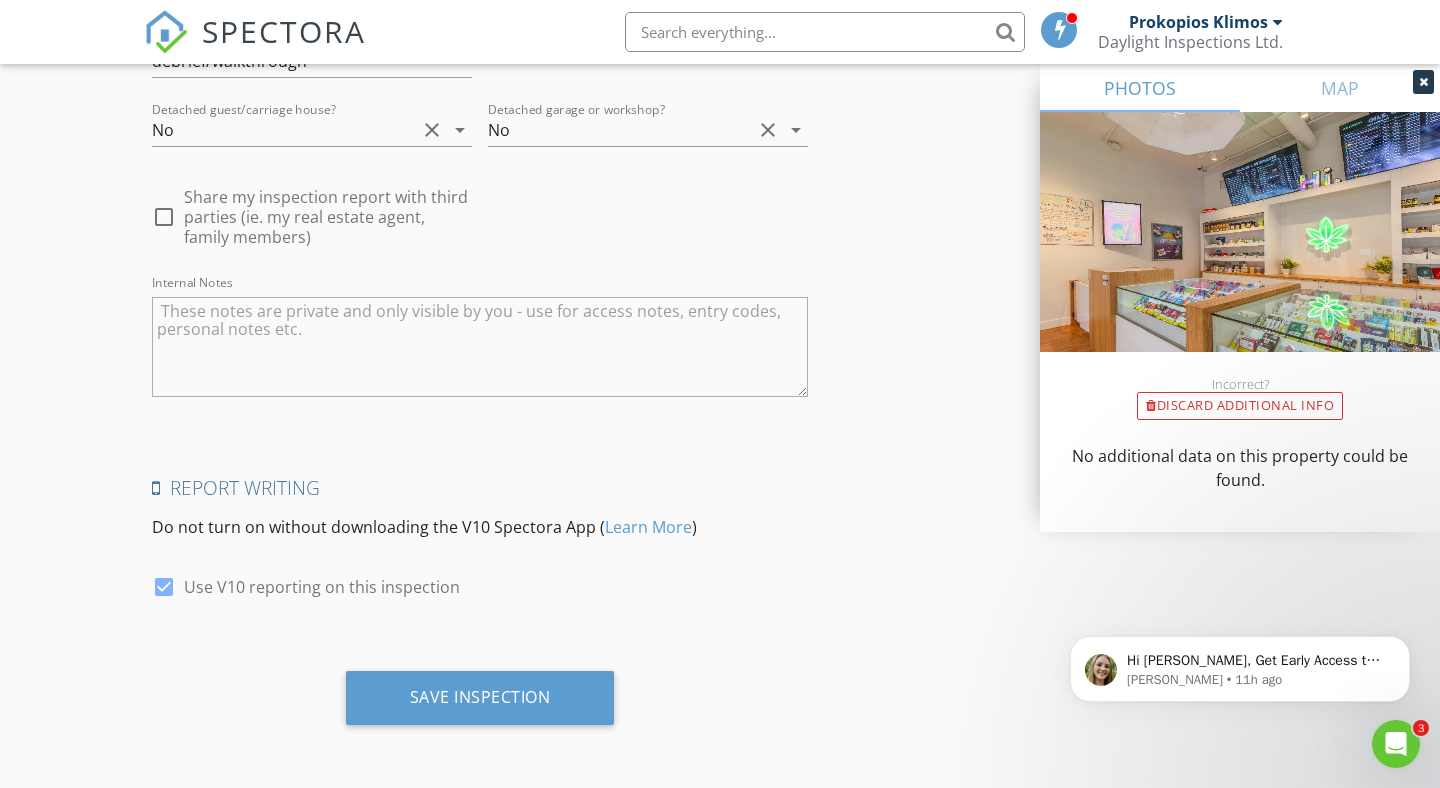 click on "Save Inspection" at bounding box center (480, 698) 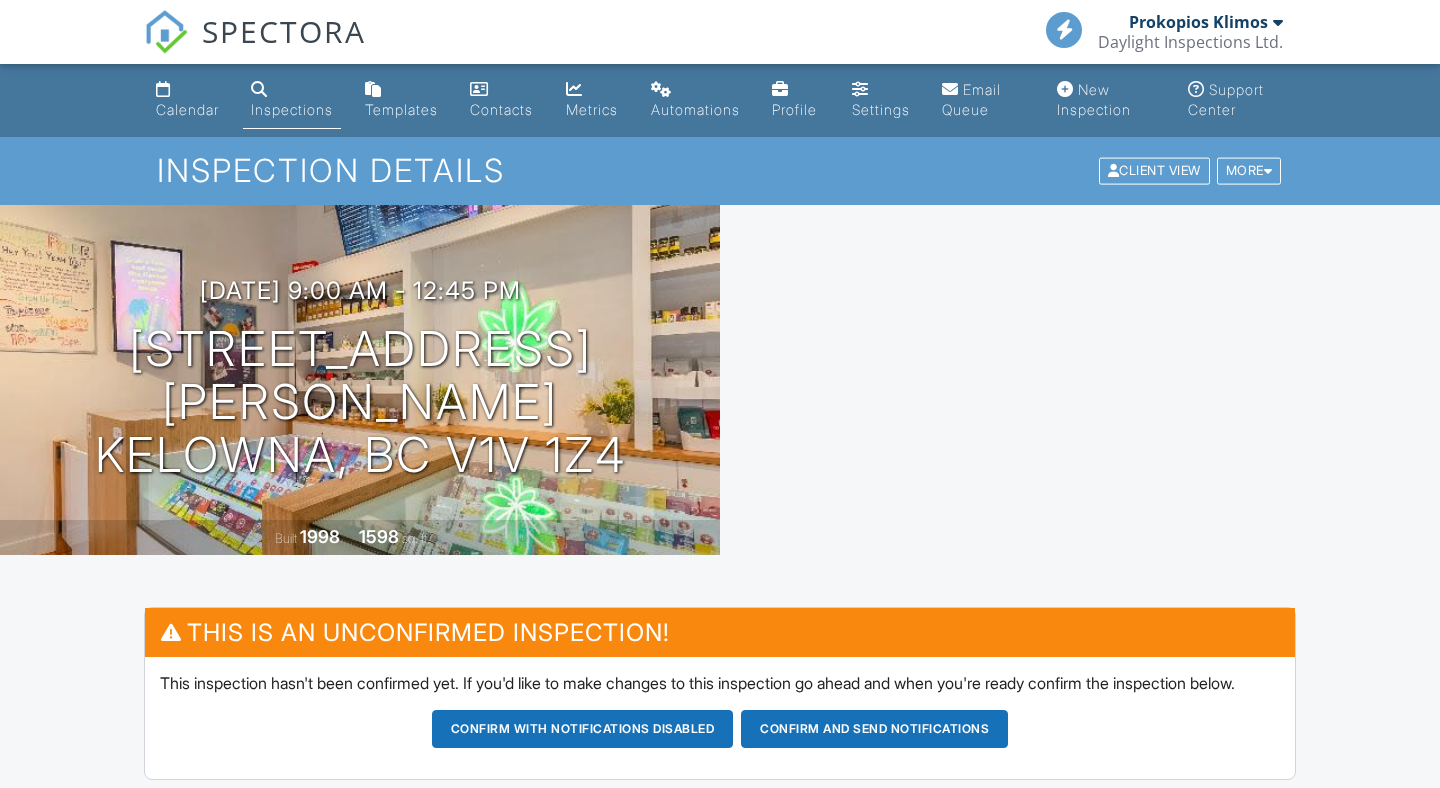 scroll, scrollTop: 0, scrollLeft: 0, axis: both 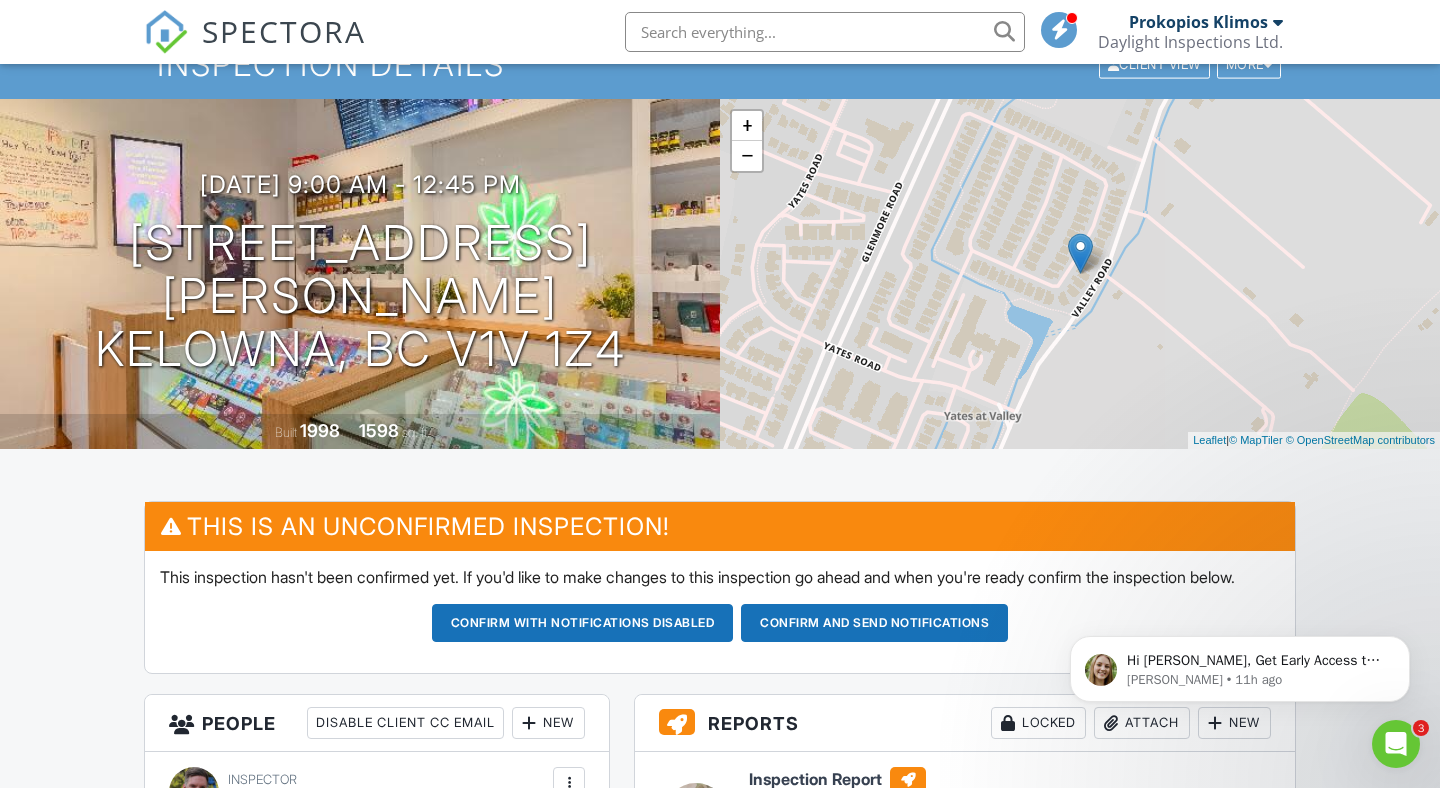 drag, startPoint x: 683, startPoint y: 526, endPoint x: 526, endPoint y: 508, distance: 158.02847 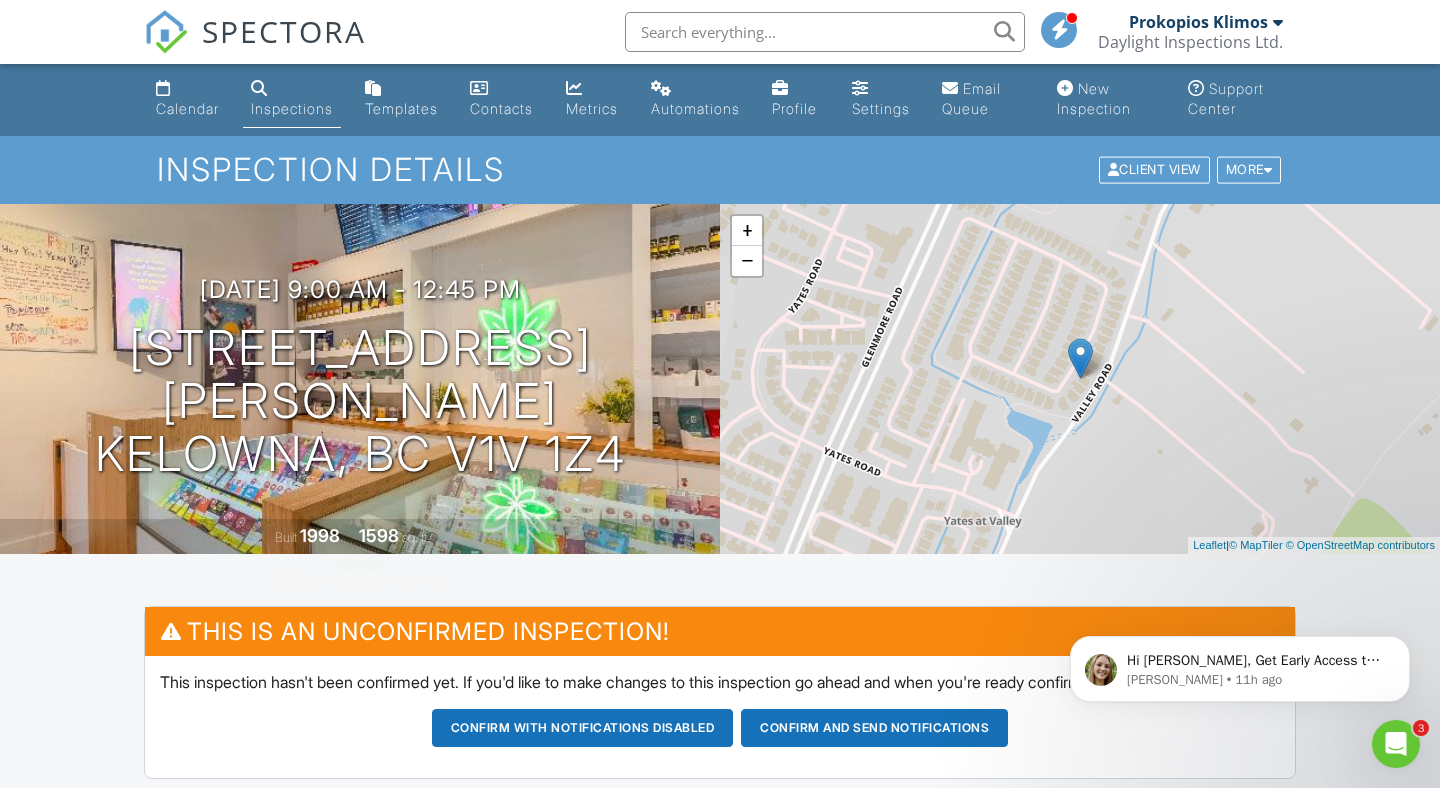 scroll, scrollTop: 0, scrollLeft: 0, axis: both 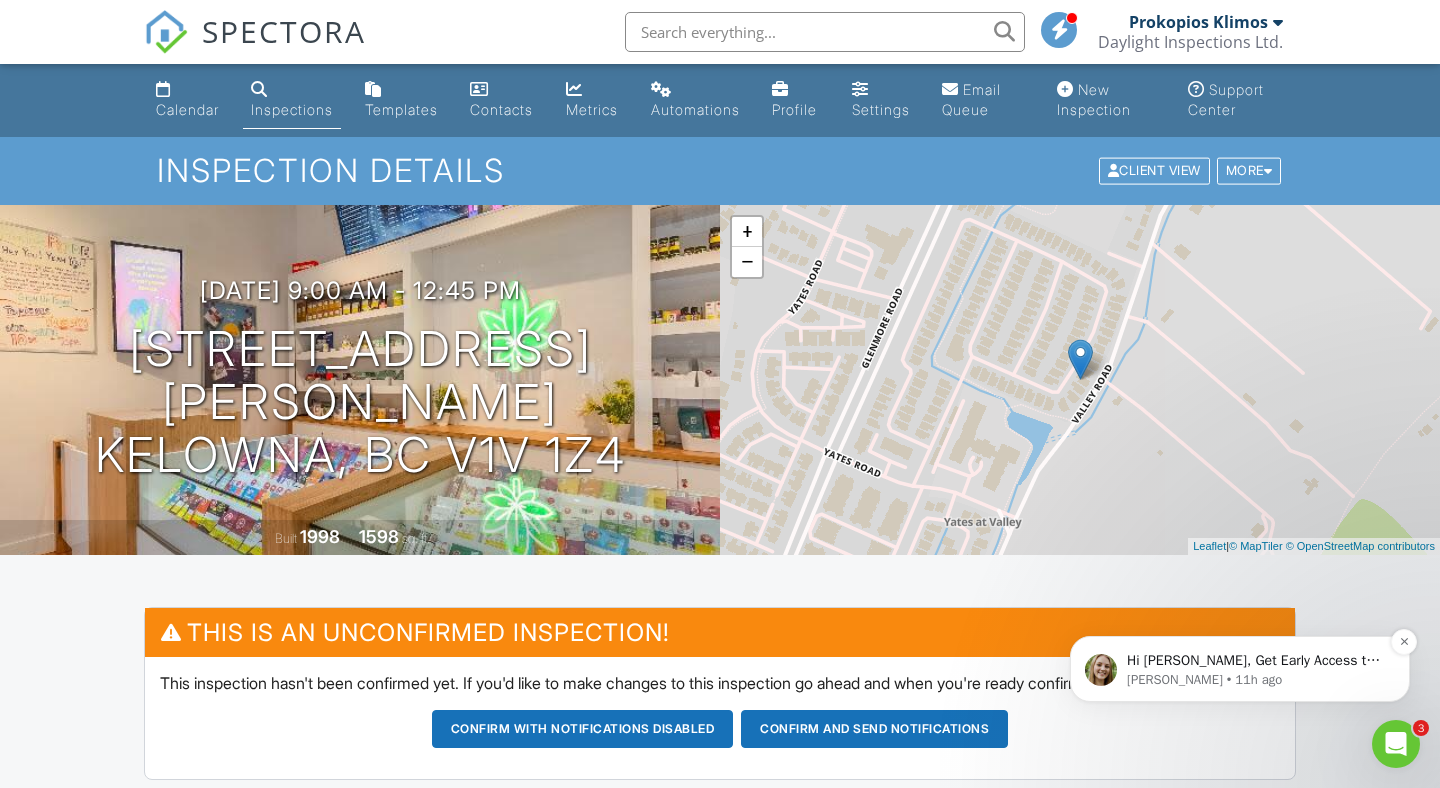 click on "Hi Prokopios, Get Early Access to New Report Writing Features &amp; Updates Want to be the first to try Spectora’s latest updates? Join our early access group and be the first to use new features before they’re released. Features and updates coming soon that you will get early access to include: Update: The upgraded Rapid Fire Camera, New: Photo preview before adding images to a report, New: The .5 camera lens" at bounding box center [1256, 661] 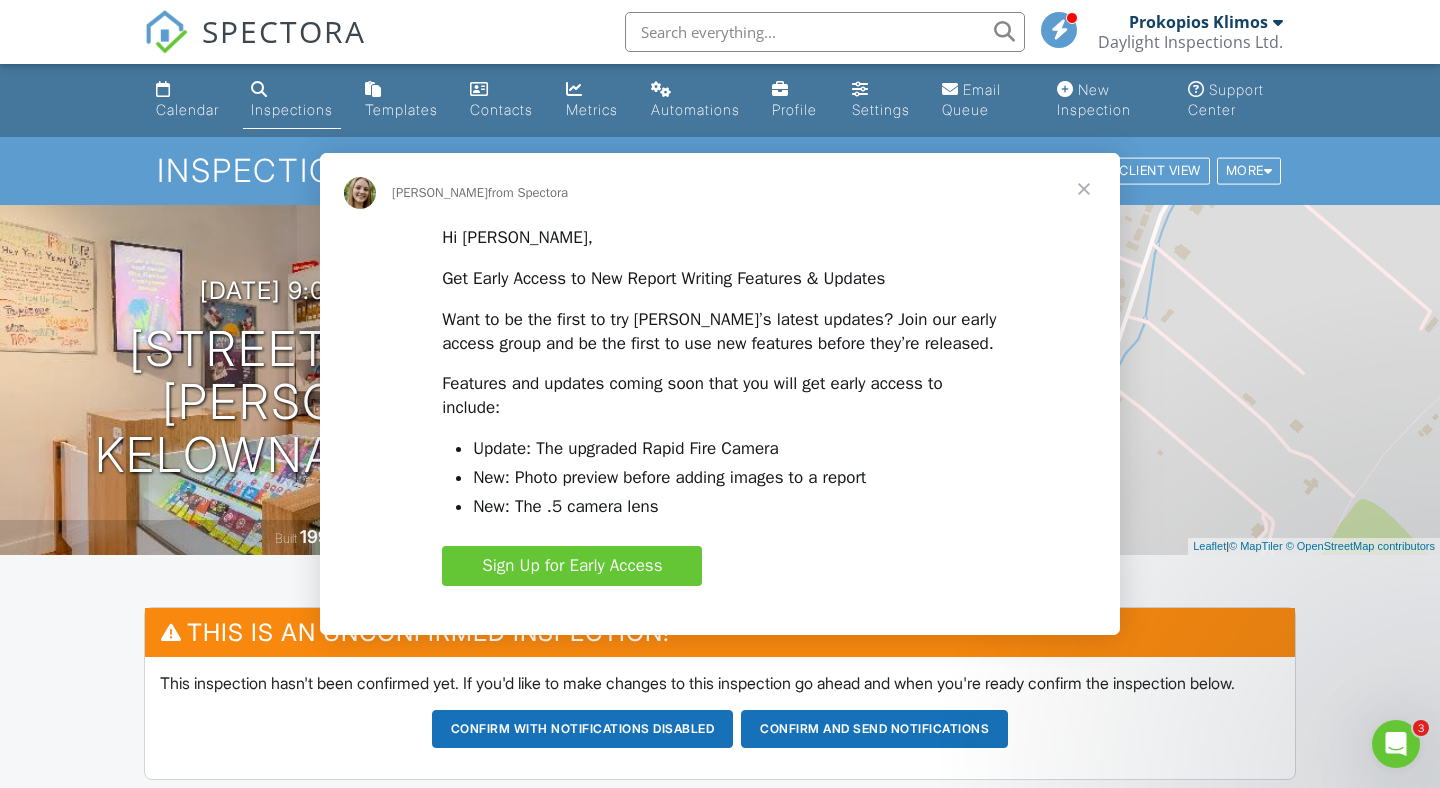 scroll, scrollTop: 0, scrollLeft: 0, axis: both 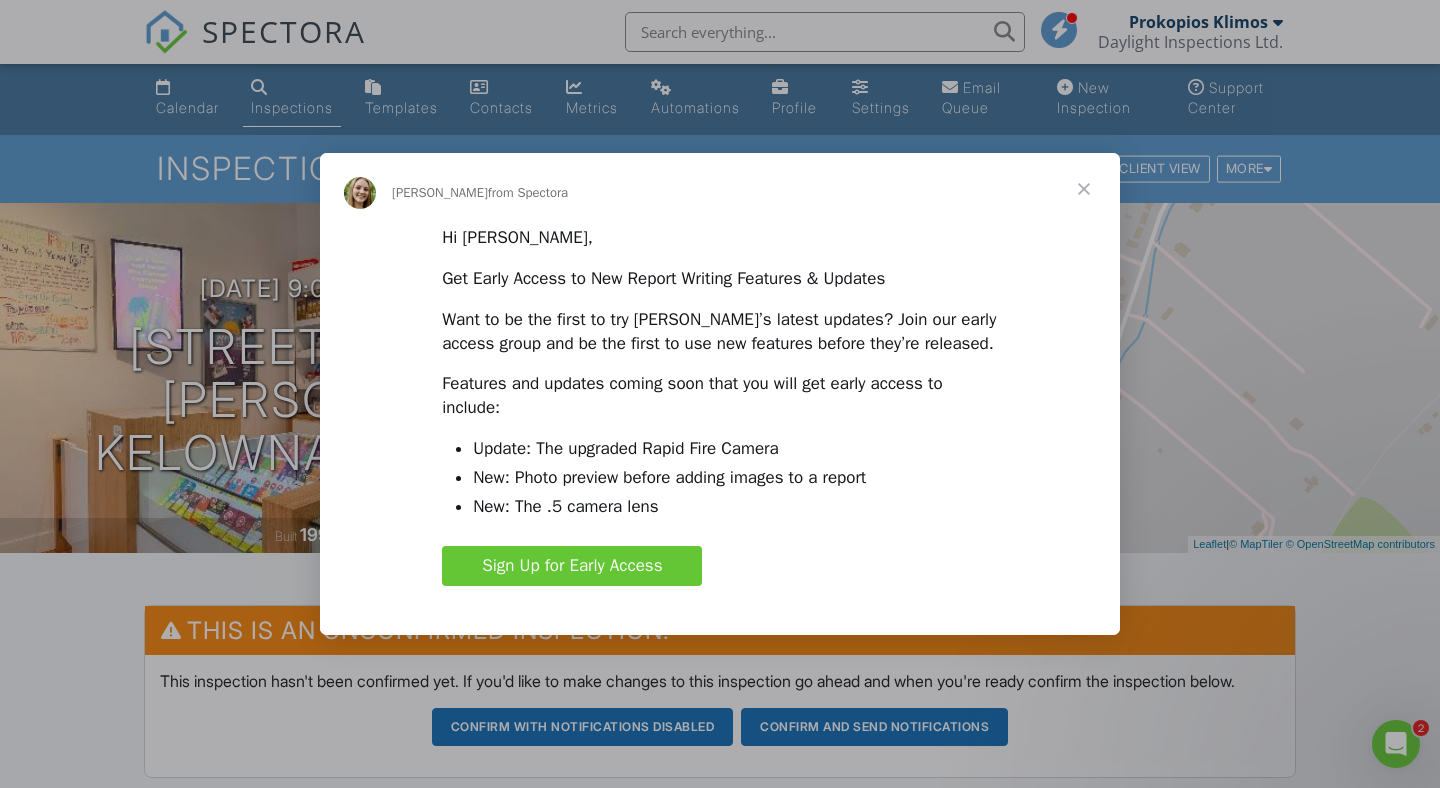 click at bounding box center (1084, 189) 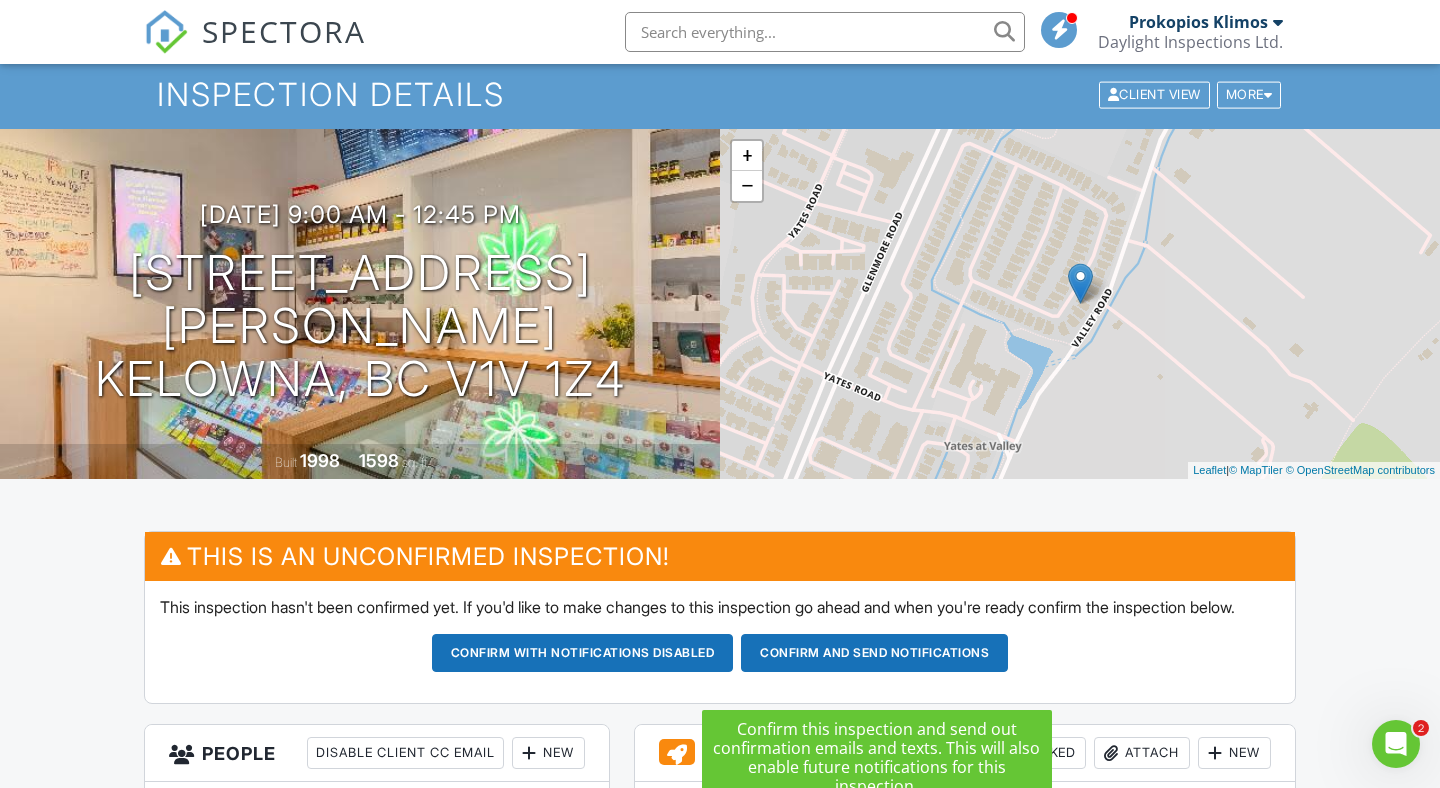 scroll, scrollTop: 0, scrollLeft: 0, axis: both 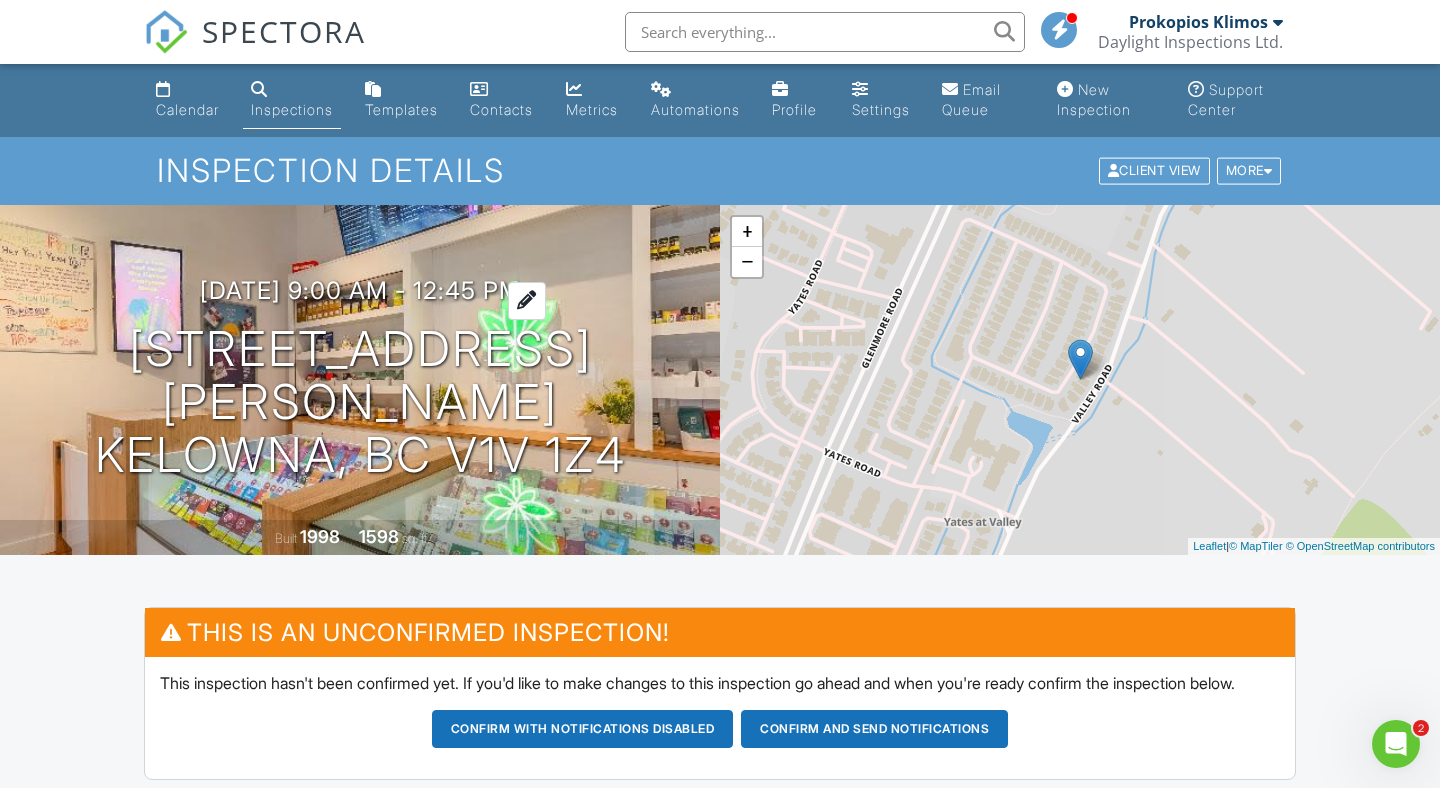 click on "07/12/2025  9:00 am
- 12:45 pm" at bounding box center [360, 290] 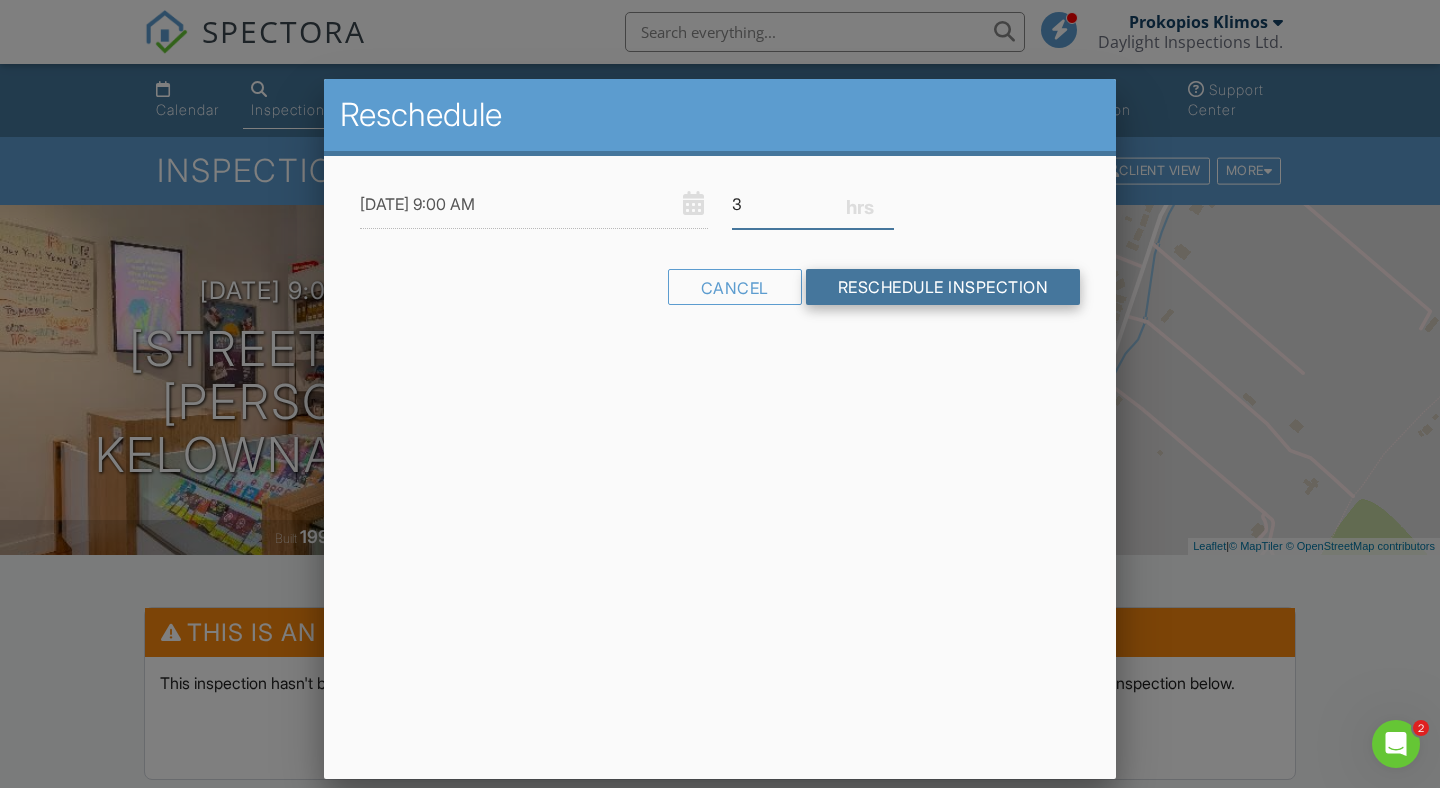 type on "3" 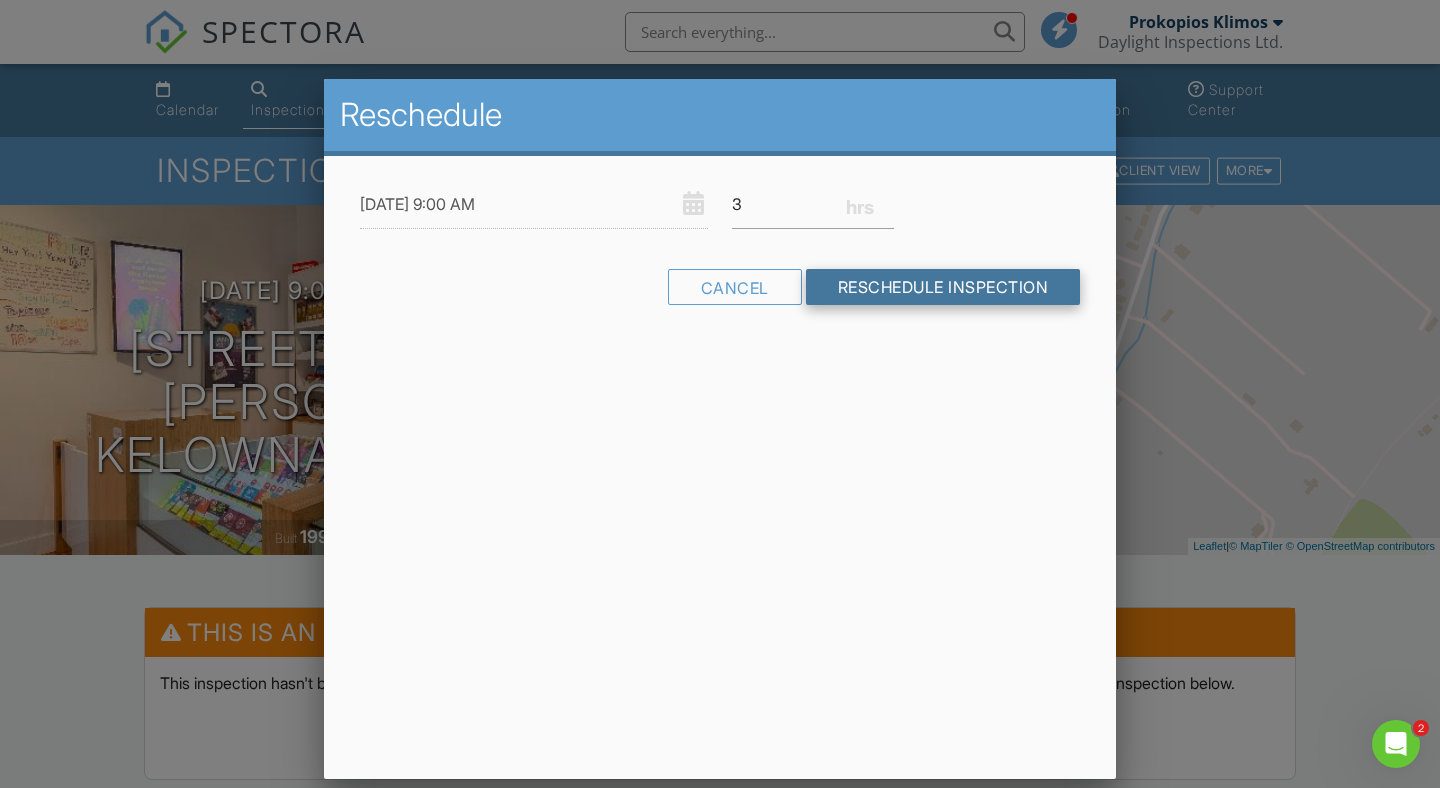 click on "Reschedule Inspection" at bounding box center [943, 287] 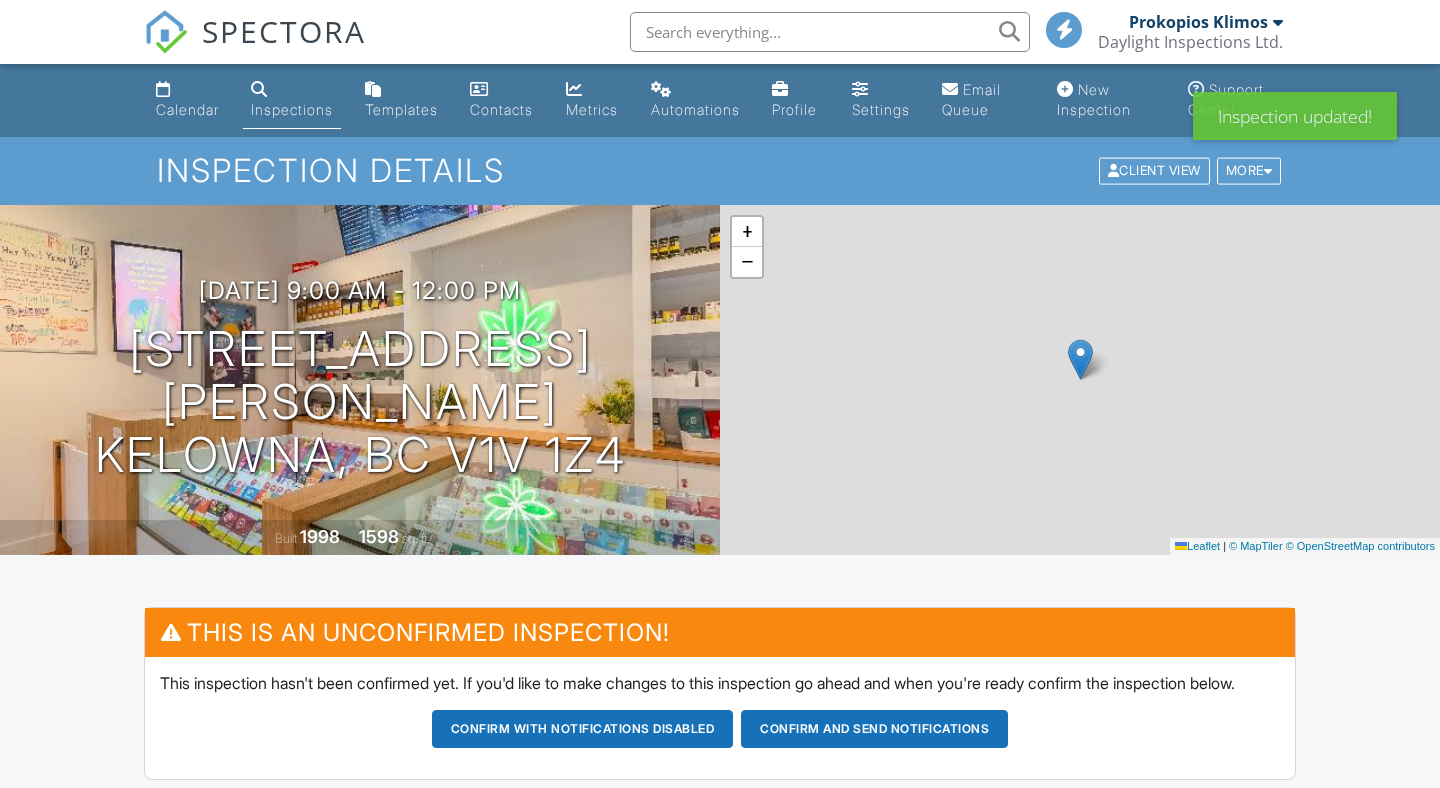 scroll, scrollTop: 216, scrollLeft: 0, axis: vertical 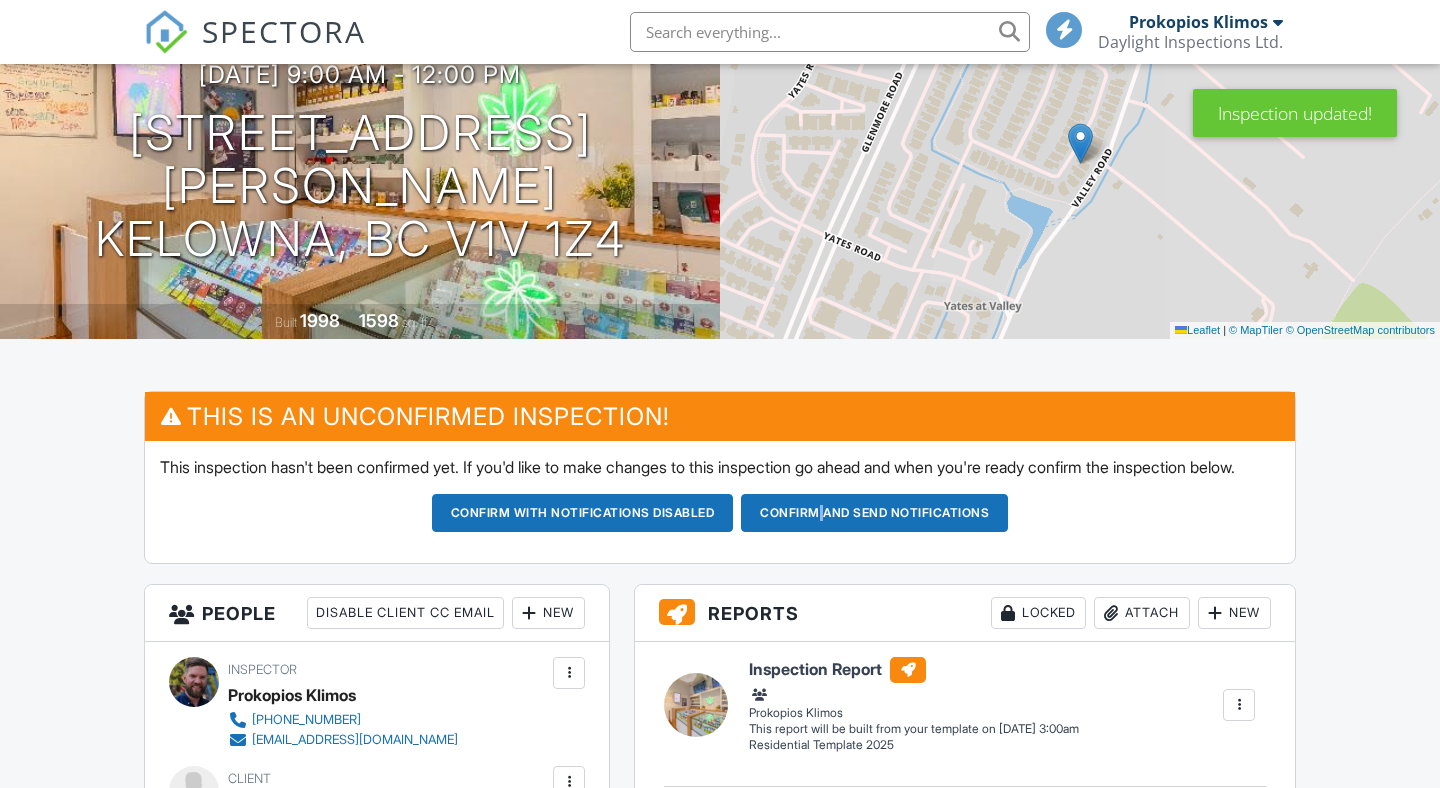 click on "Confirm and send notifications" at bounding box center [583, 513] 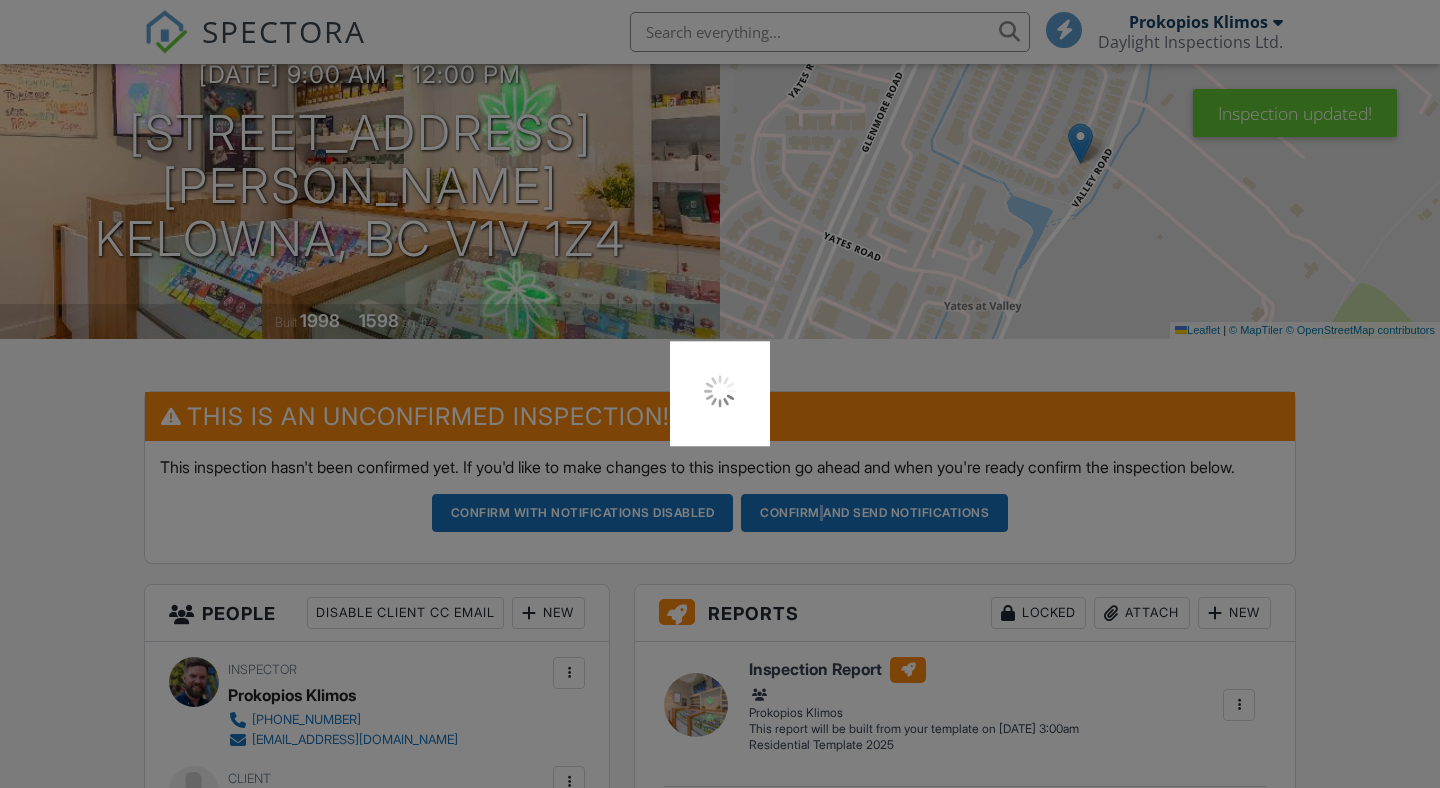 scroll, scrollTop: 216, scrollLeft: 0, axis: vertical 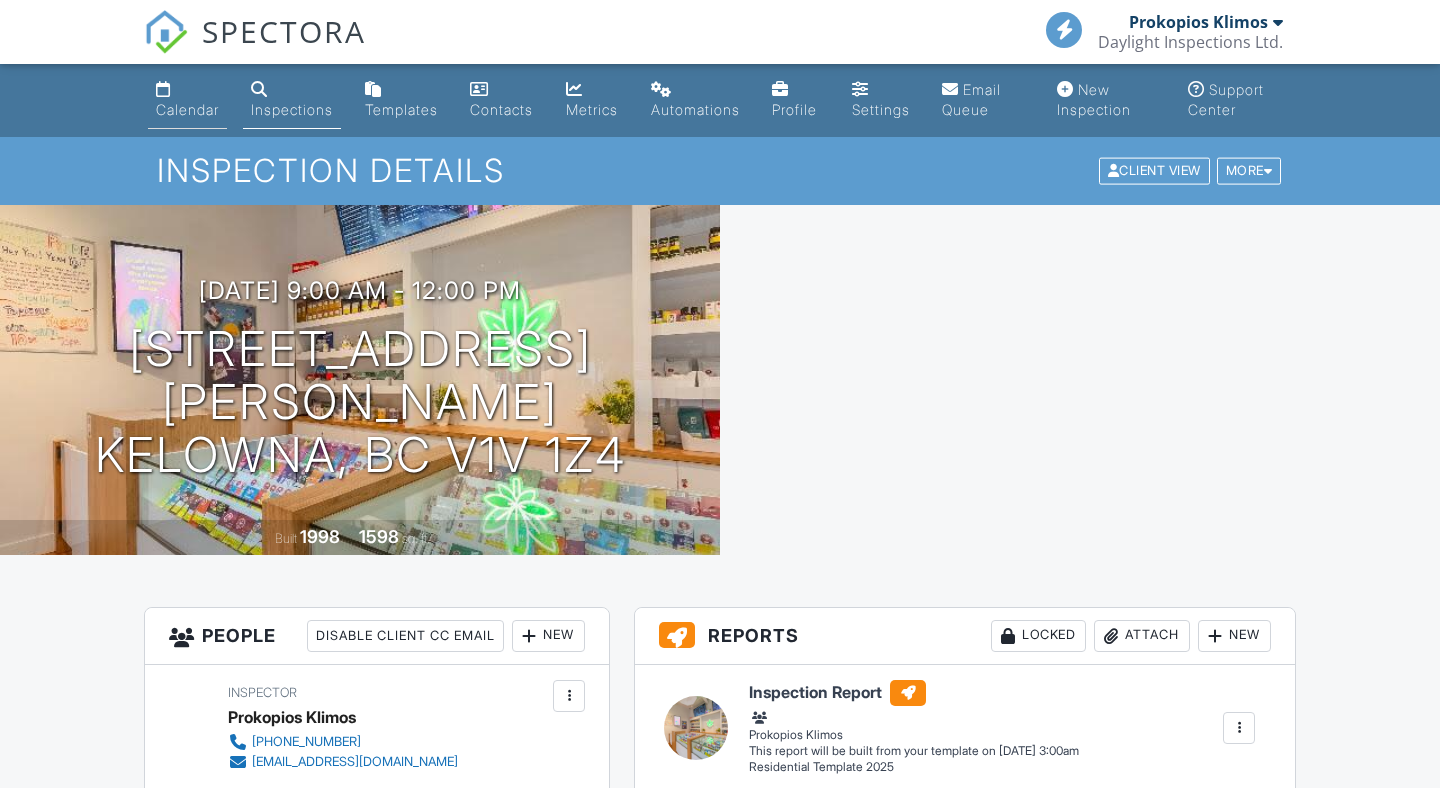 click on "Calendar" at bounding box center (187, 109) 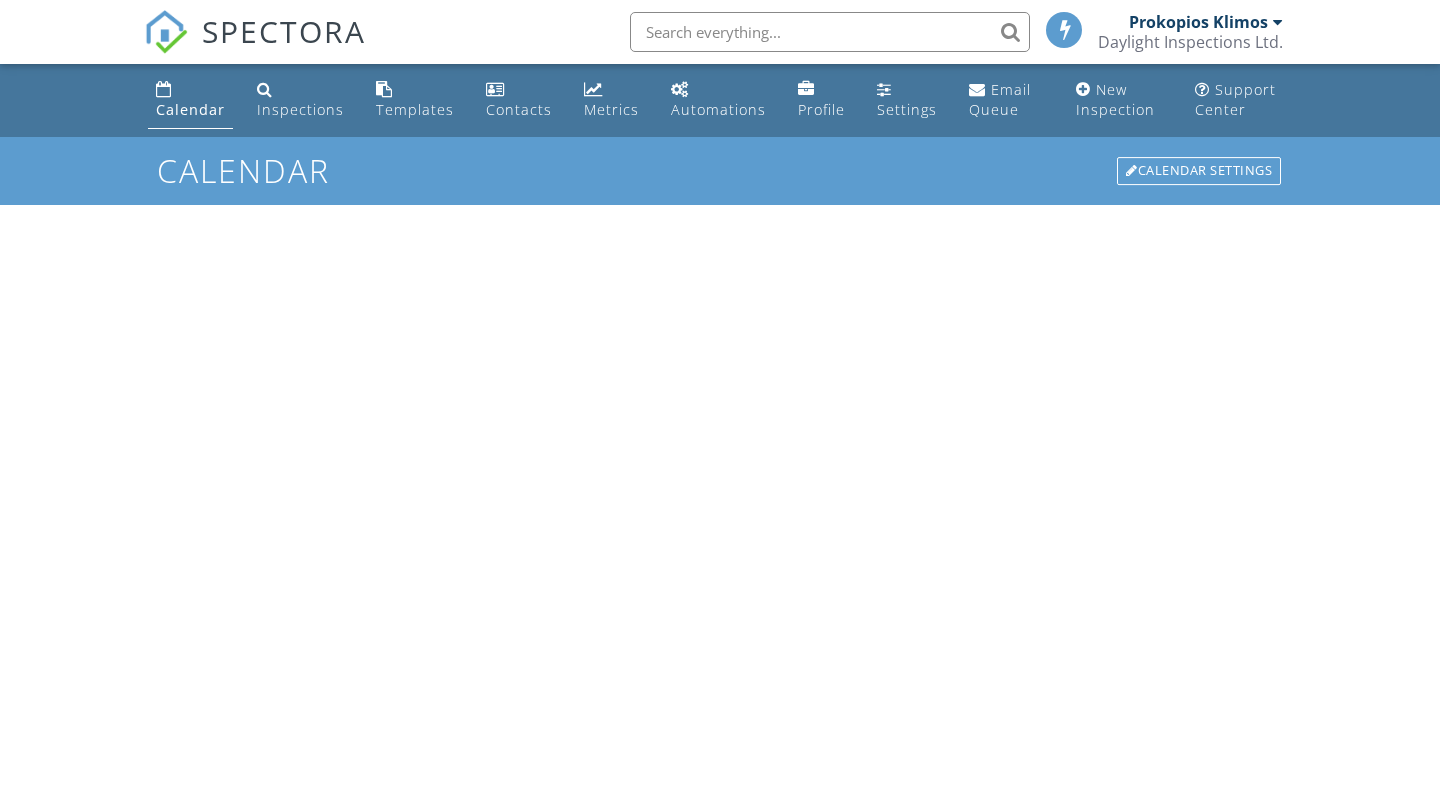 scroll, scrollTop: 0, scrollLeft: 0, axis: both 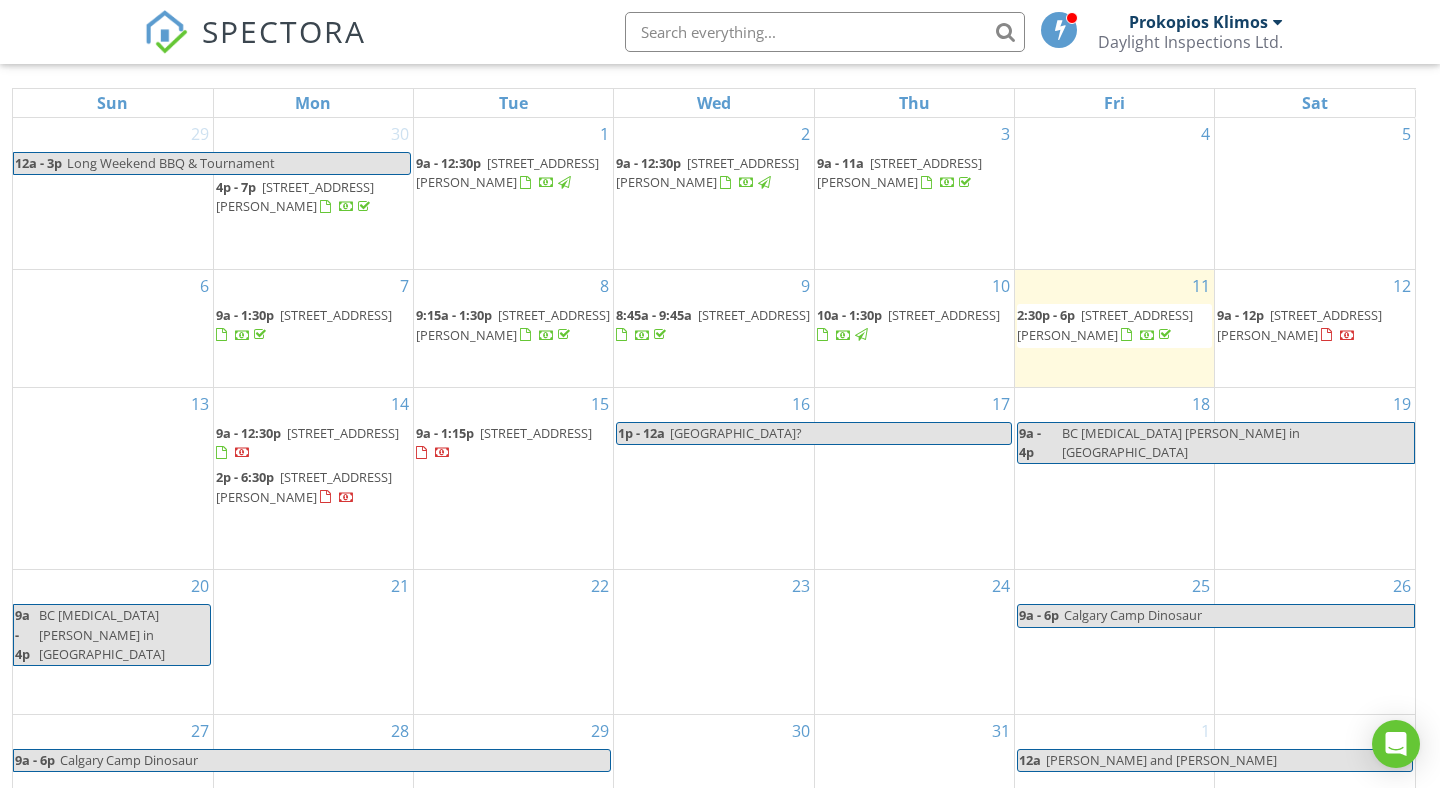 click on "[GEOGRAPHIC_DATA]?" at bounding box center (736, 433) 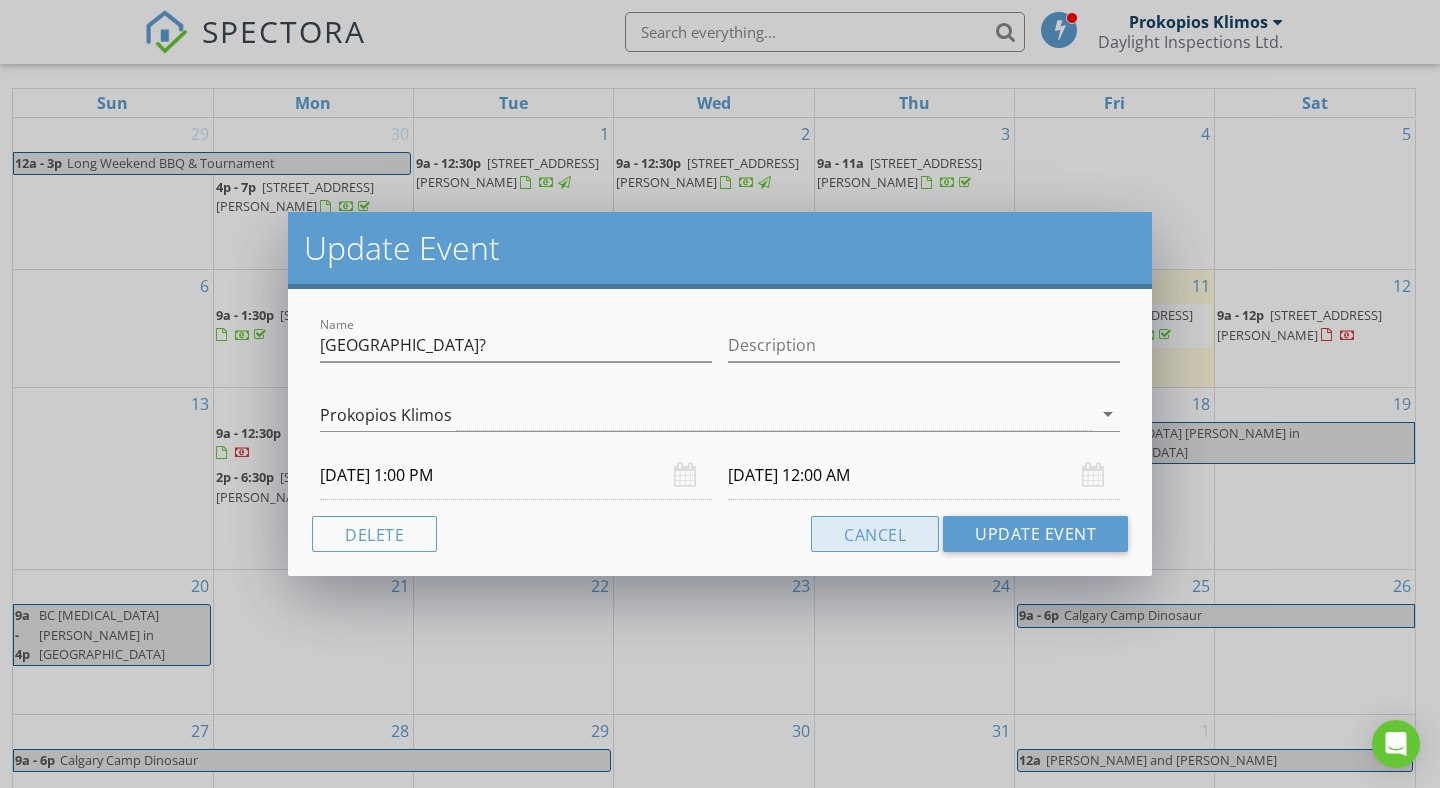 click on "Cancel" at bounding box center (875, 534) 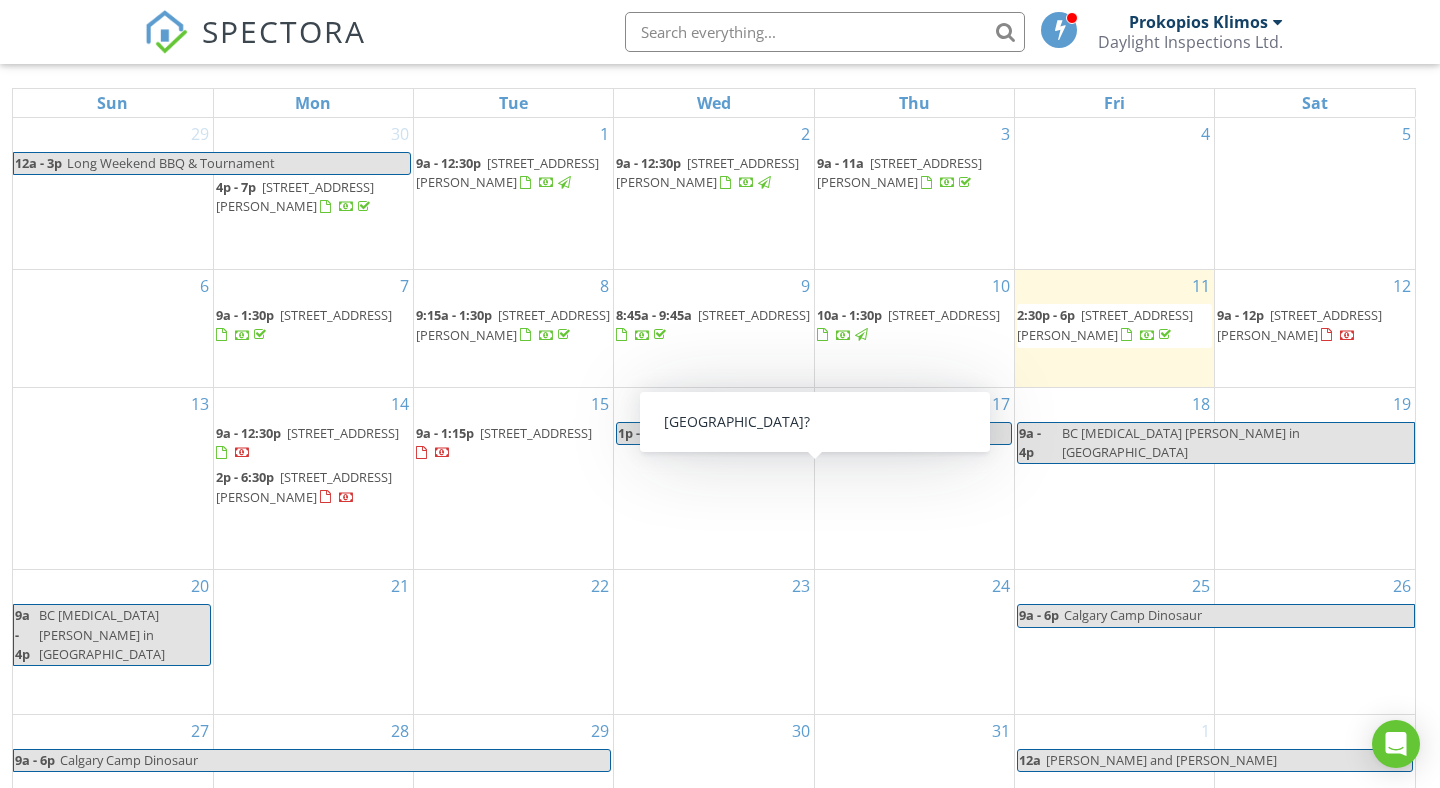 click on "Vancouver?" at bounding box center [736, 433] 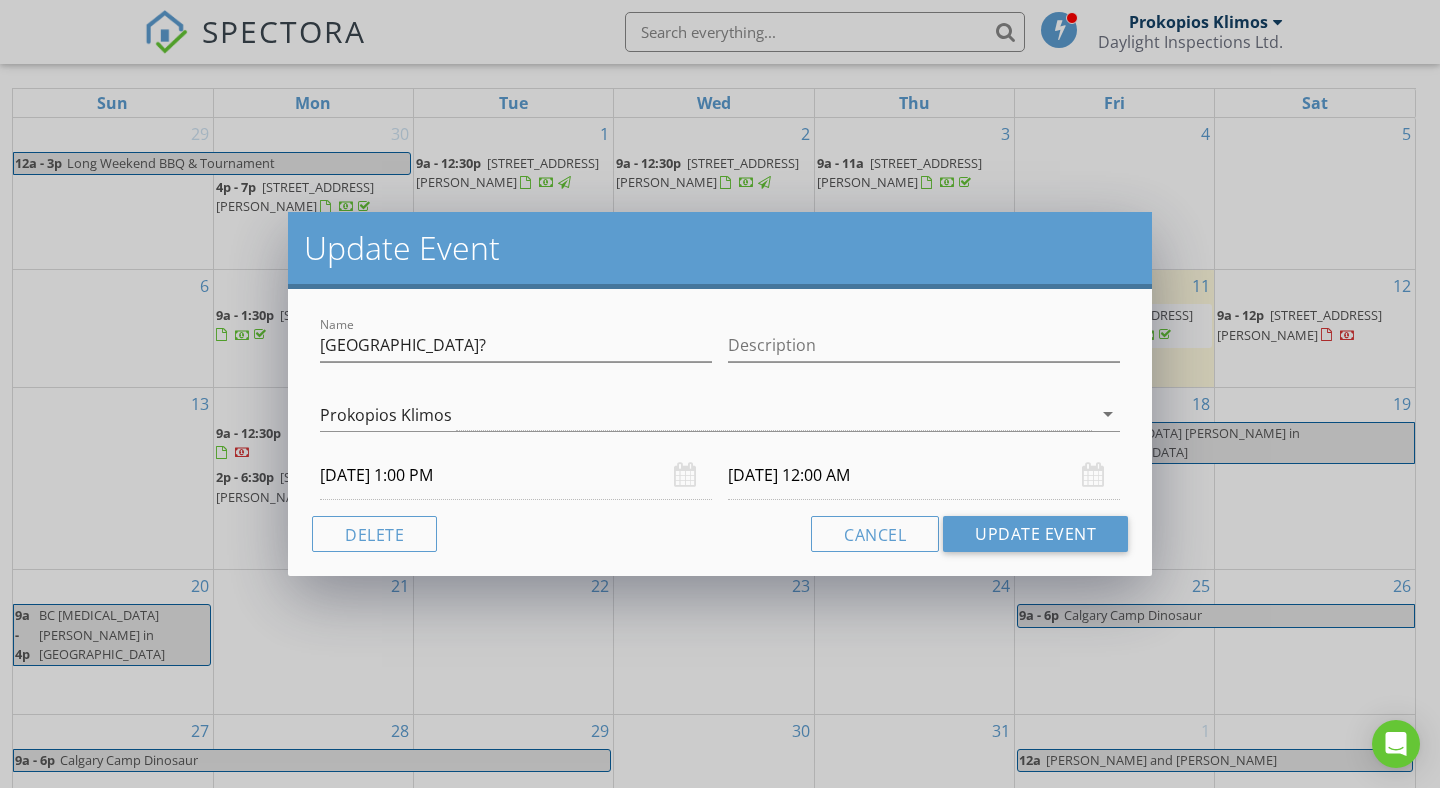 click on "07/16/2025 1:00 PM" at bounding box center [516, 475] 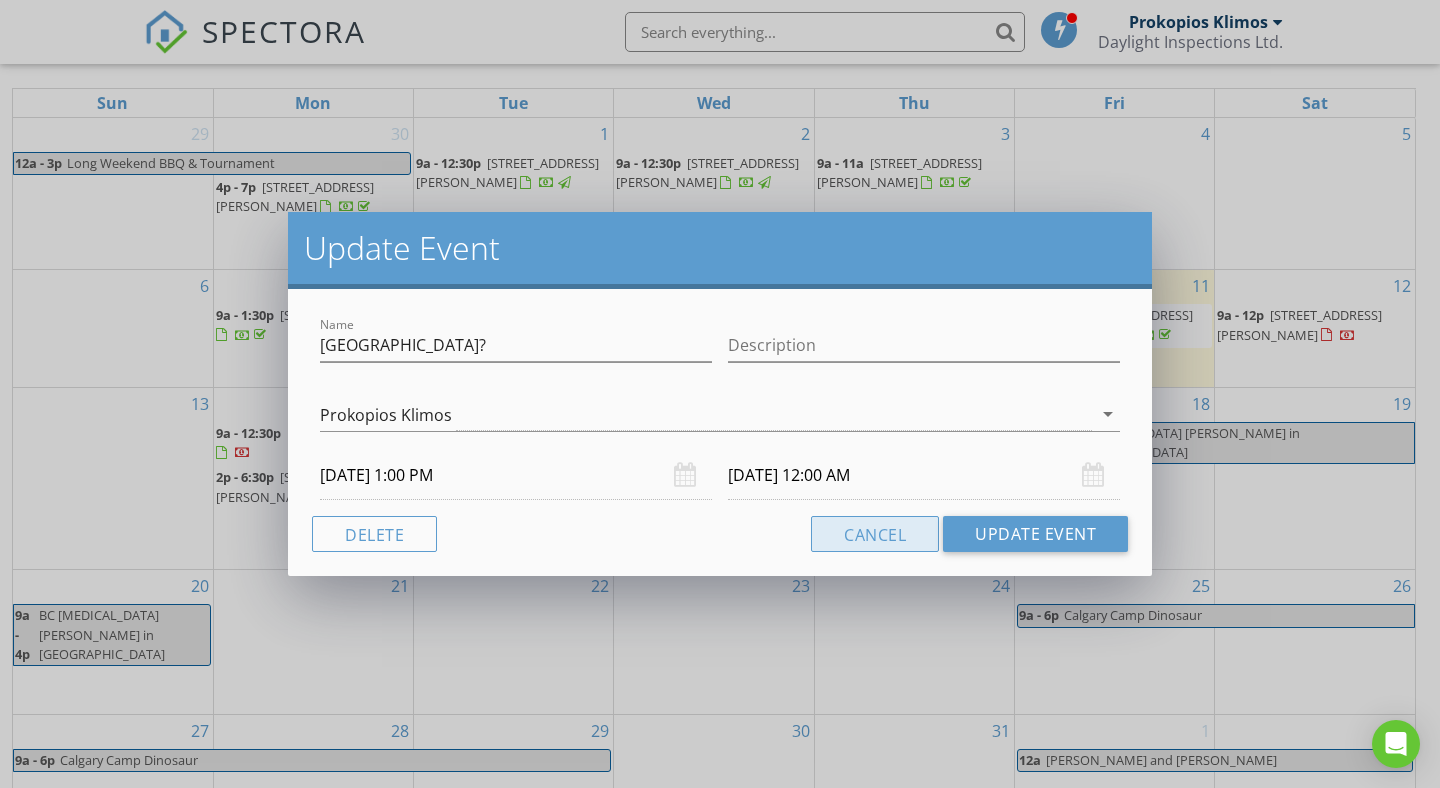 click on "Cancel" at bounding box center [875, 534] 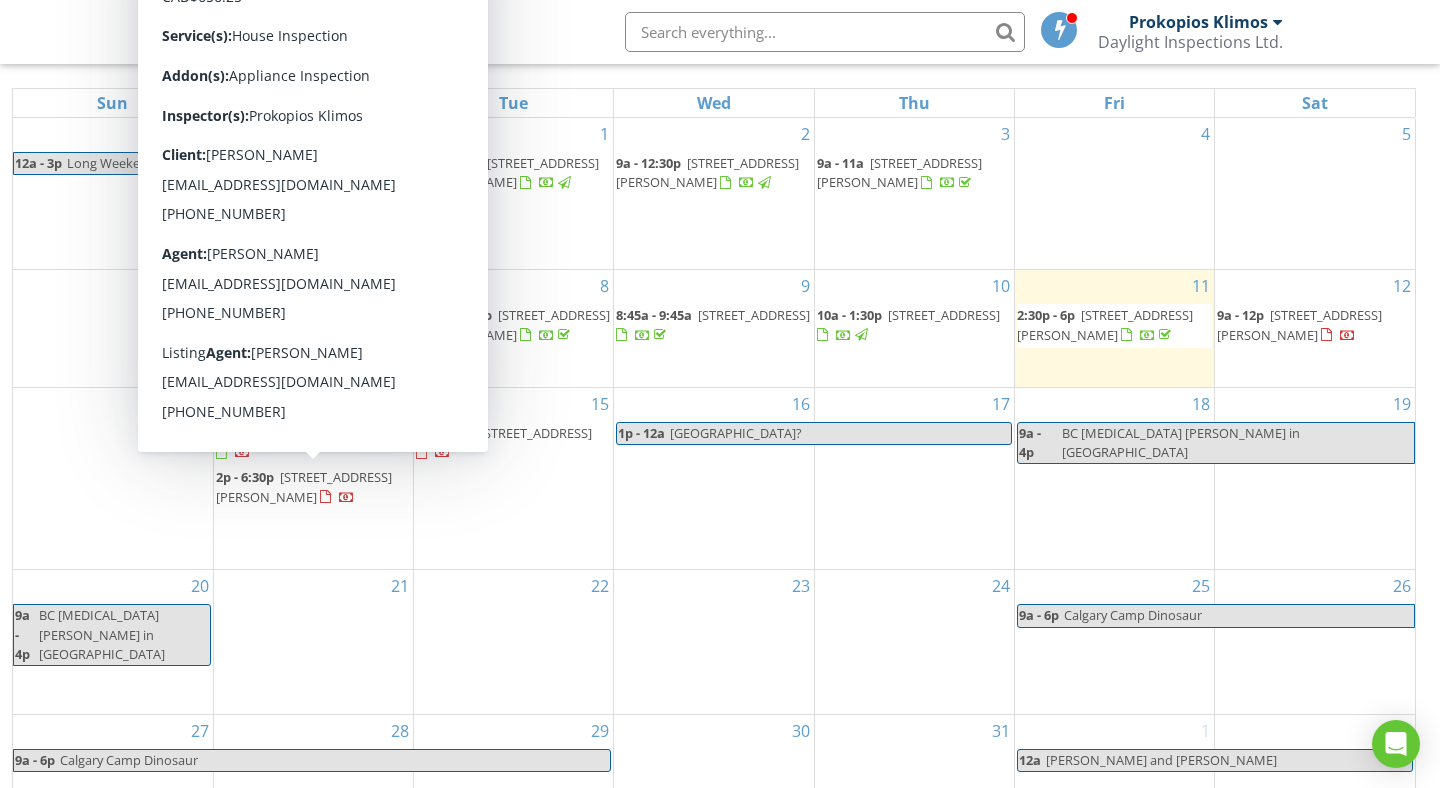 click on "473 Swan Dr, Kelowna V1W 4L6" at bounding box center [343, 433] 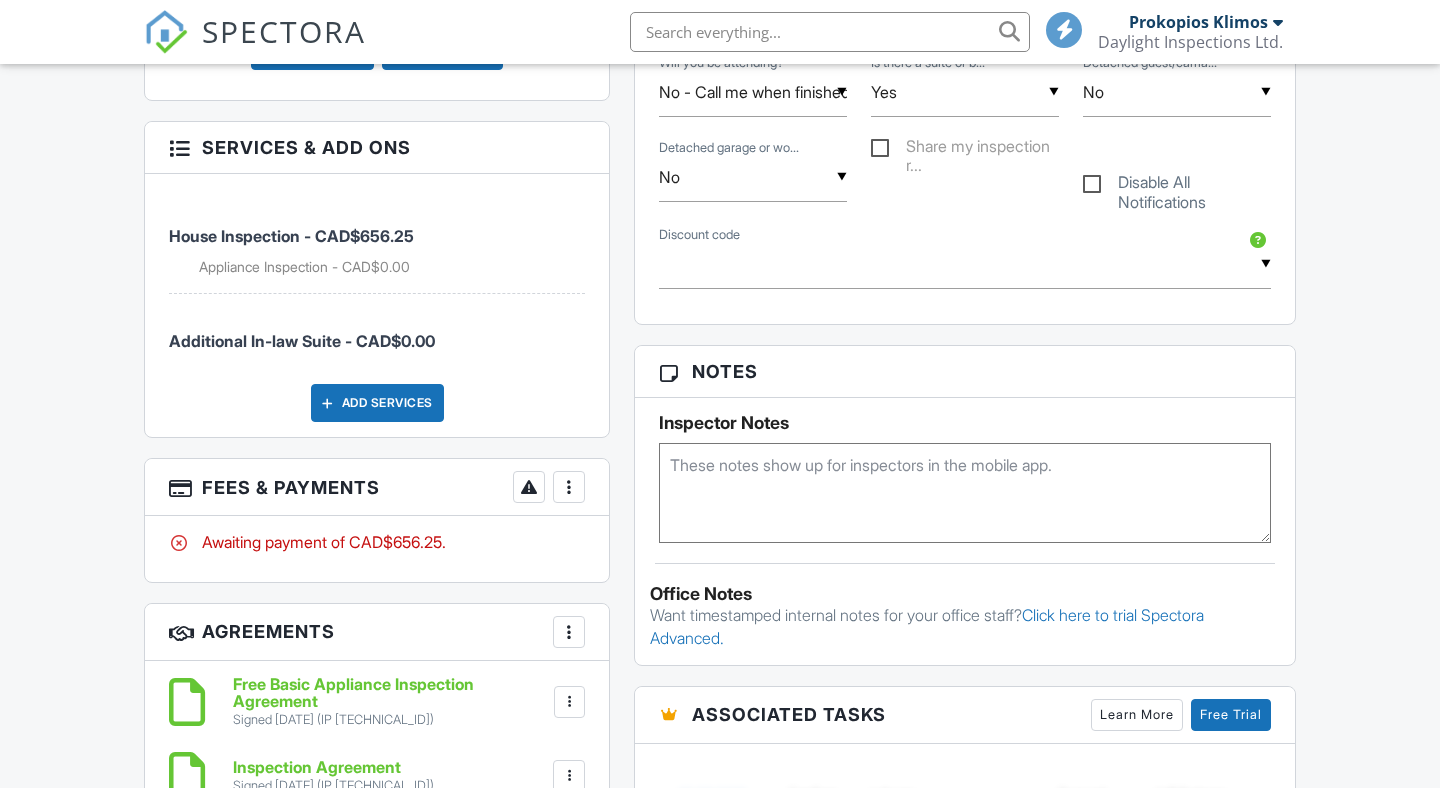 scroll, scrollTop: 1165, scrollLeft: 0, axis: vertical 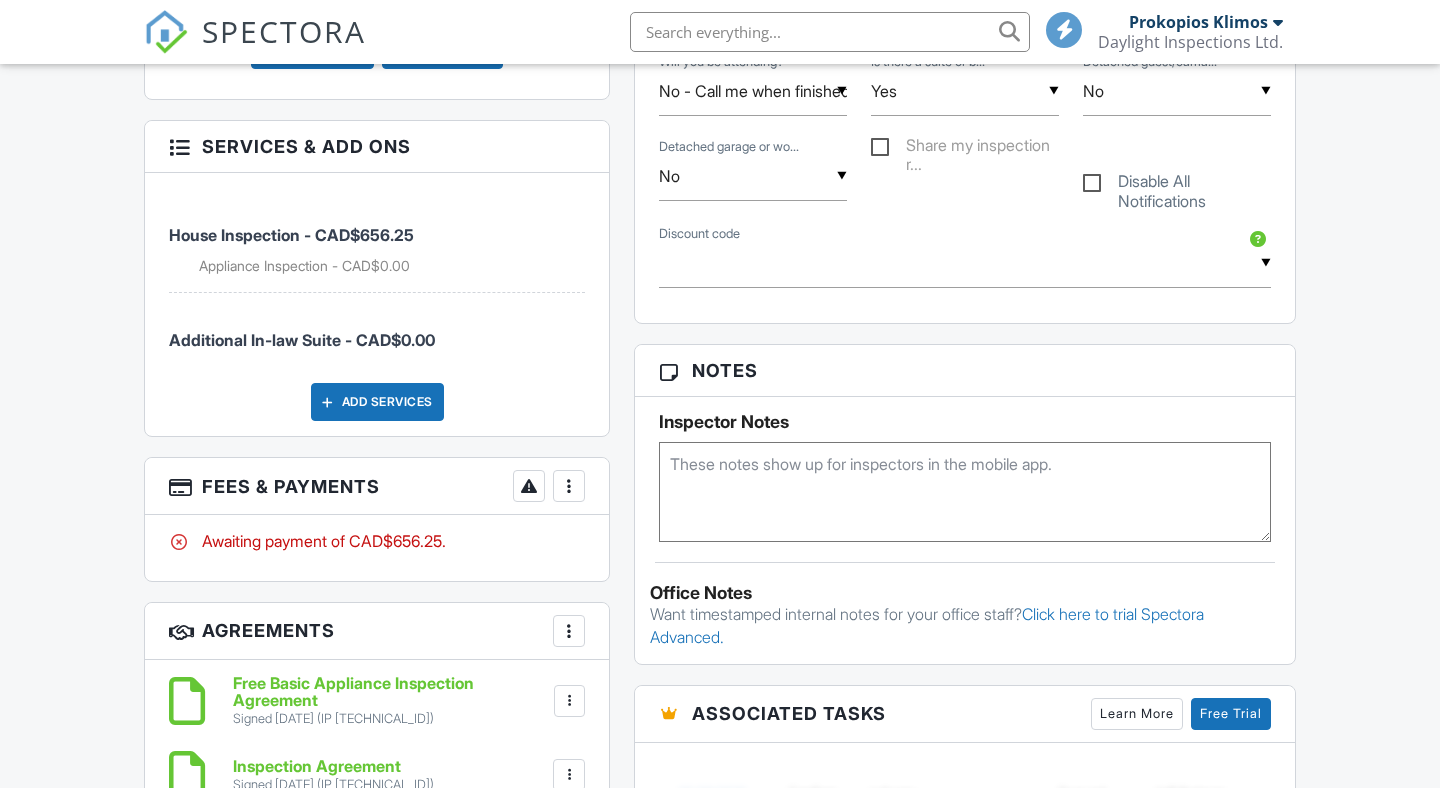 click on "More" at bounding box center [569, 486] 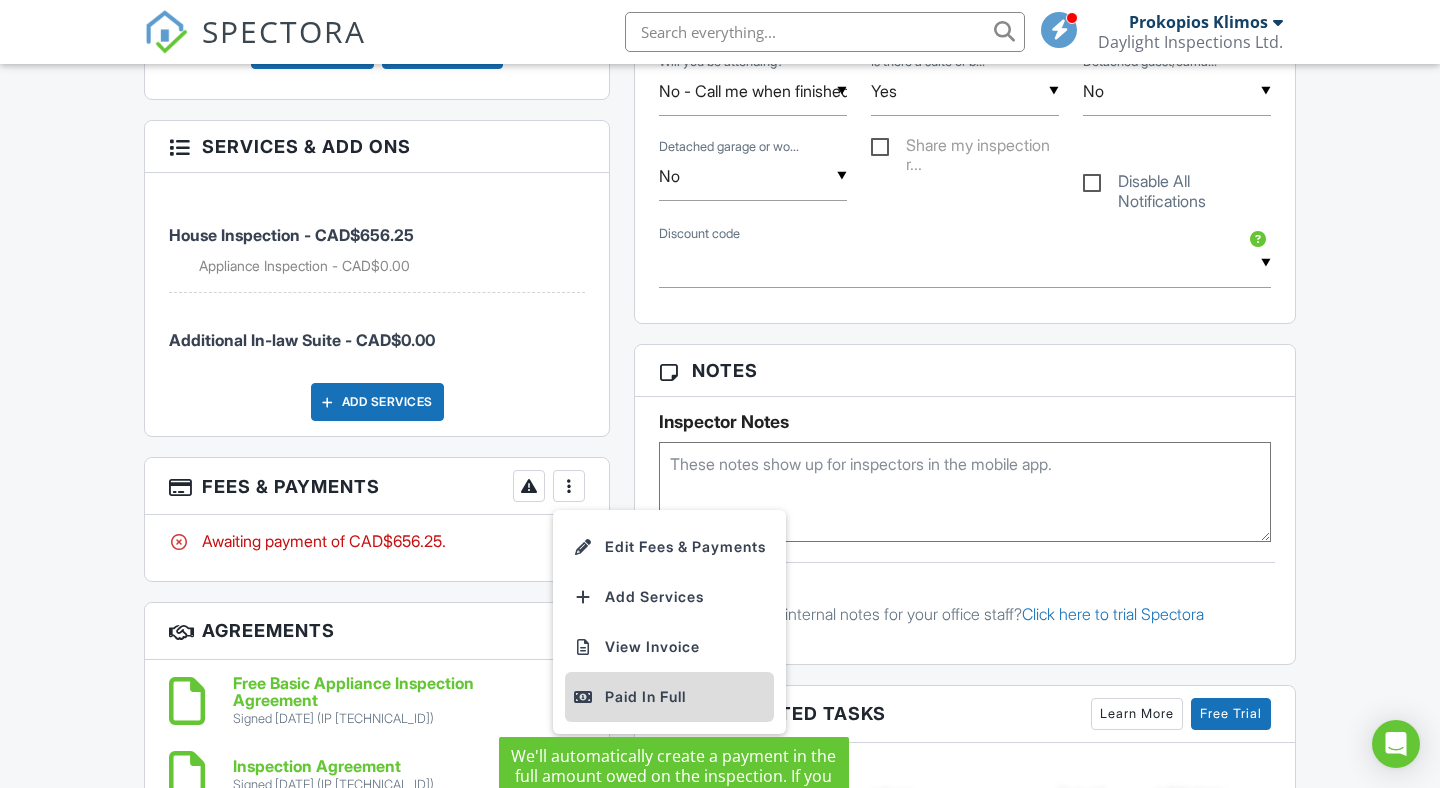 click on "Paid In Full" at bounding box center (669, 697) 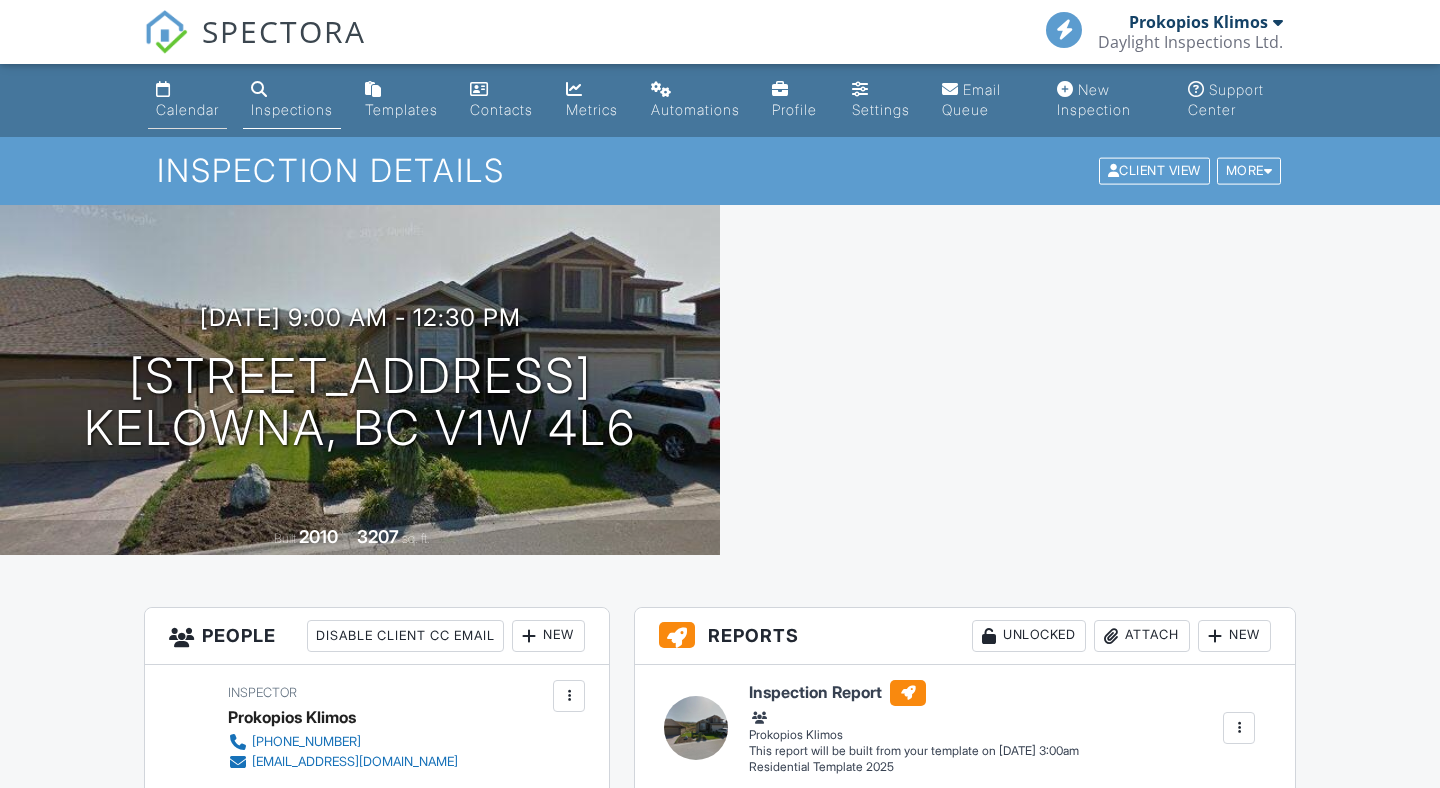click on "Calendar" at bounding box center [187, 109] 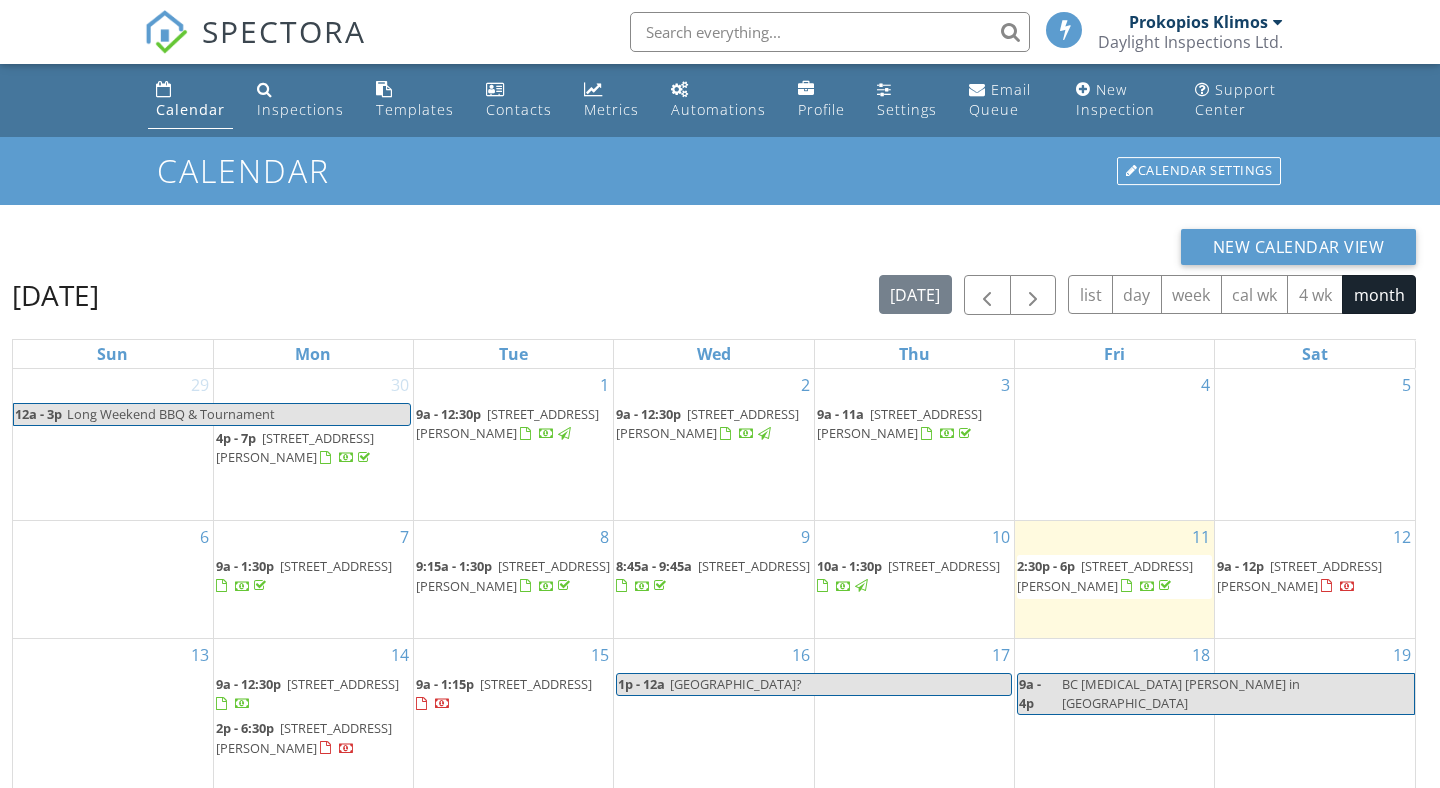 scroll, scrollTop: 0, scrollLeft: 0, axis: both 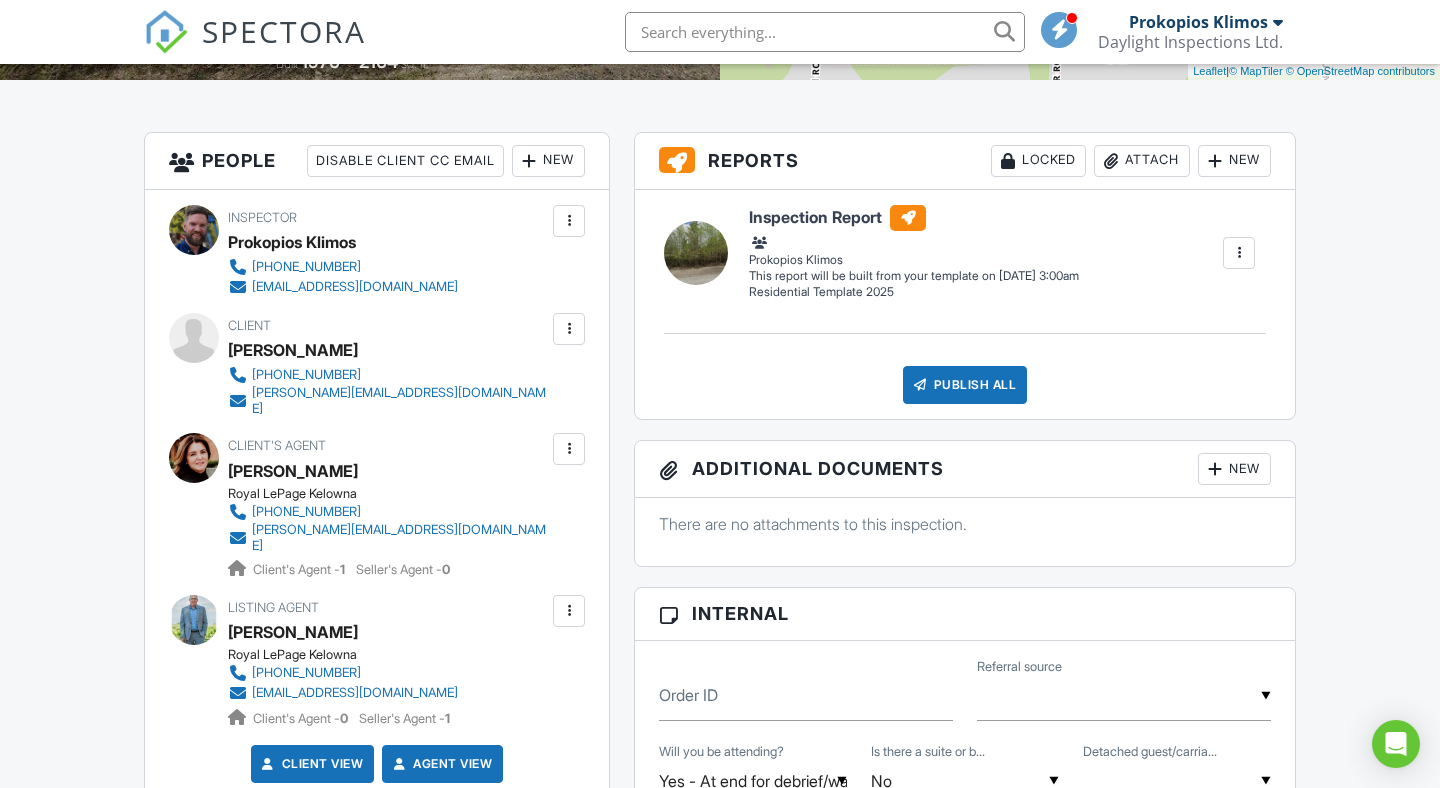 click on "Royal LePage Kelowna" at bounding box center [351, 655] 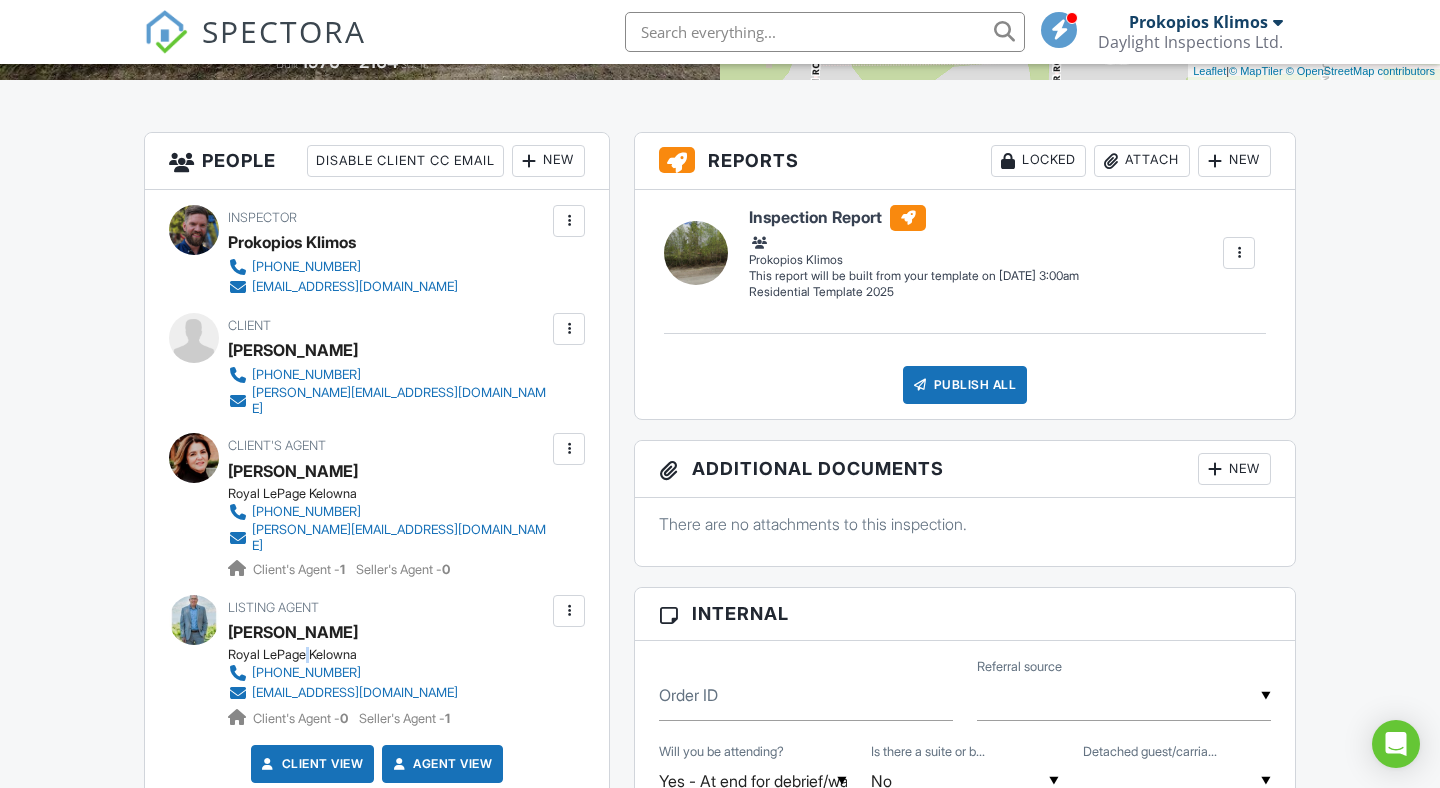 click on "Royal LePage Kelowna" at bounding box center (351, 655) 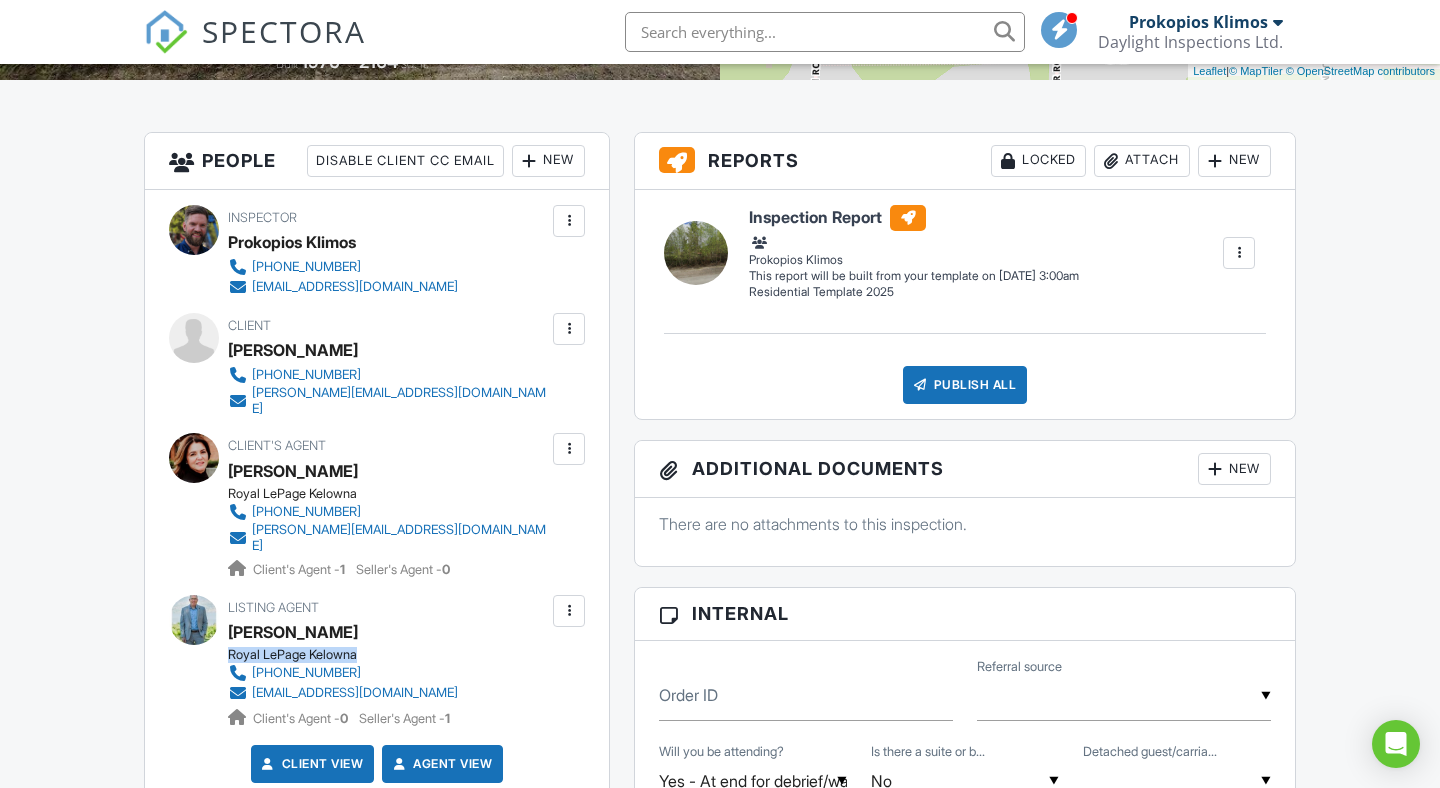 click on "Royal LePage Kelowna" at bounding box center (351, 655) 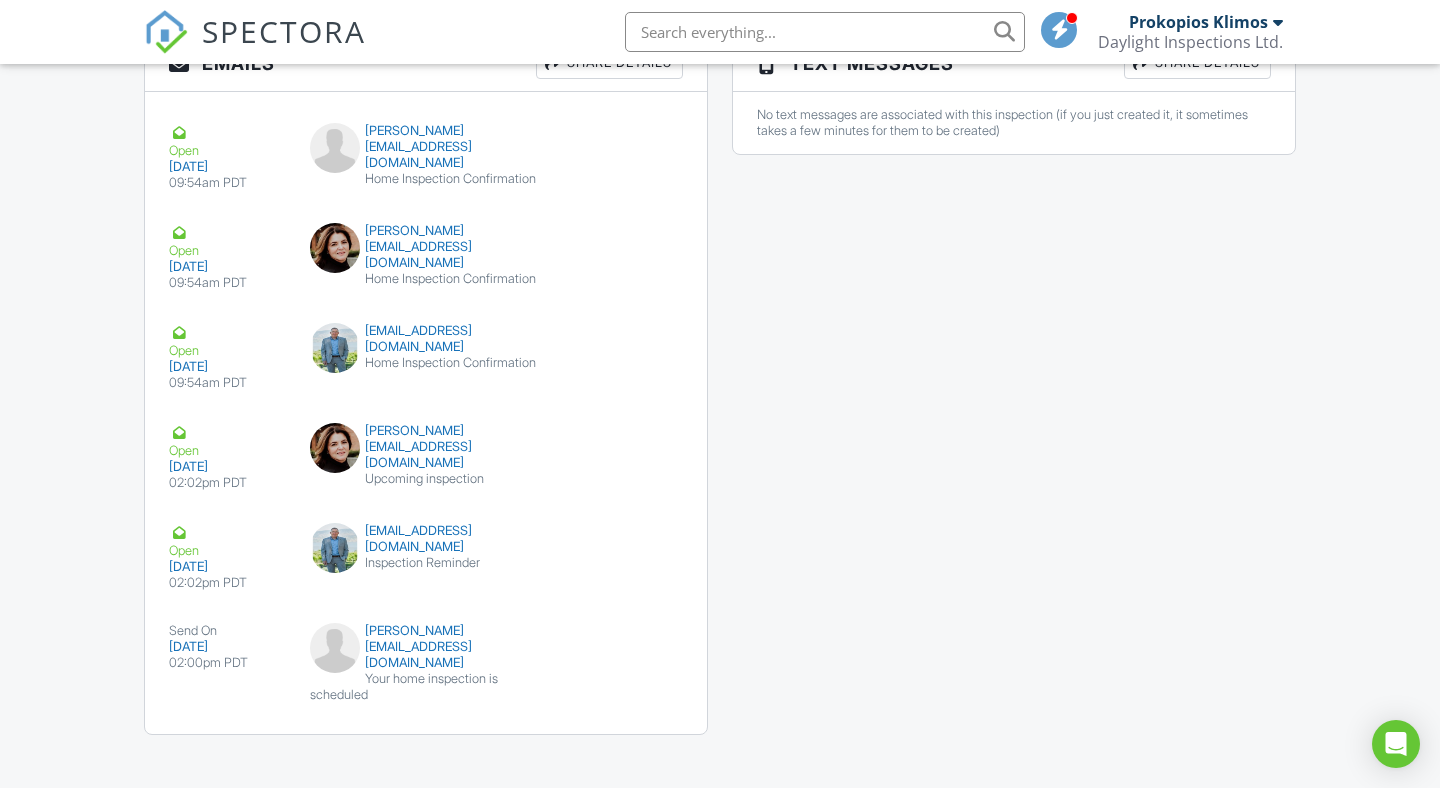 scroll, scrollTop: 2408, scrollLeft: 0, axis: vertical 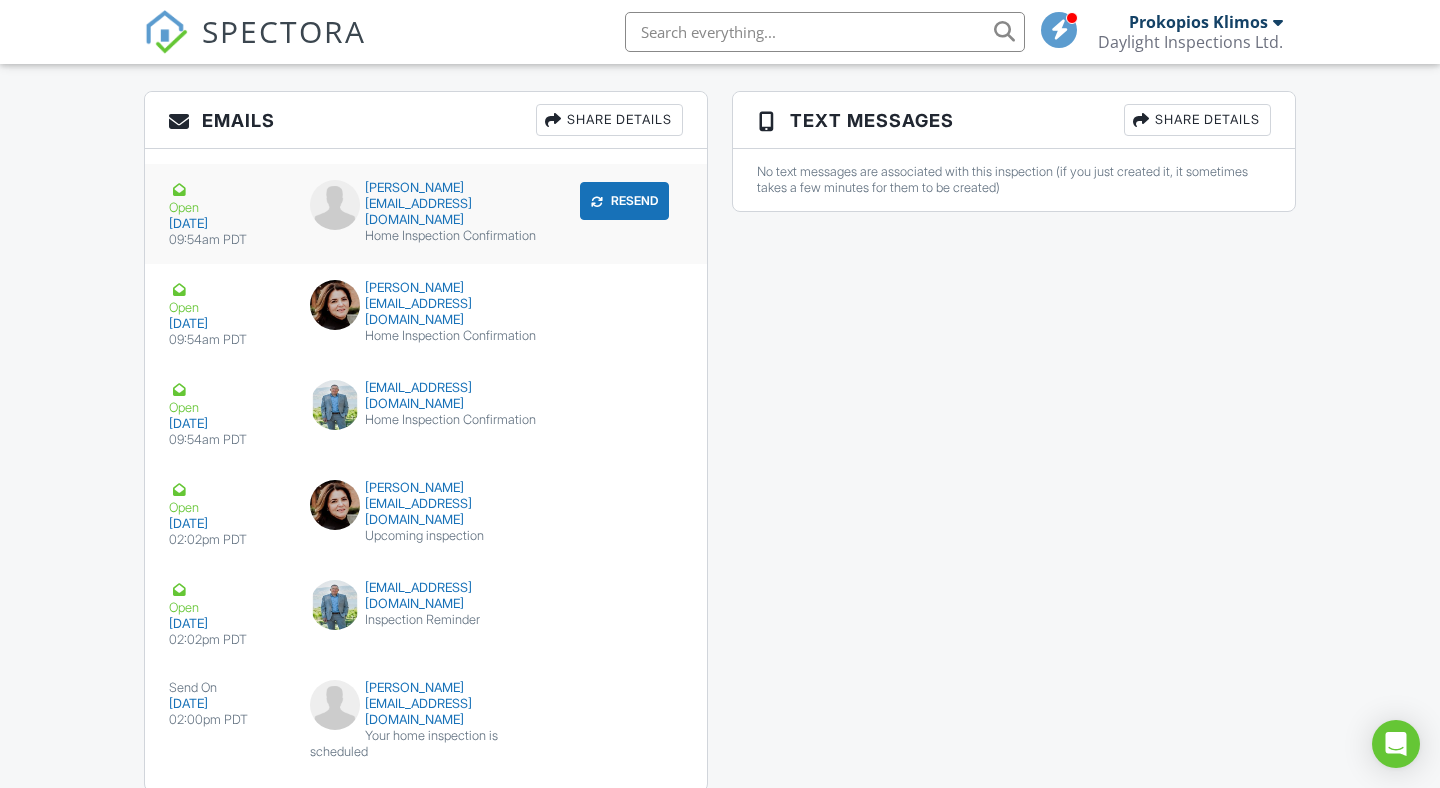 click on "07/11/2025" at bounding box center [227, 224] 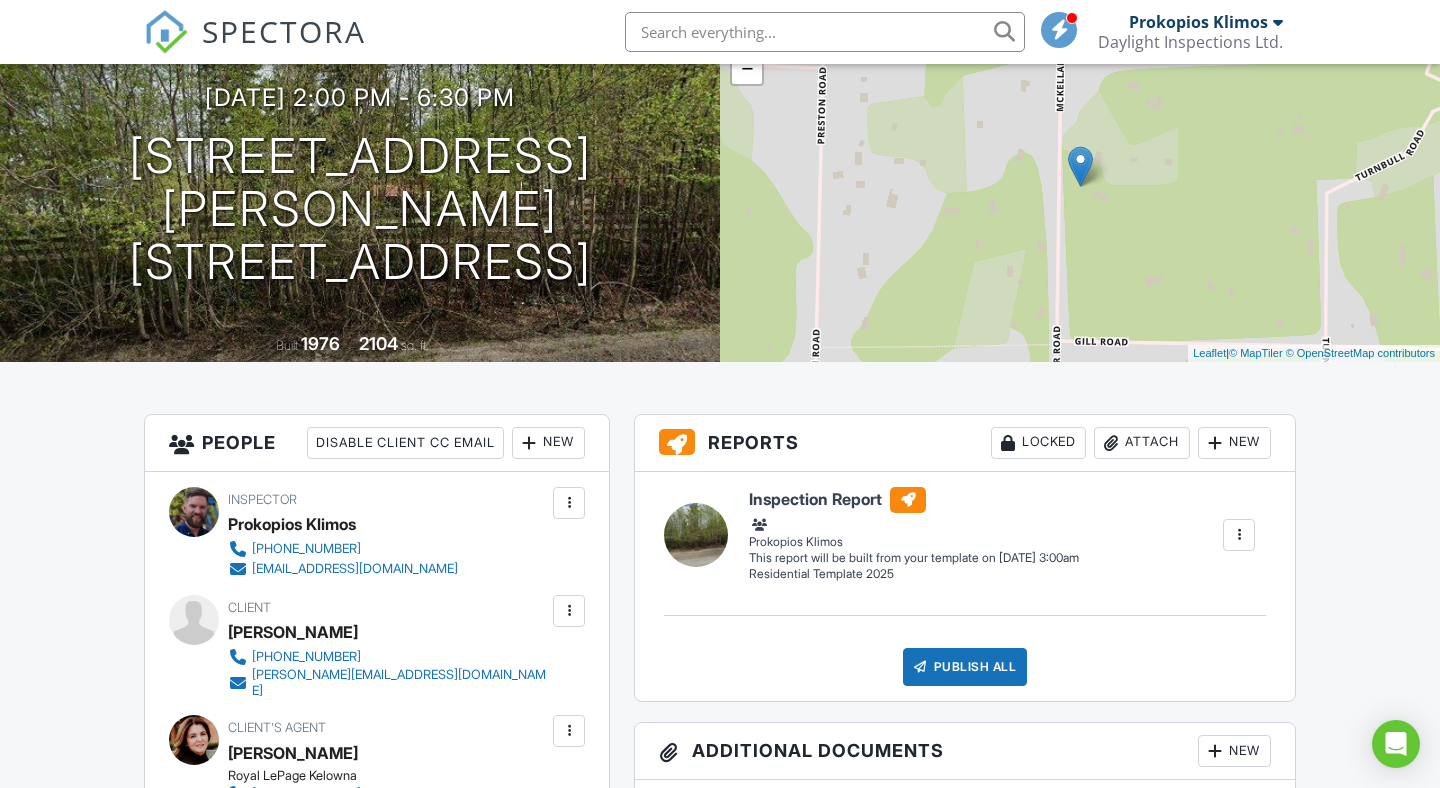 scroll, scrollTop: 0, scrollLeft: 0, axis: both 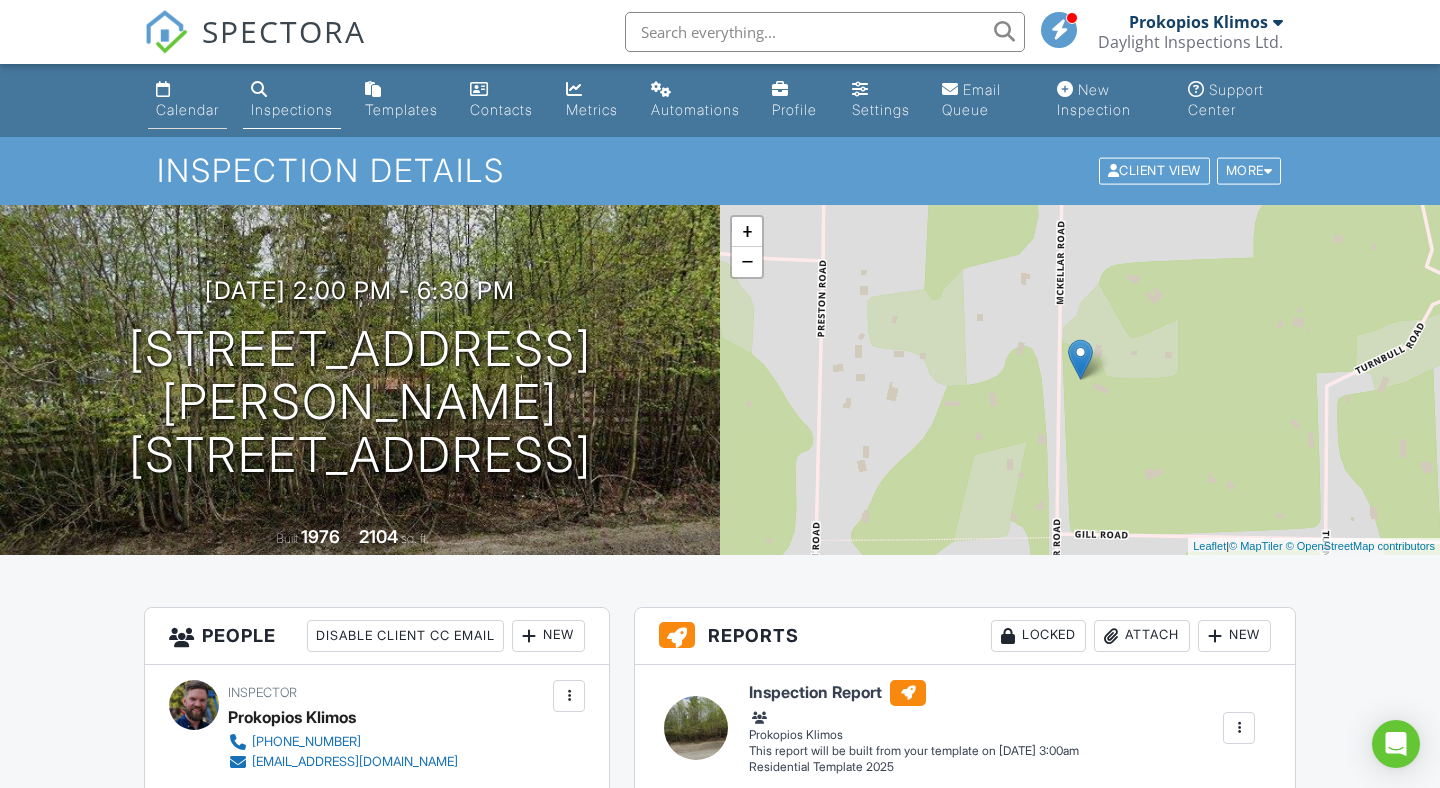 click on "Calendar" at bounding box center (187, 100) 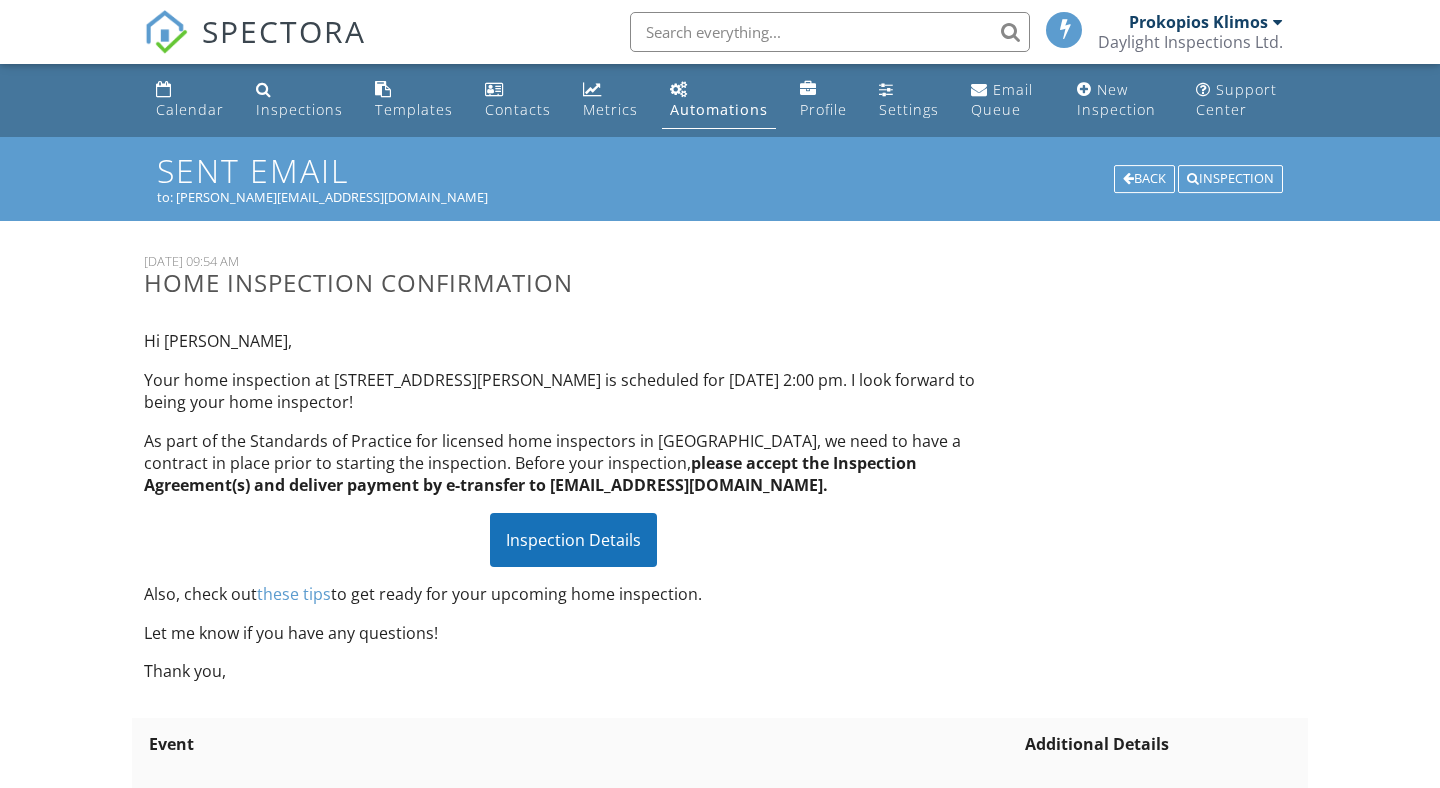 scroll, scrollTop: 0, scrollLeft: 0, axis: both 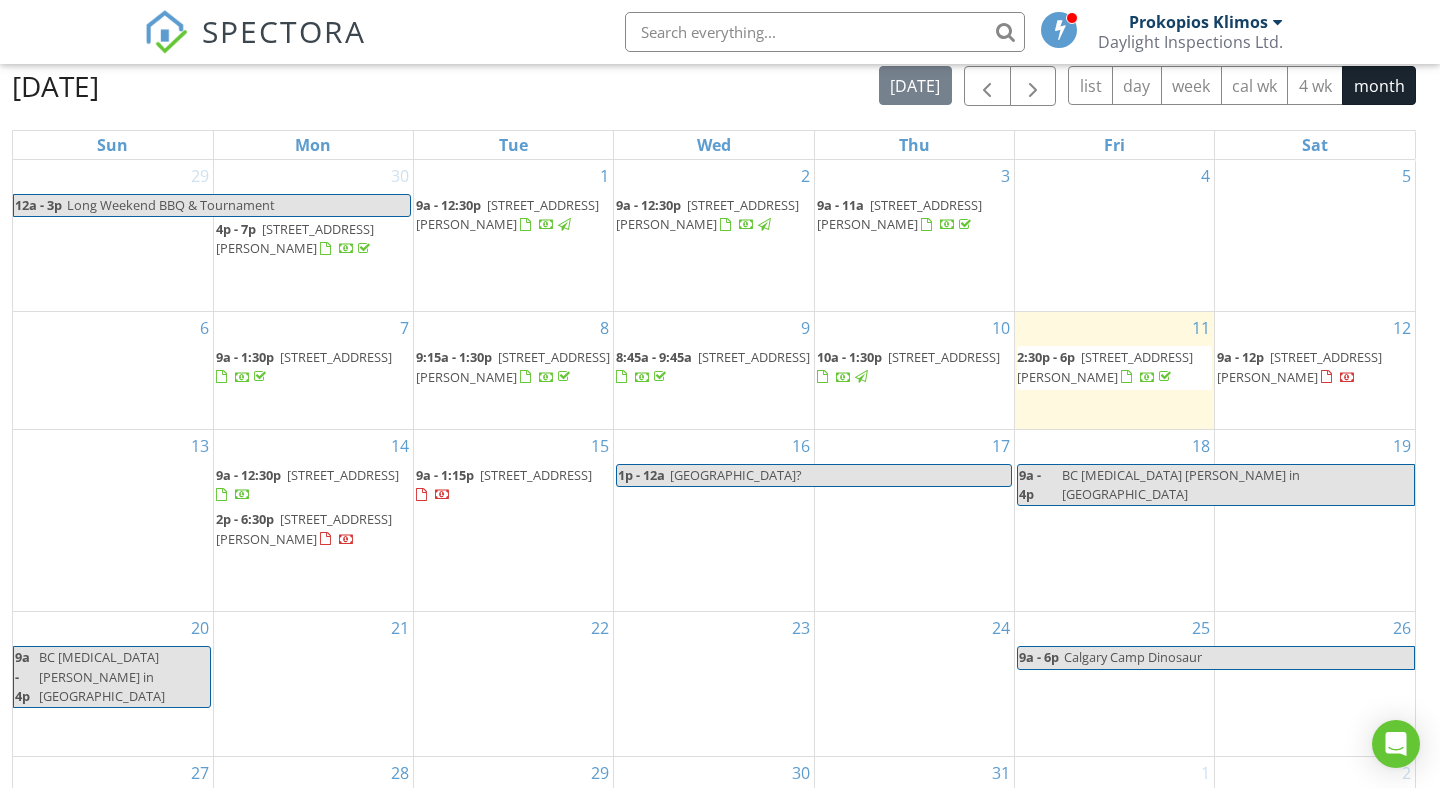 click on "16
1p - 12a
Vancouver?" at bounding box center [713, 520] 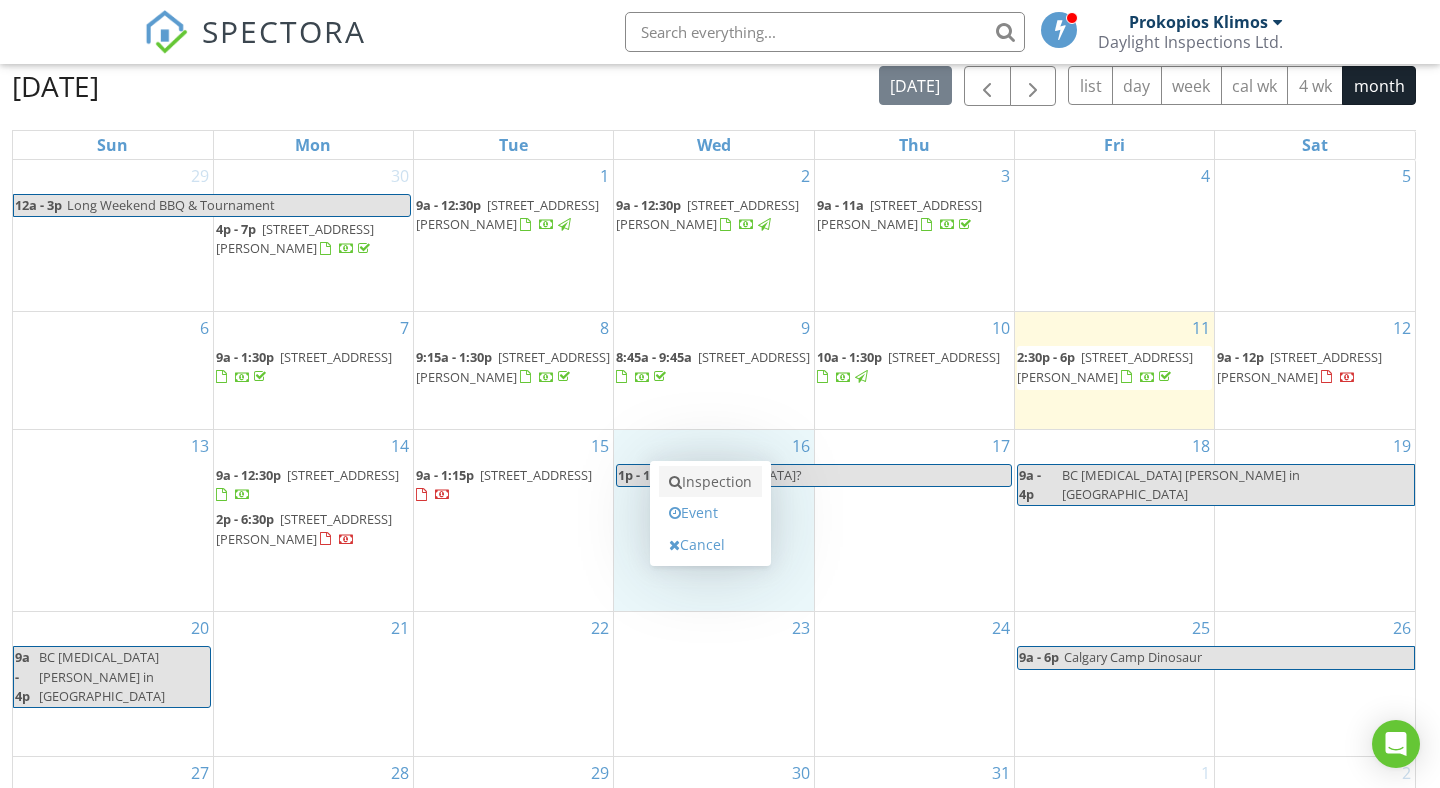 click on "Inspection" at bounding box center [710, 482] 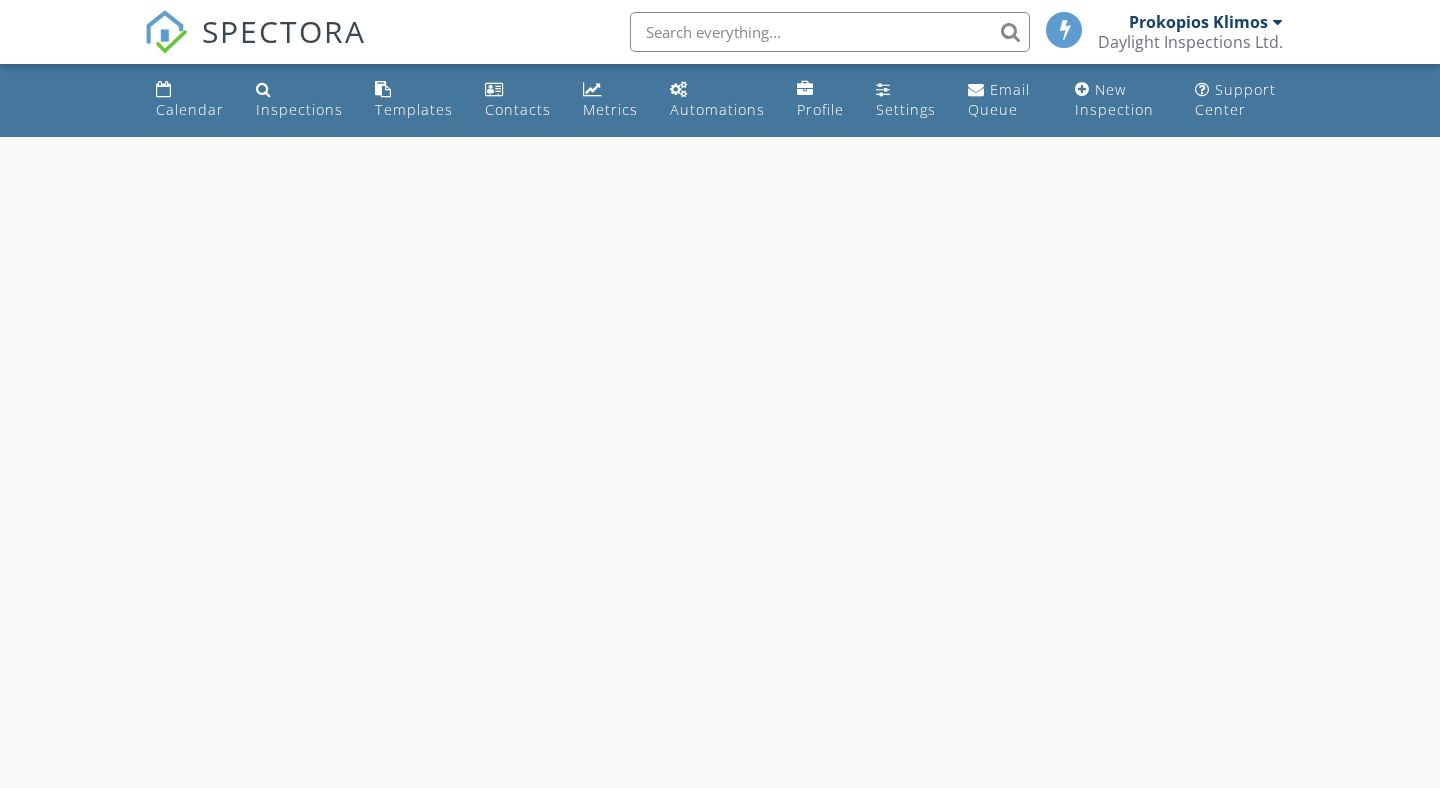 scroll, scrollTop: 0, scrollLeft: 0, axis: both 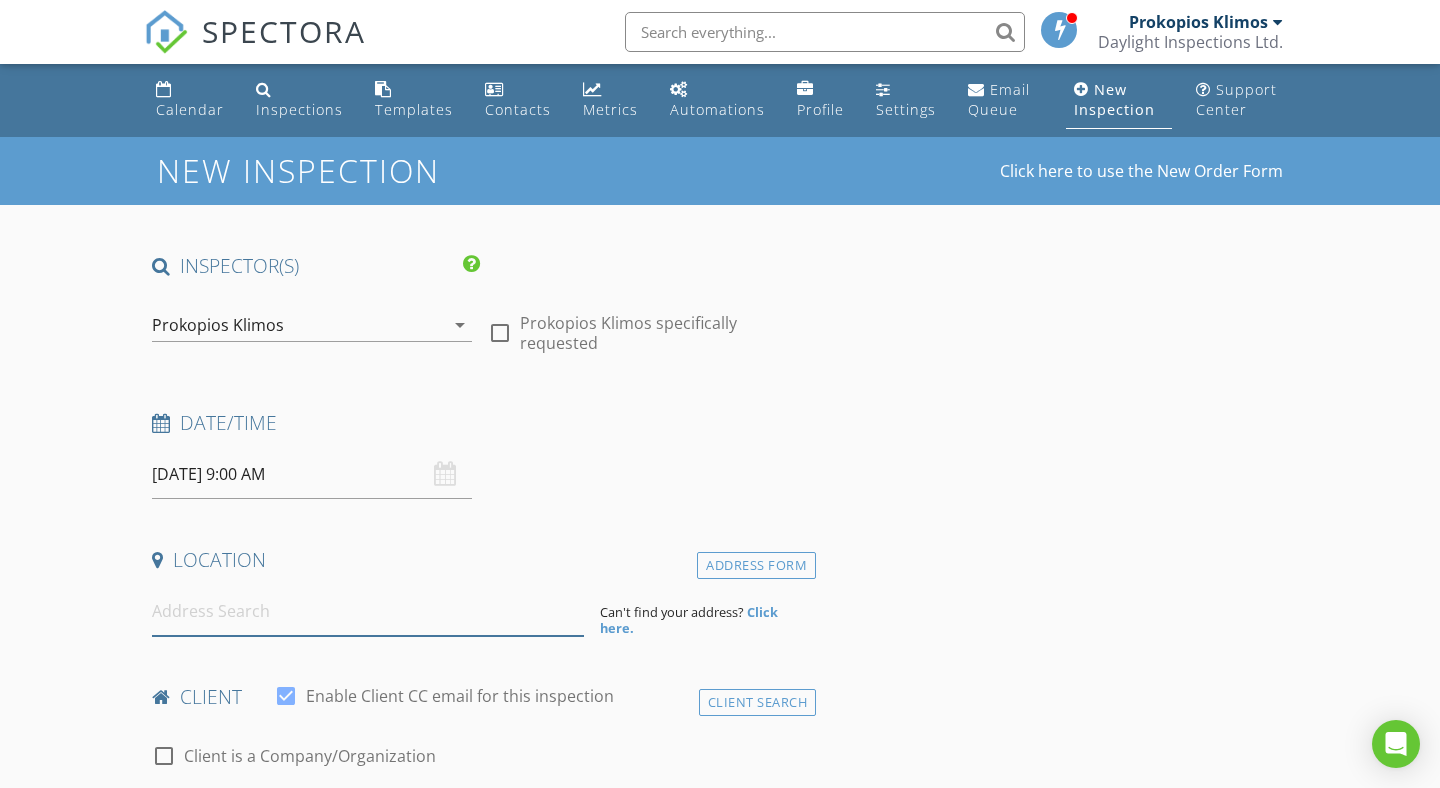 click at bounding box center (368, 611) 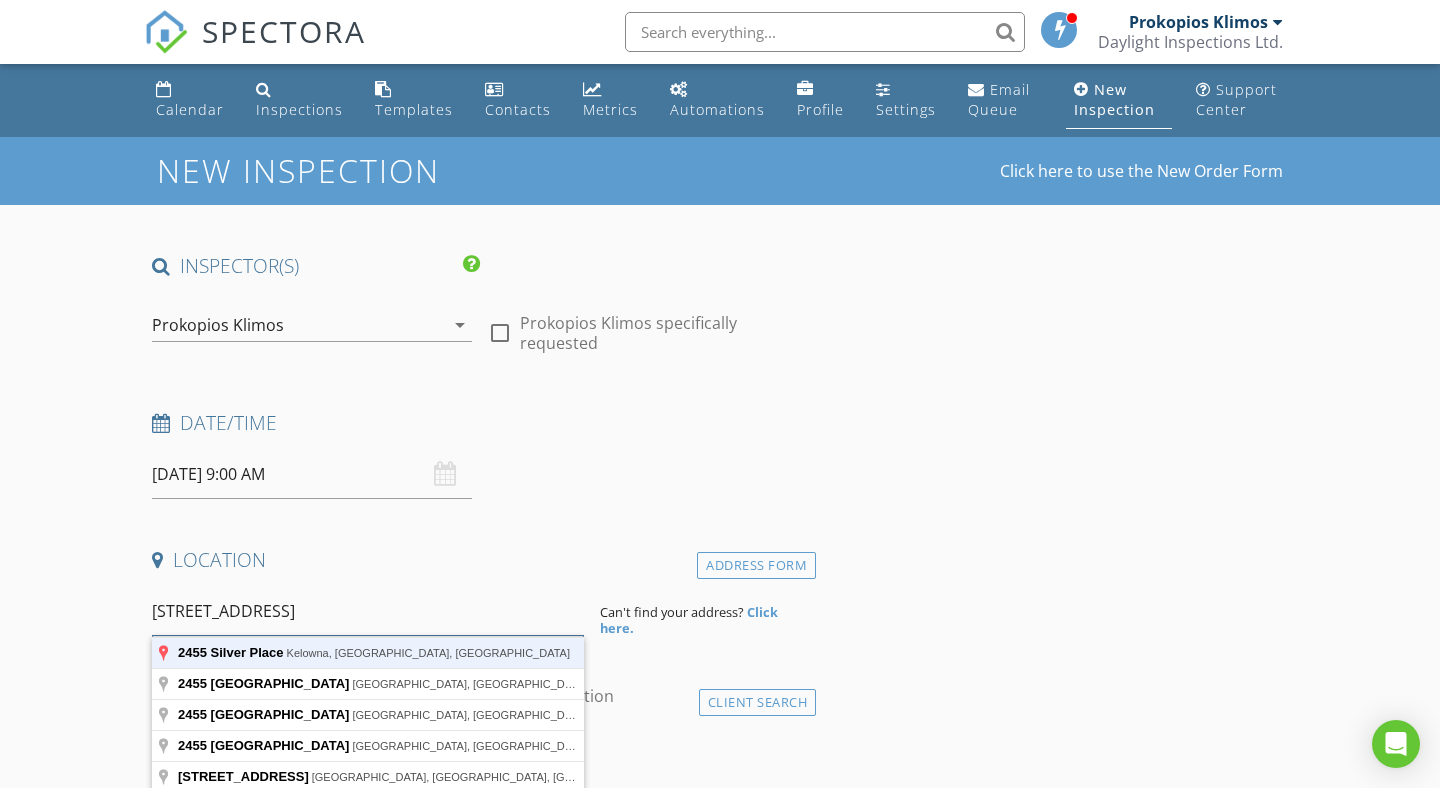 type on "[STREET_ADDRESS]" 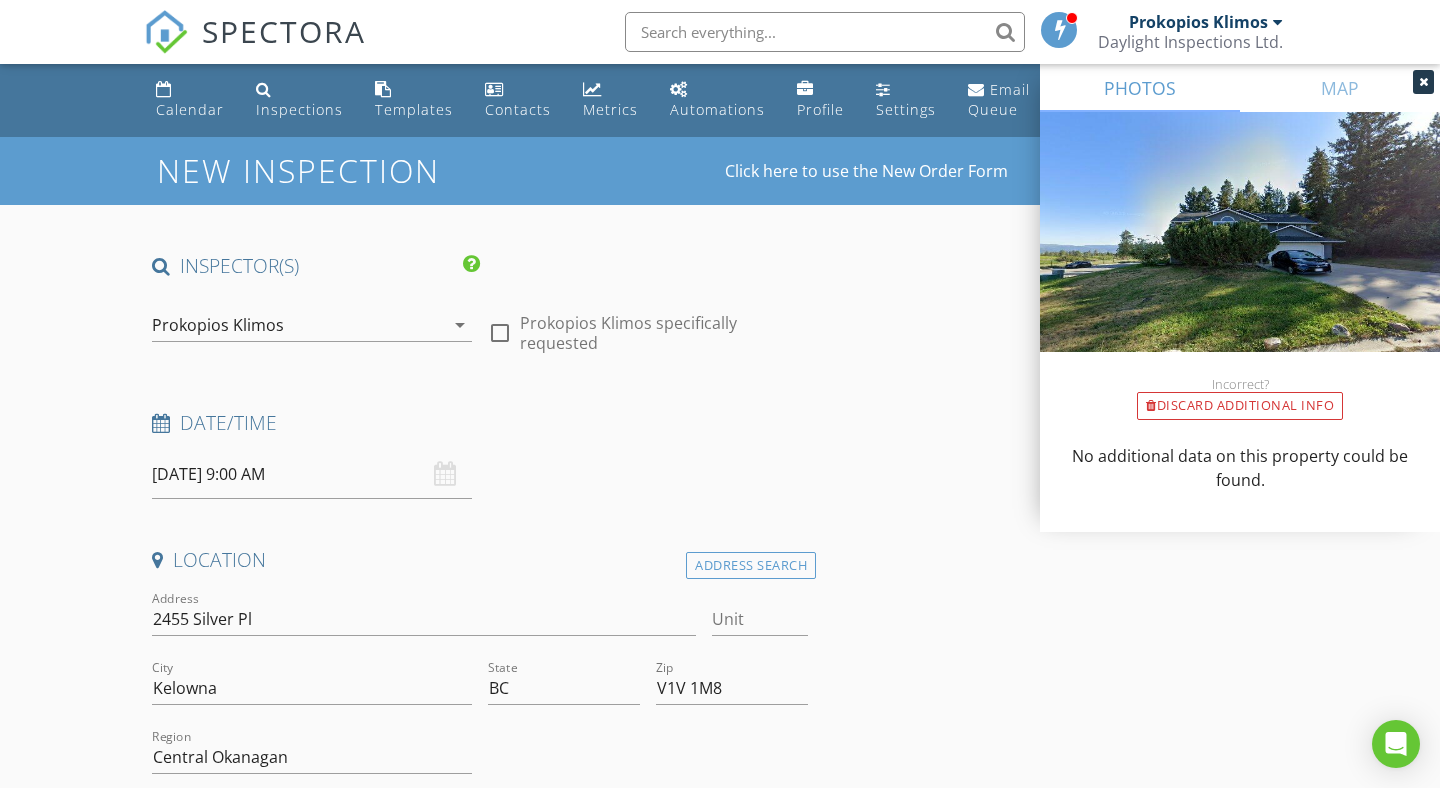 scroll, scrollTop: 164, scrollLeft: 0, axis: vertical 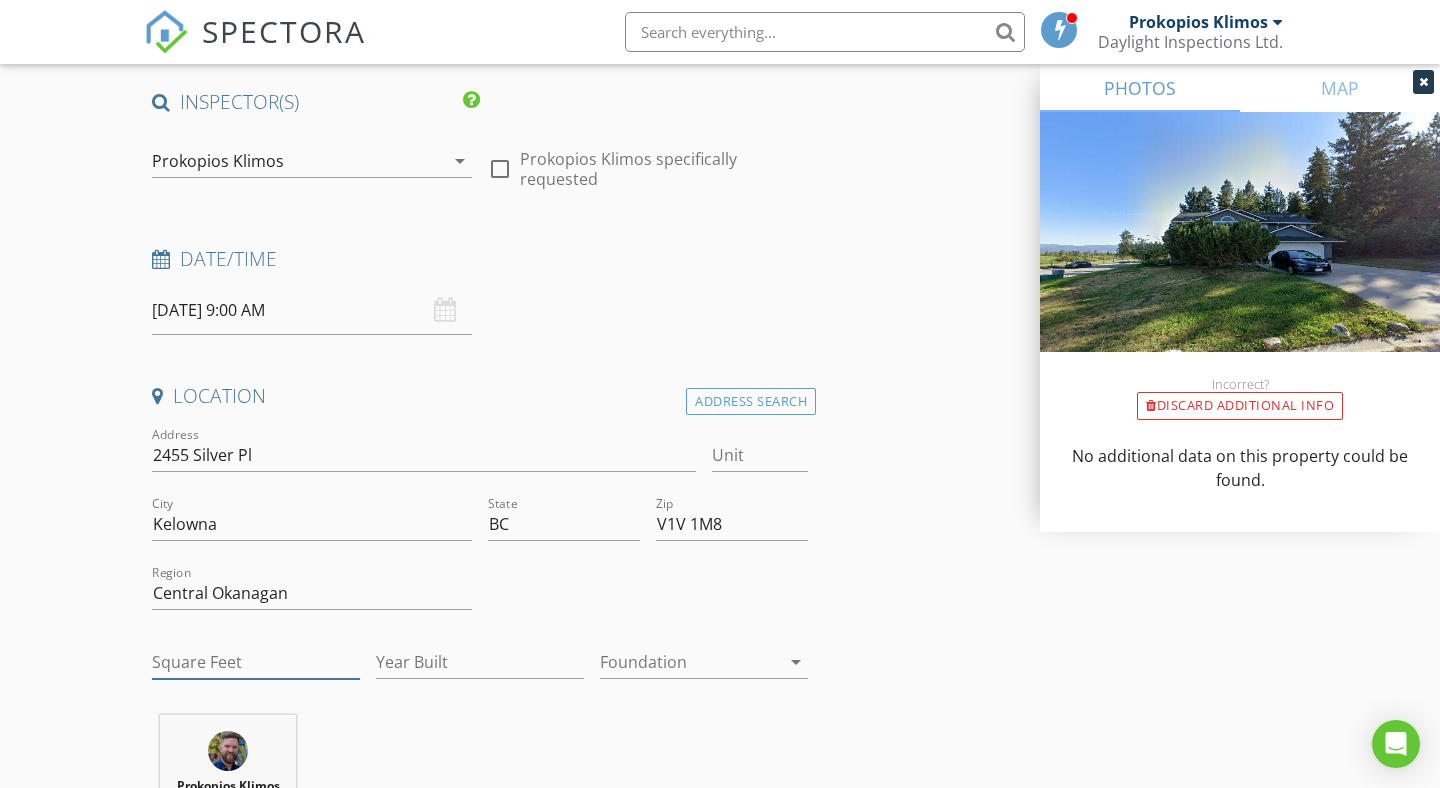 click on "Square Feet" at bounding box center (256, 662) 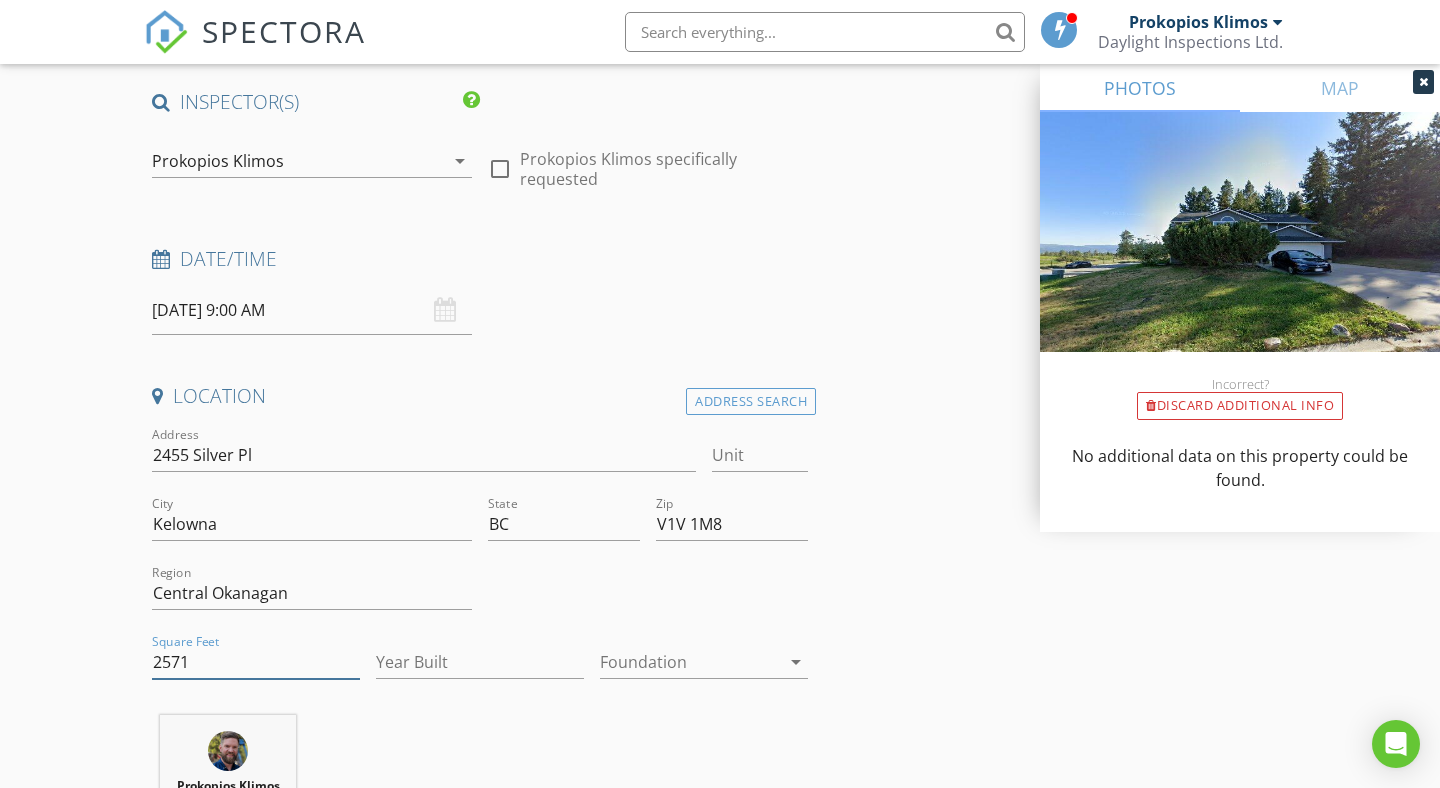 type on "2571" 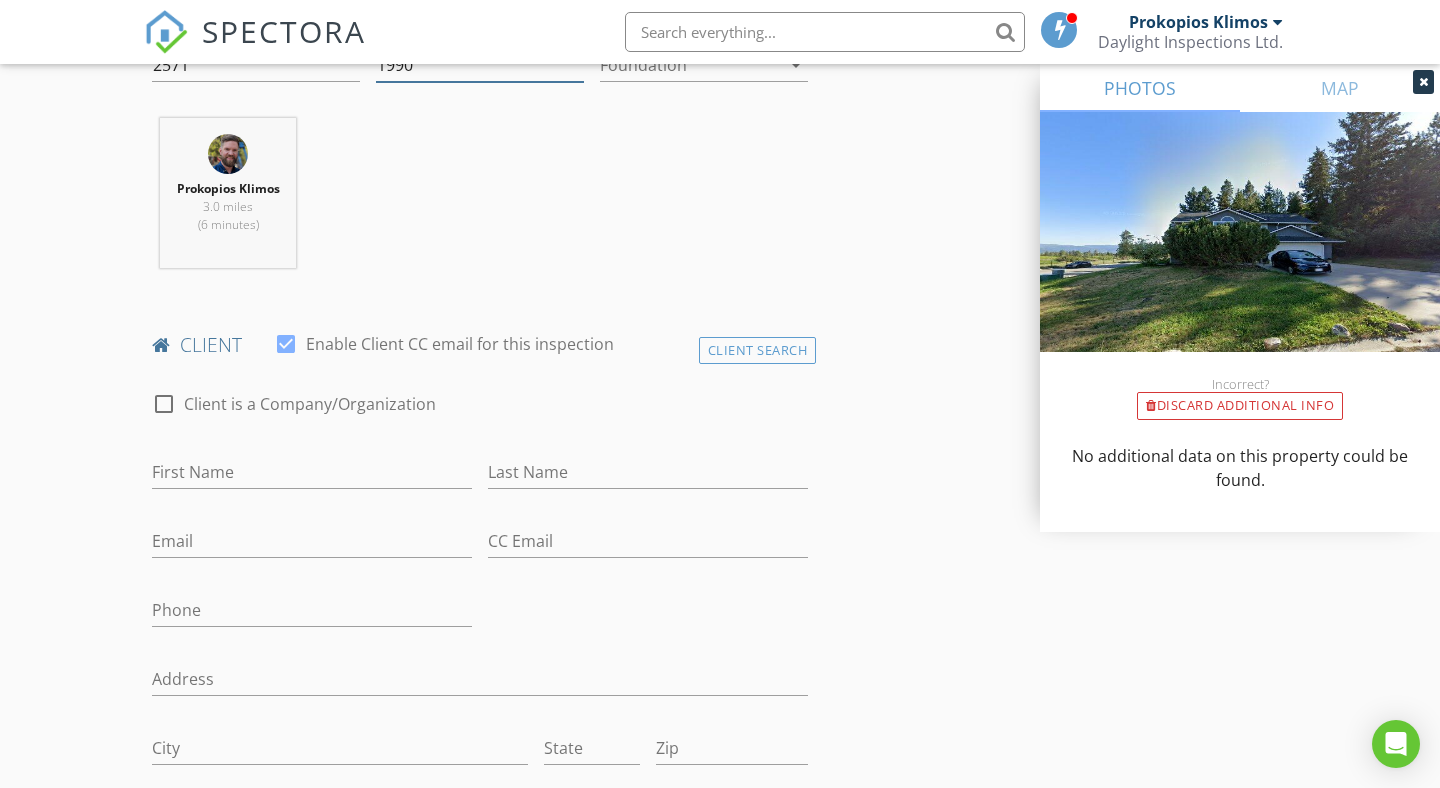 scroll, scrollTop: 774, scrollLeft: 0, axis: vertical 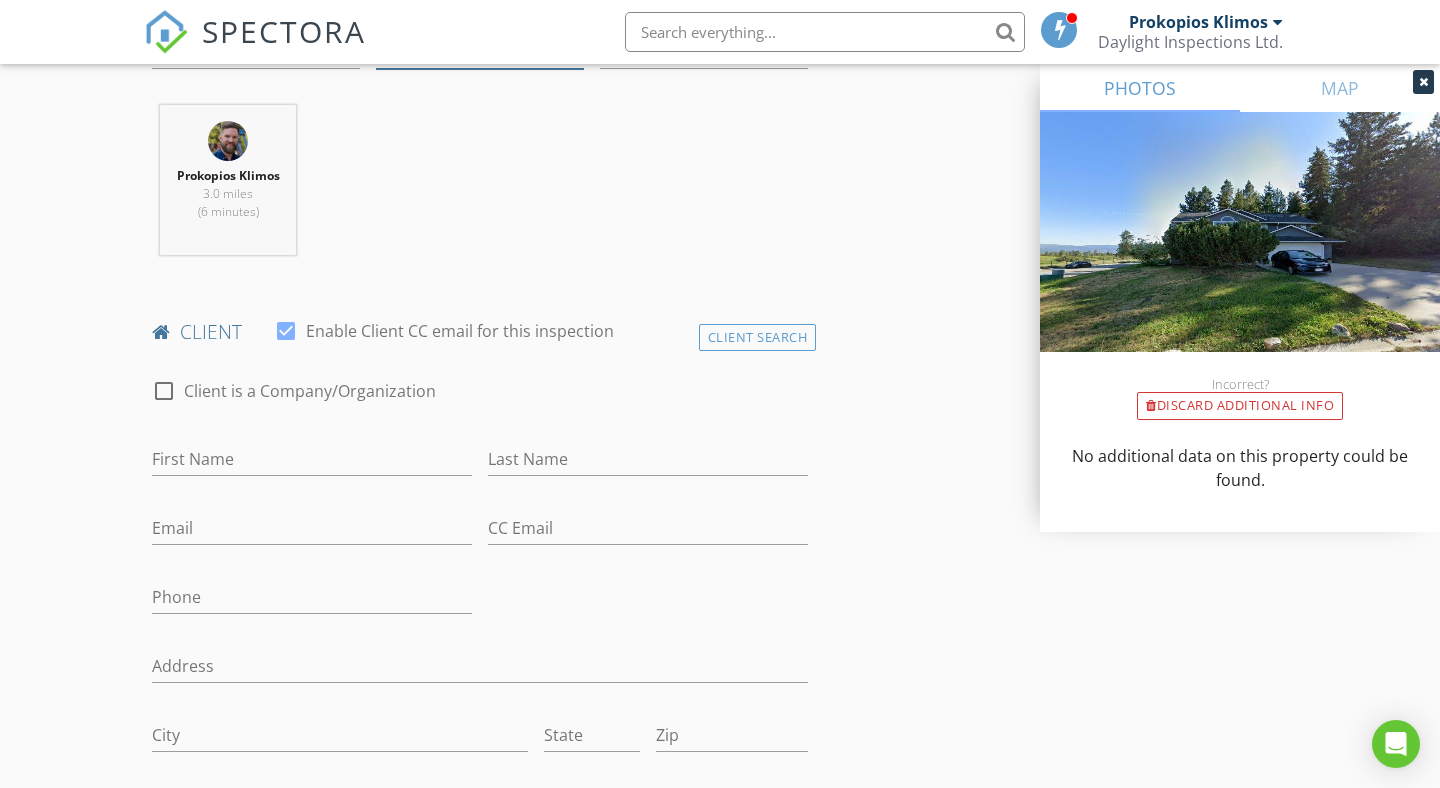 type on "1990" 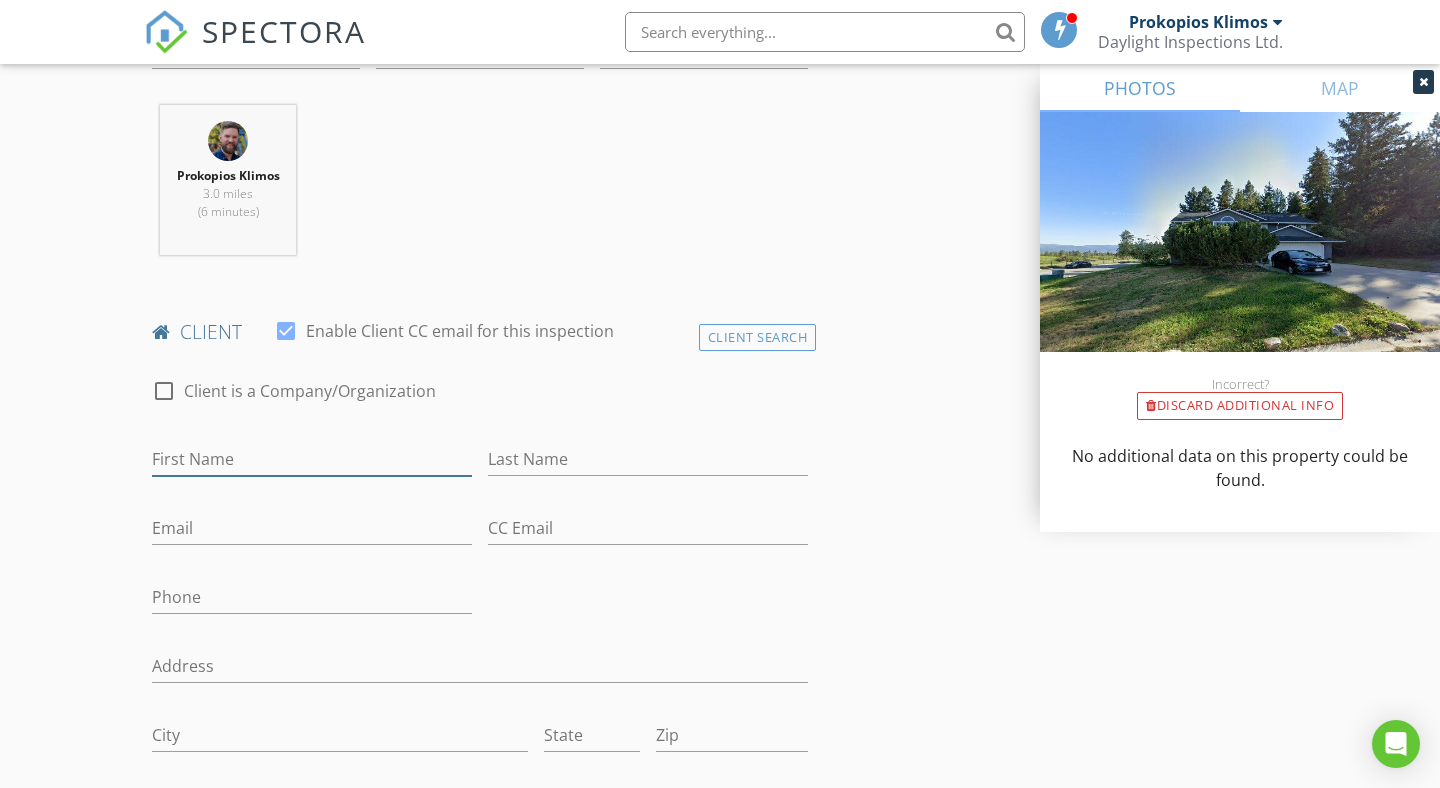 click on "First Name" at bounding box center (312, 459) 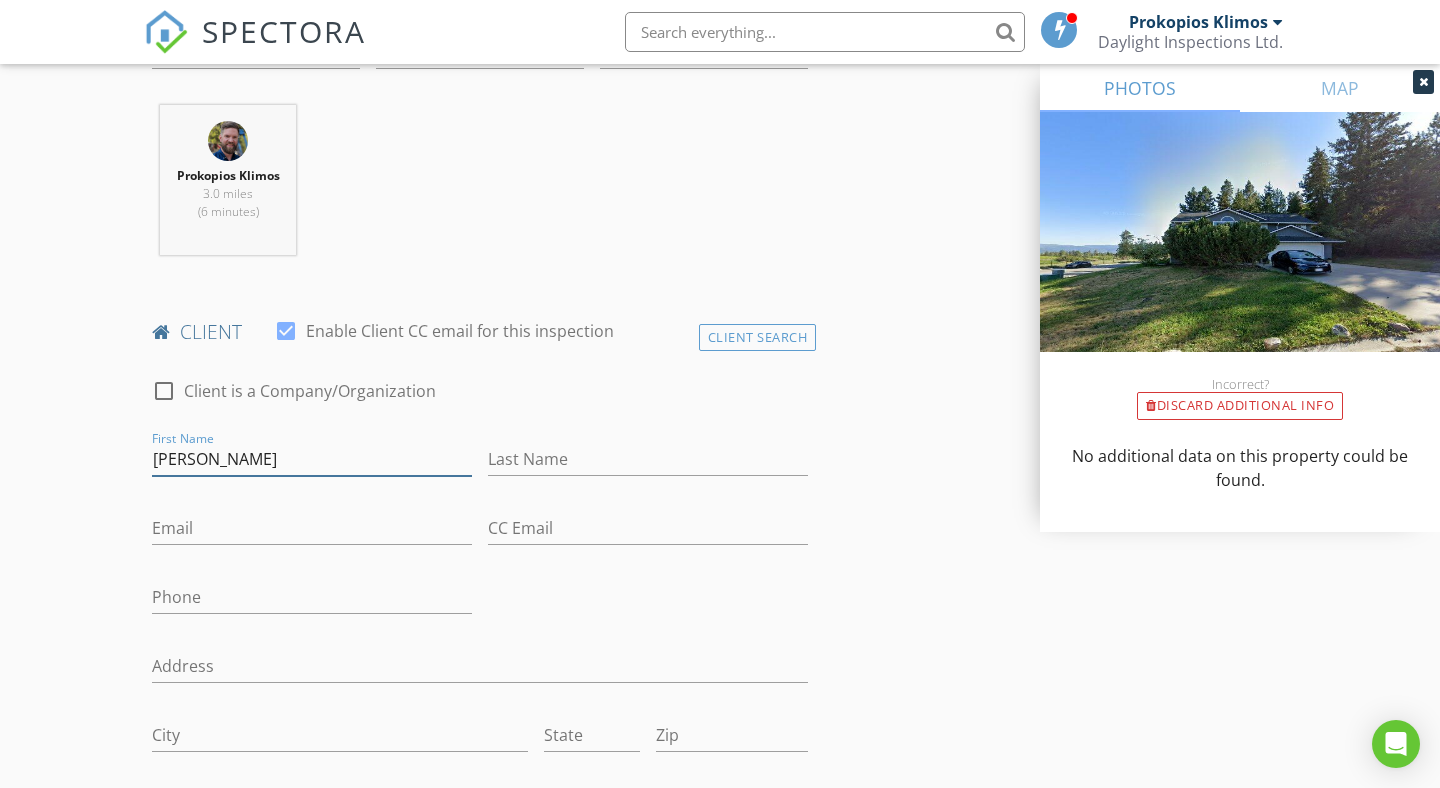 type on "Hirendra" 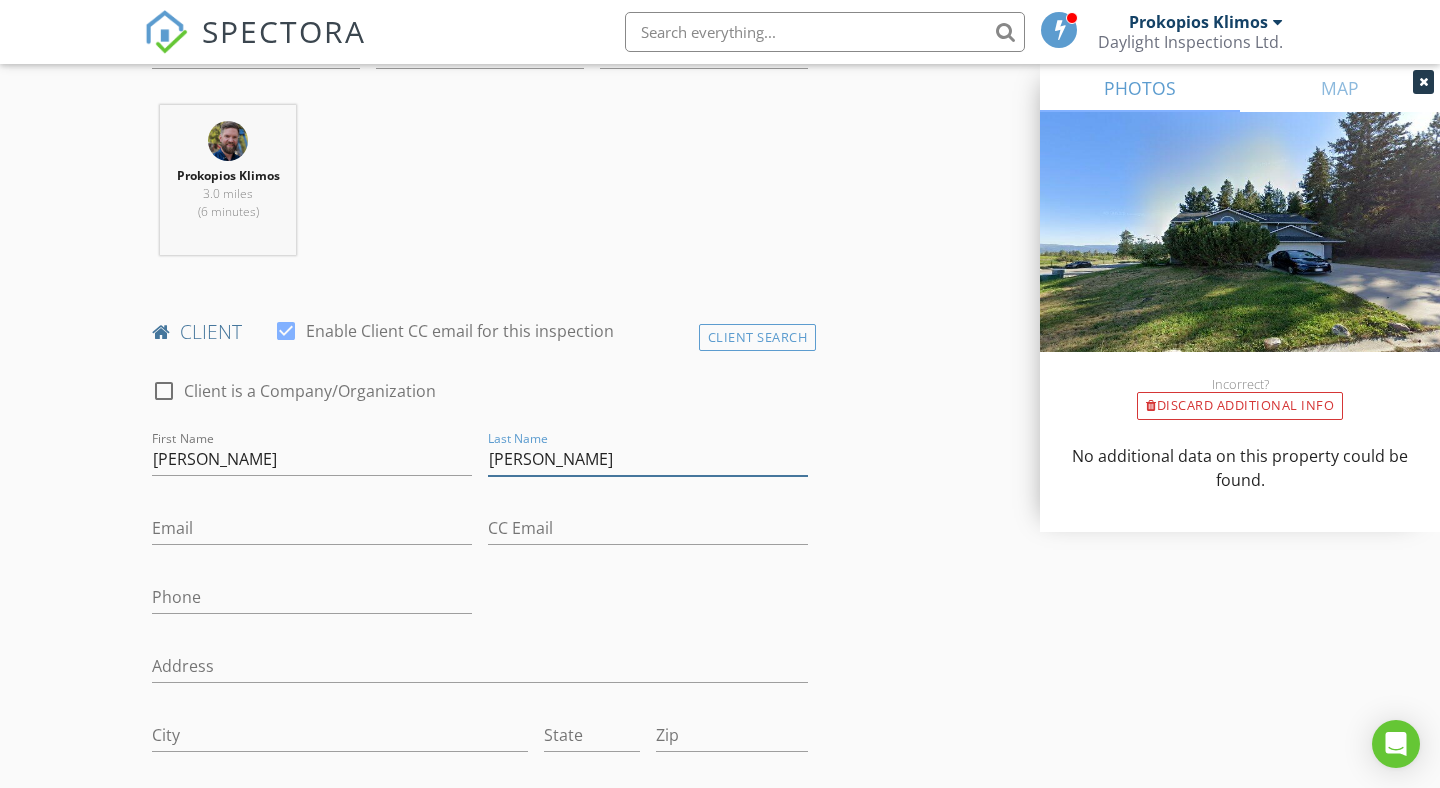 type on "Khatri" 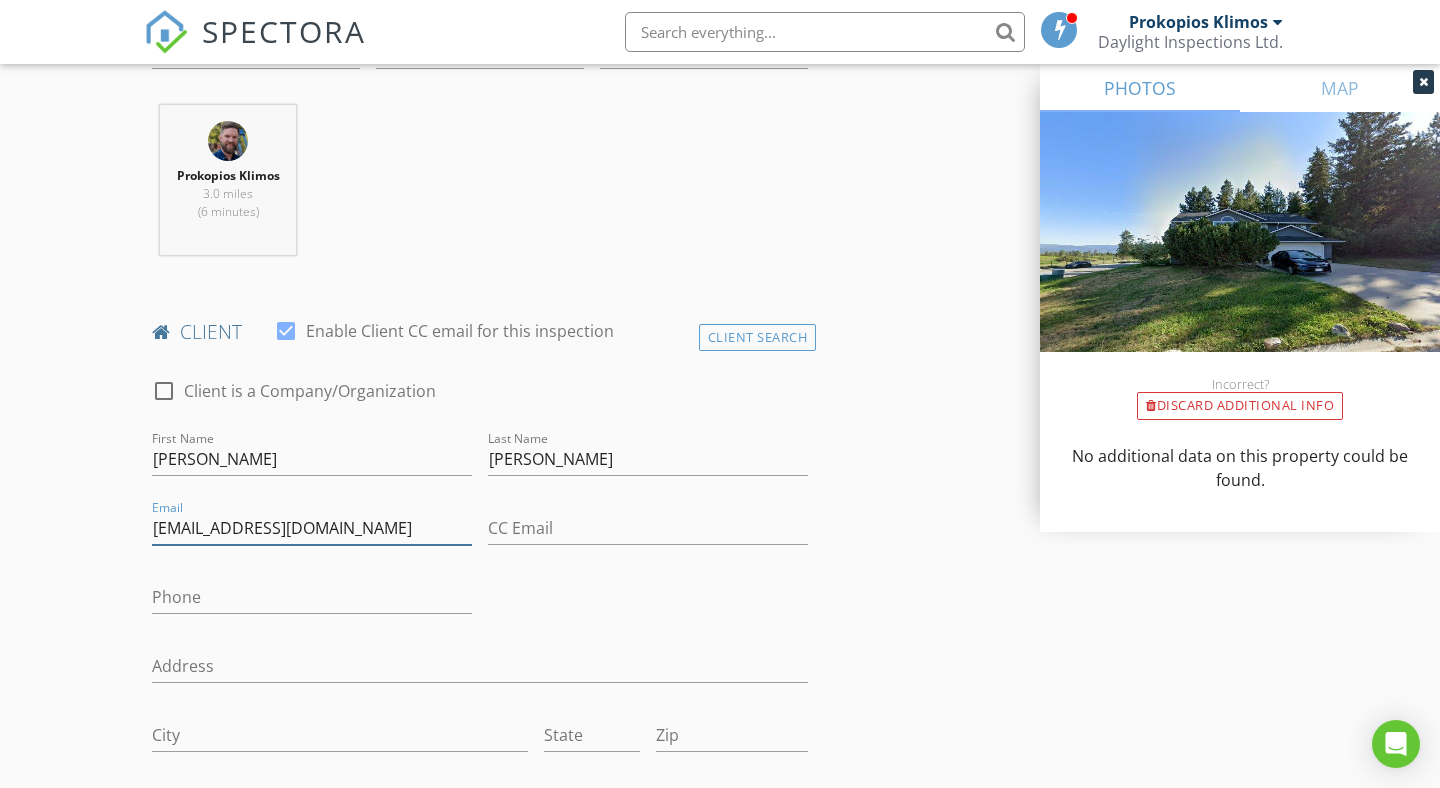 type on "hira_62@hotmail.com" 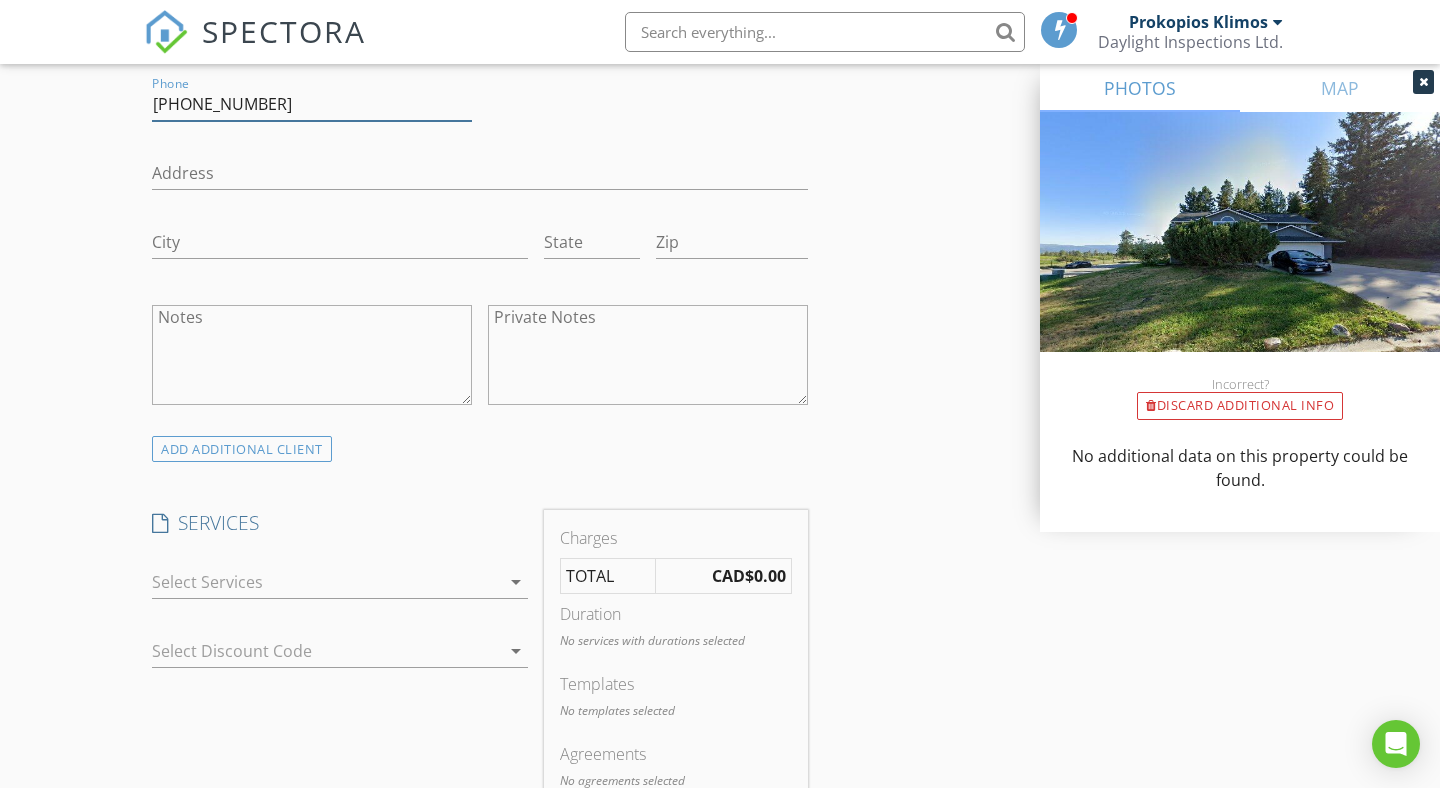 scroll, scrollTop: 1310, scrollLeft: 0, axis: vertical 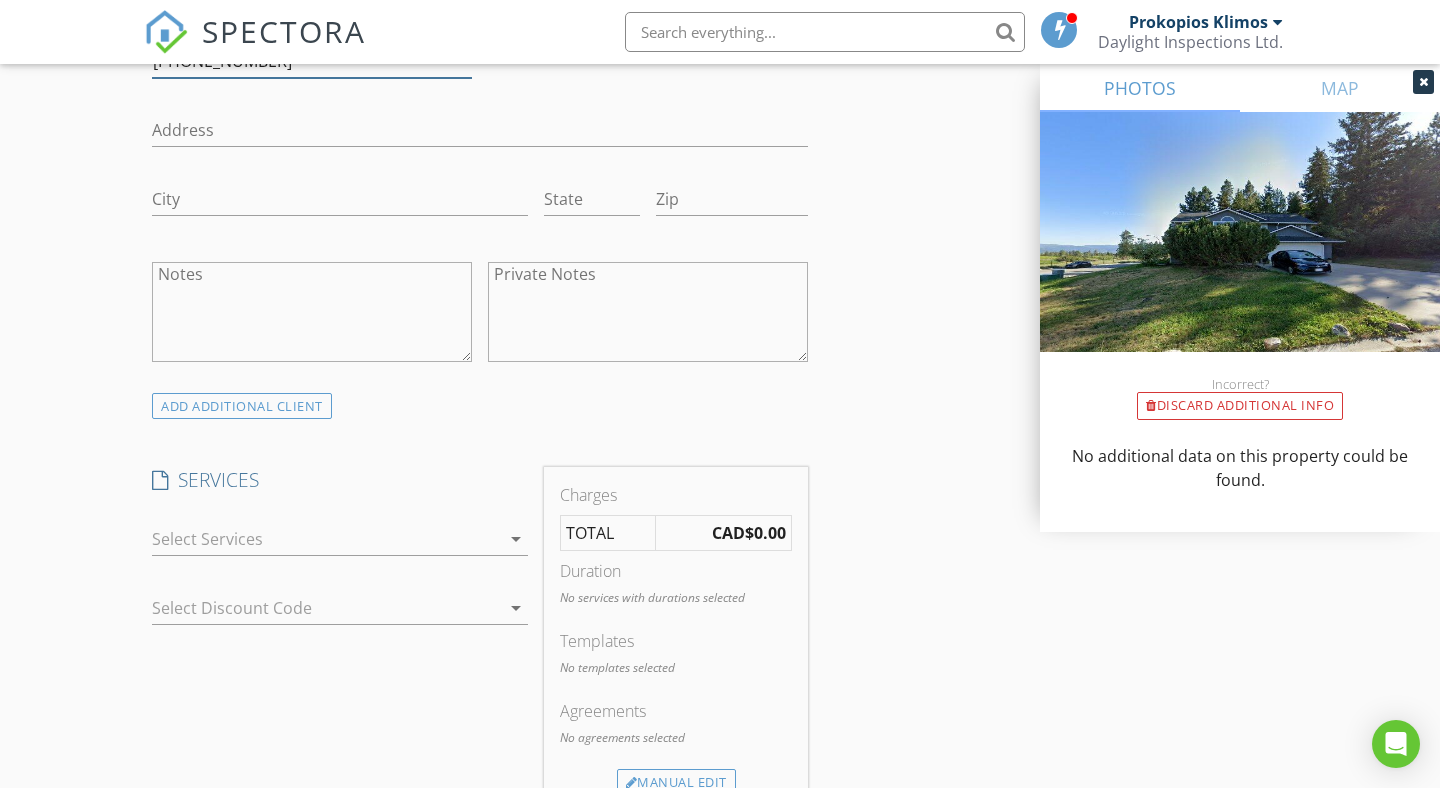 type on "250-212-9616" 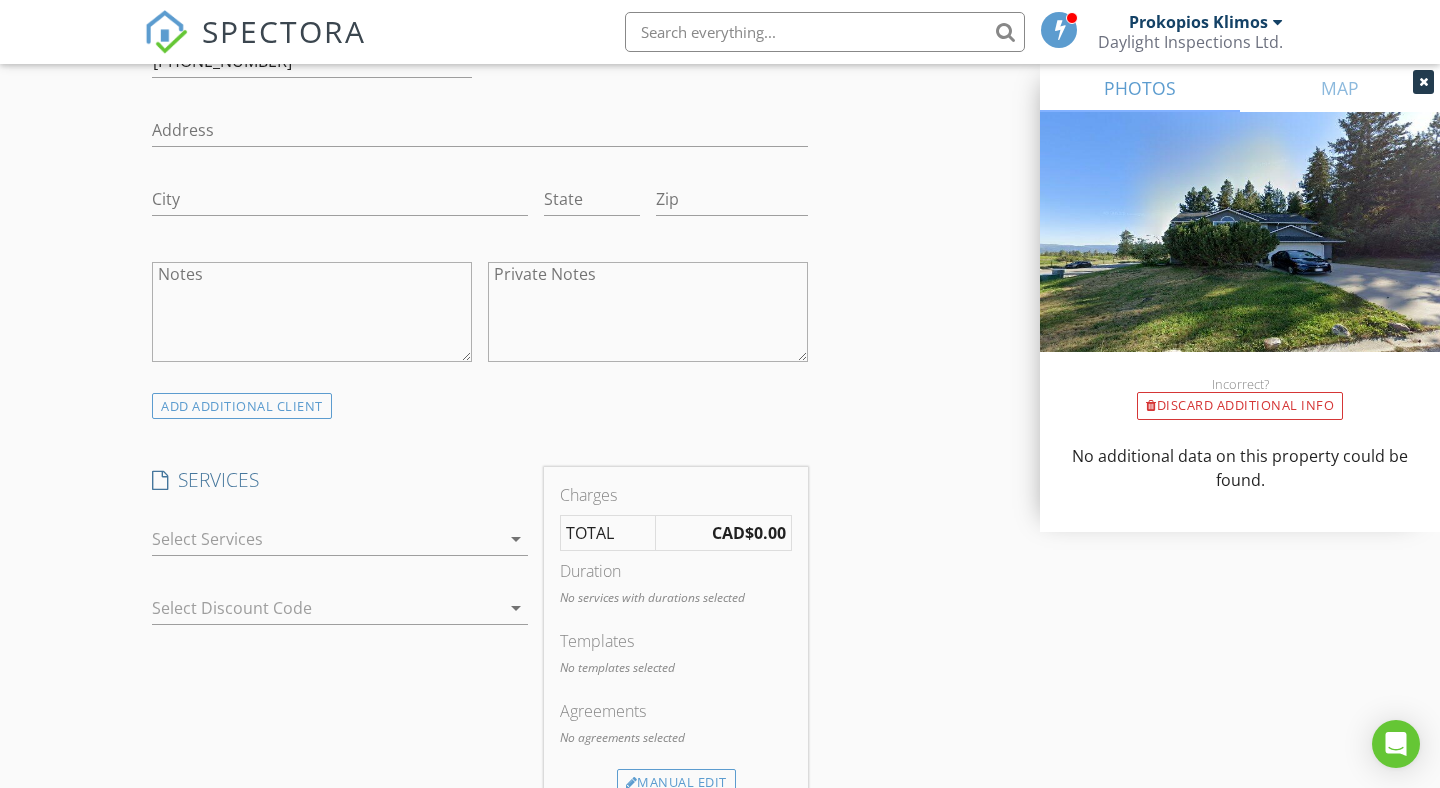 click at bounding box center [326, 539] 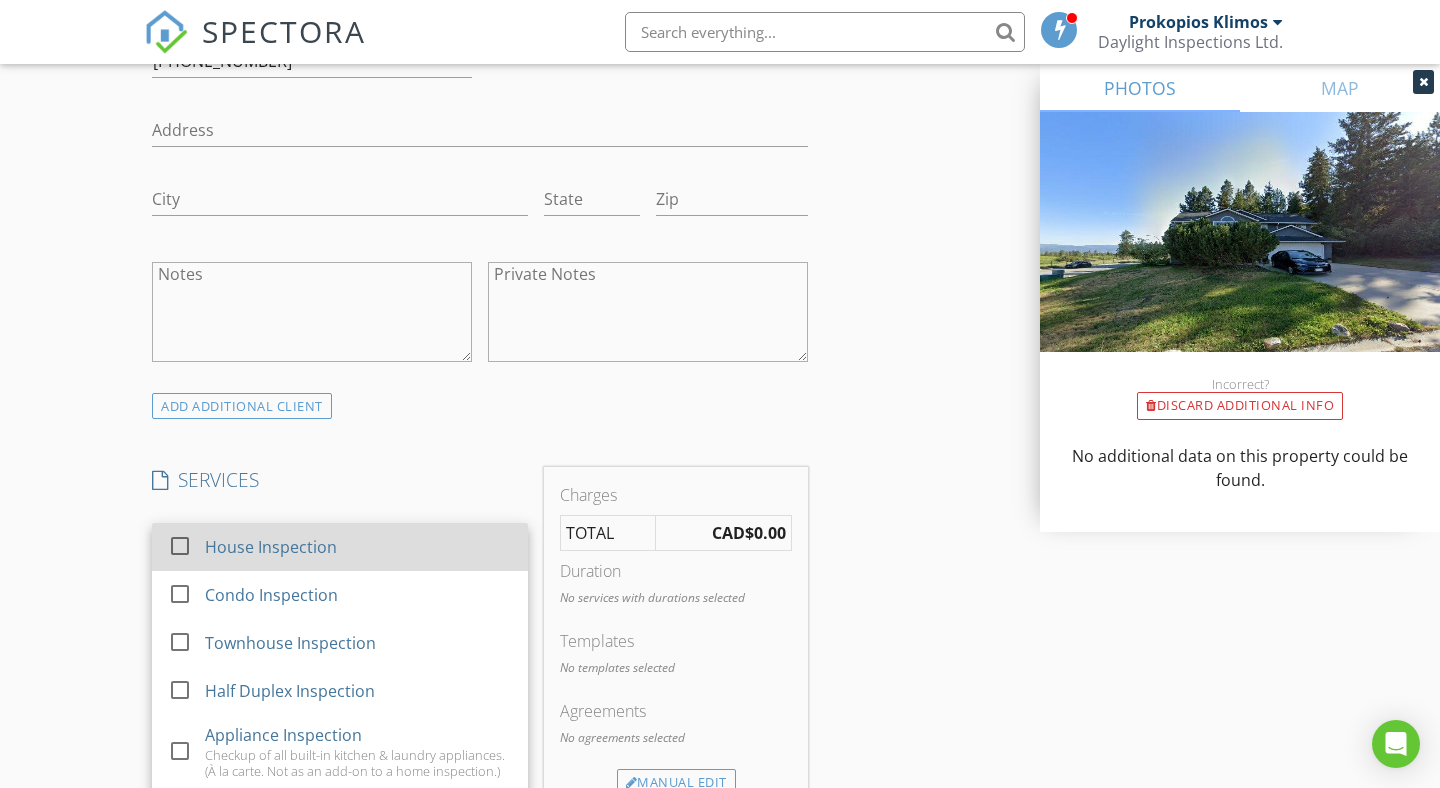 click on "House Inspection" at bounding box center (271, 547) 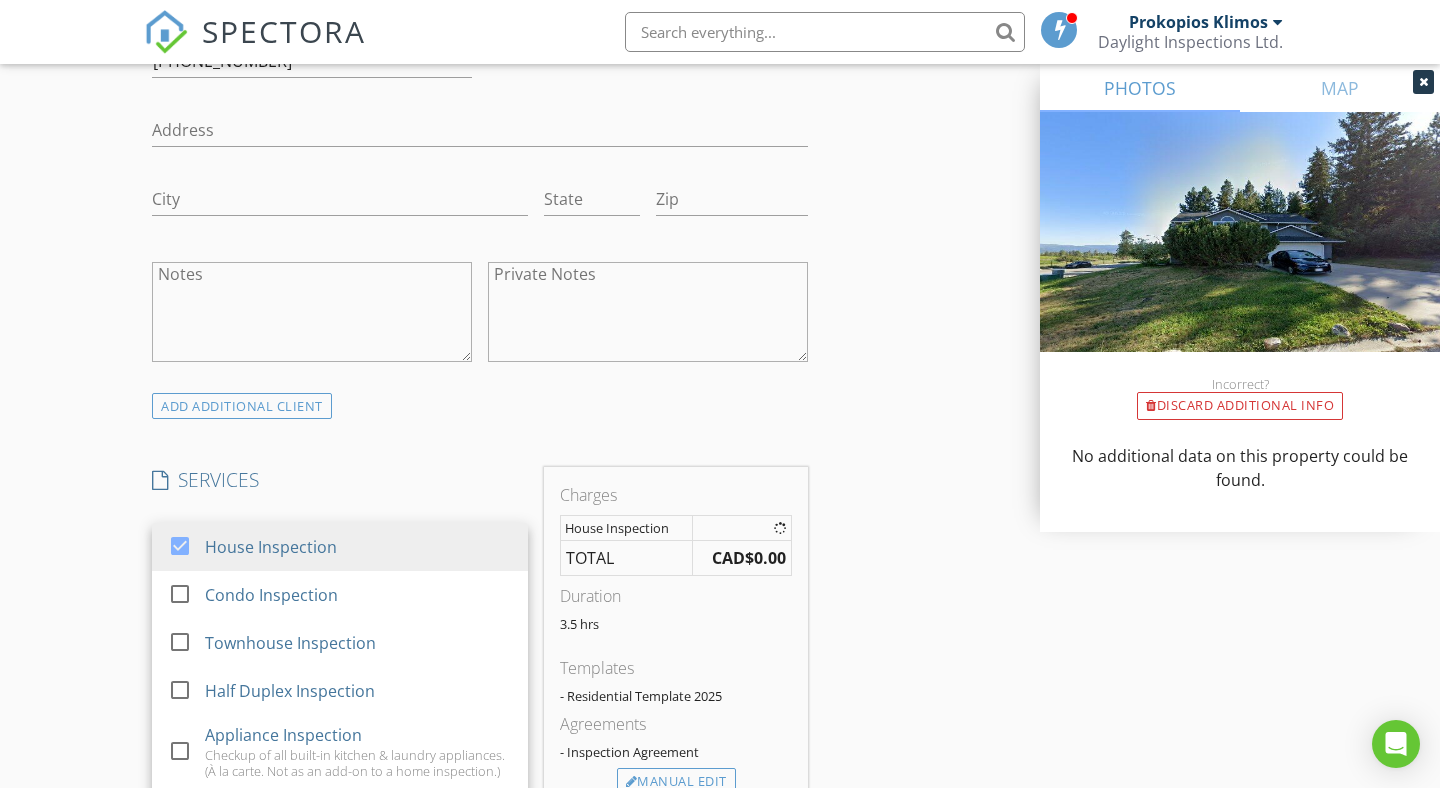 click on "New Inspection
Click here to use the New Order Form
INSPECTOR(S)
check_box   Prokopios Klimos   PRIMARY   Prokopios Klimos arrow_drop_down   check_box_outline_blank Prokopios Klimos specifically requested
Date/Time
07/16/2025 9:00 AM
Location
Address Search       Address 2455 Silver Pl   Unit   City Kelowna   State BC   Zip V1V 1M8   Region Central Okanagan     Square Feet 2571   Year Built 1990   Foundation arrow_drop_down     Prokopios Klimos     3.0 miles     (6 minutes)
client
check_box Enable Client CC email for this inspection   Client Search     check_box_outline_blank Client is a Company/Organization     First Name Hirendra   Last Name Khatri   Email hira_62@hotmail.com   CC Email   Phone 250-212-9616   Address   City   State   Zip       Notes   Private Notes
ADD ADDITIONAL client" at bounding box center [720, 693] 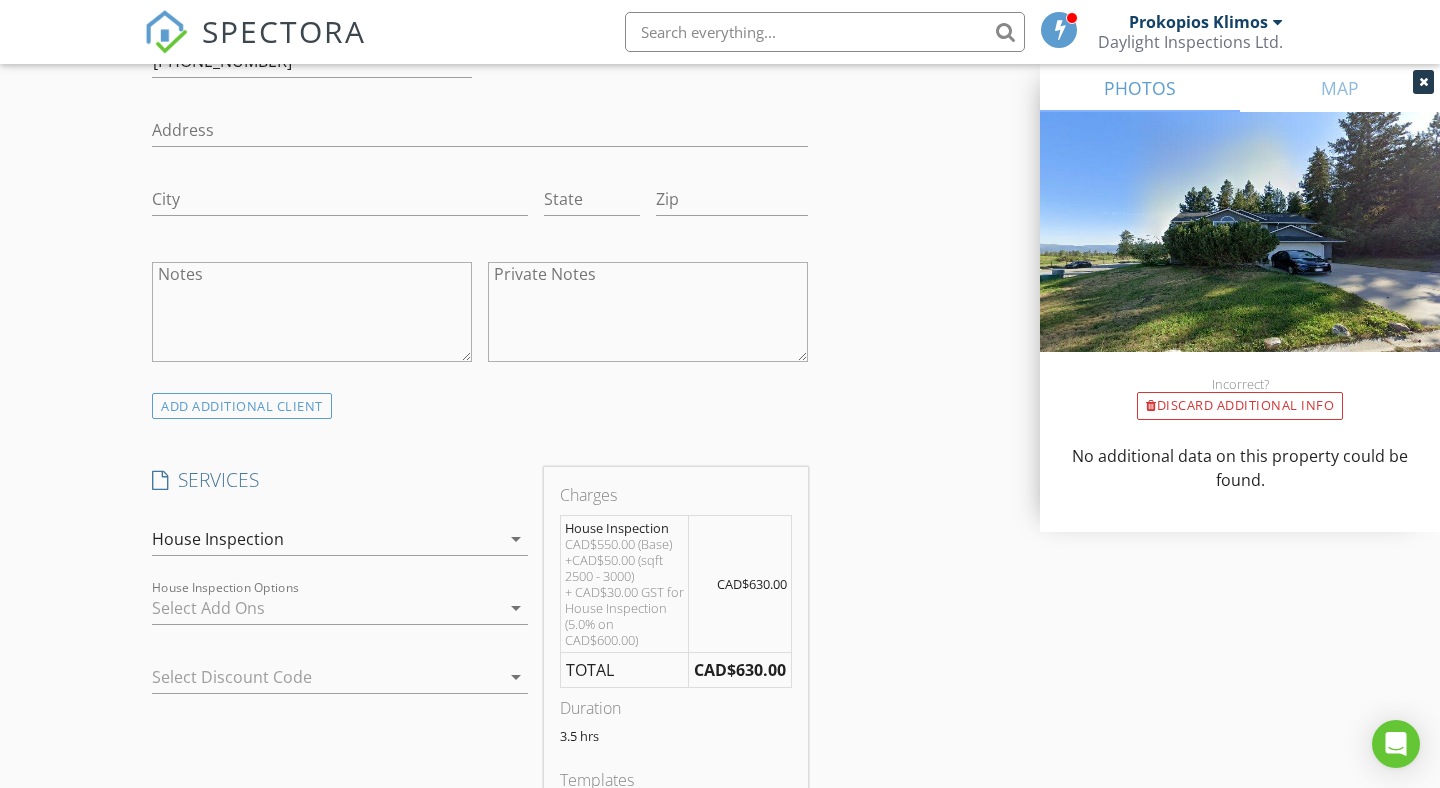 click at bounding box center [326, 608] 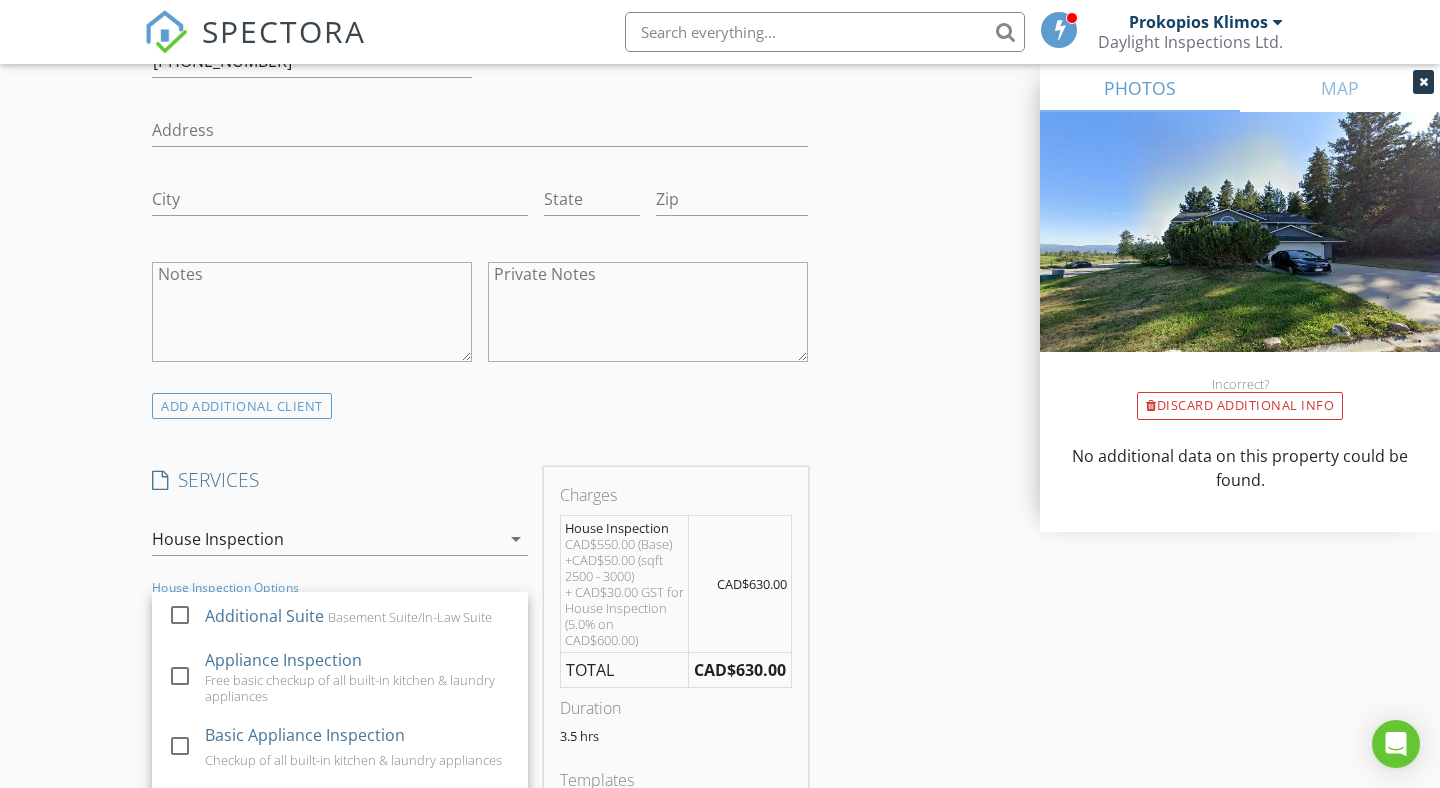 click on "New Inspection
Click here to use the New Order Form
INSPECTOR(S)
check_box   Prokopios Klimos   PRIMARY   Prokopios Klimos arrow_drop_down   check_box_outline_blank Prokopios Klimos specifically requested
Date/Time
07/16/2025 9:00 AM
Location
Address Search       Address 2455 Silver Pl   Unit   City Kelowna   State BC   Zip V1V 1M8   Region Central Okanagan     Square Feet 2571   Year Built 1990   Foundation arrow_drop_down     Prokopios Klimos     3.0 miles     (6 minutes)
client
check_box Enable Client CC email for this inspection   Client Search     check_box_outline_blank Client is a Company/Organization     First Name Hirendra   Last Name Khatri   Email hira_62@hotmail.com   CC Email   Phone 250-212-9616   Address   City   State   Zip       Notes   Private Notes
ADD ADDITIONAL client" at bounding box center [720, 749] 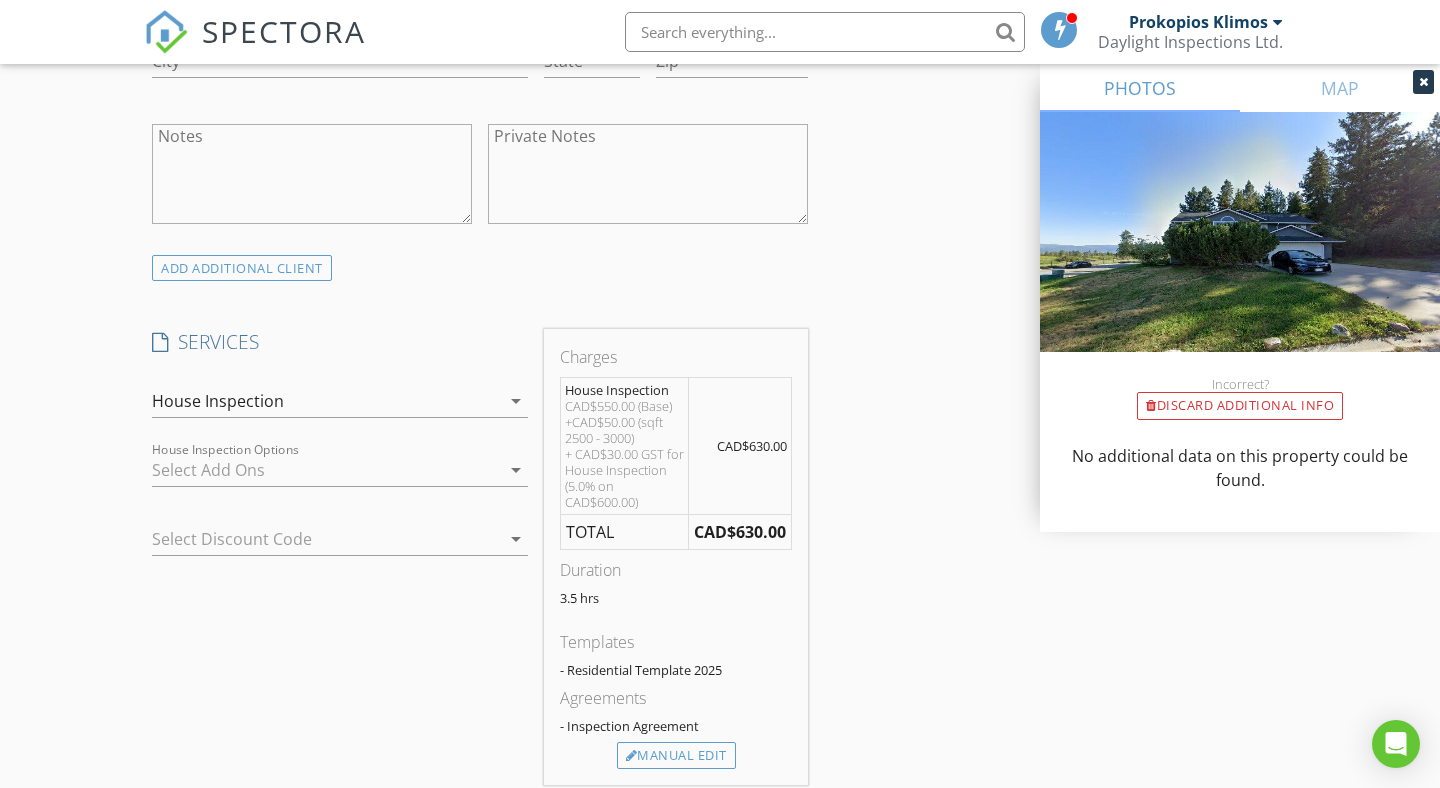 scroll, scrollTop: 1449, scrollLeft: 0, axis: vertical 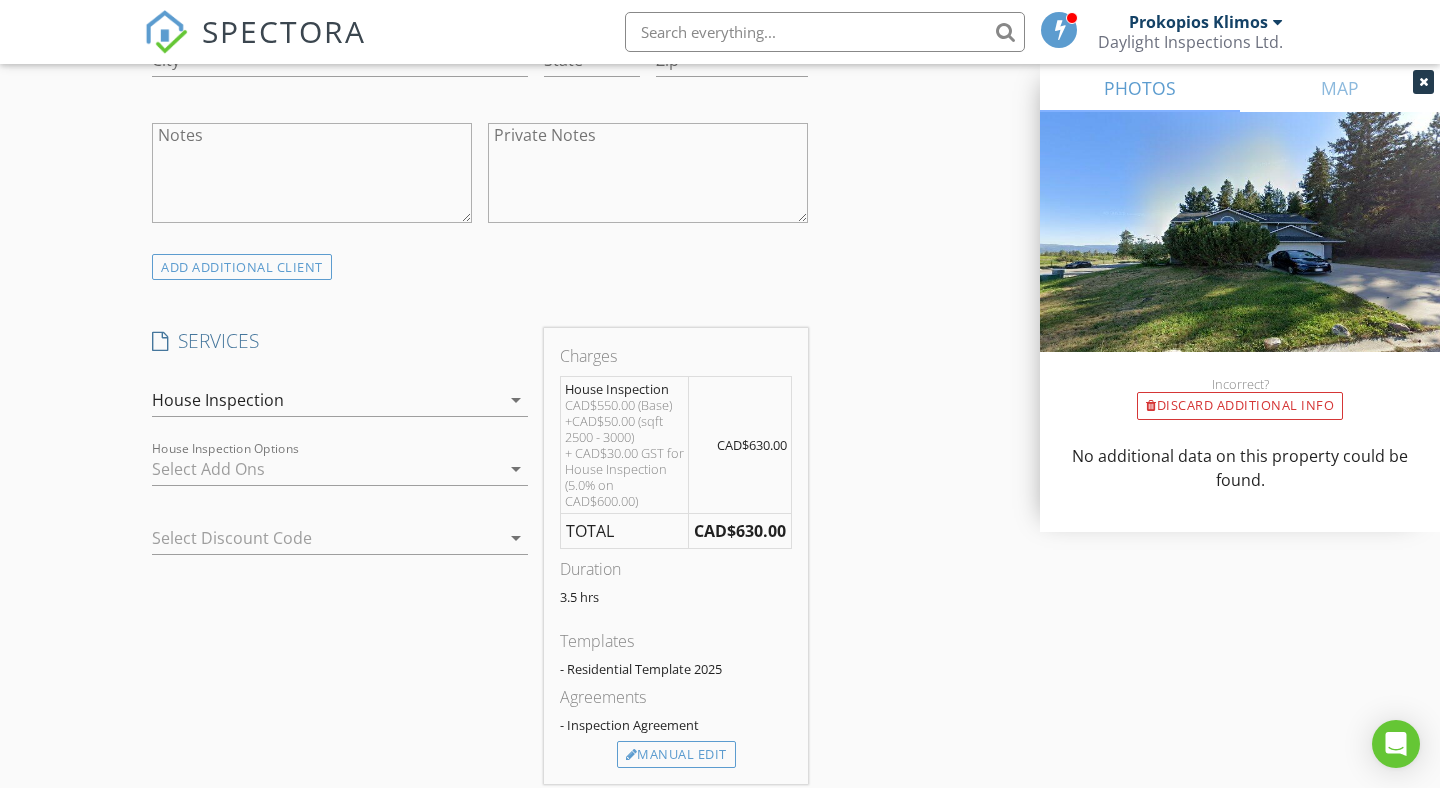 click at bounding box center (312, 538) 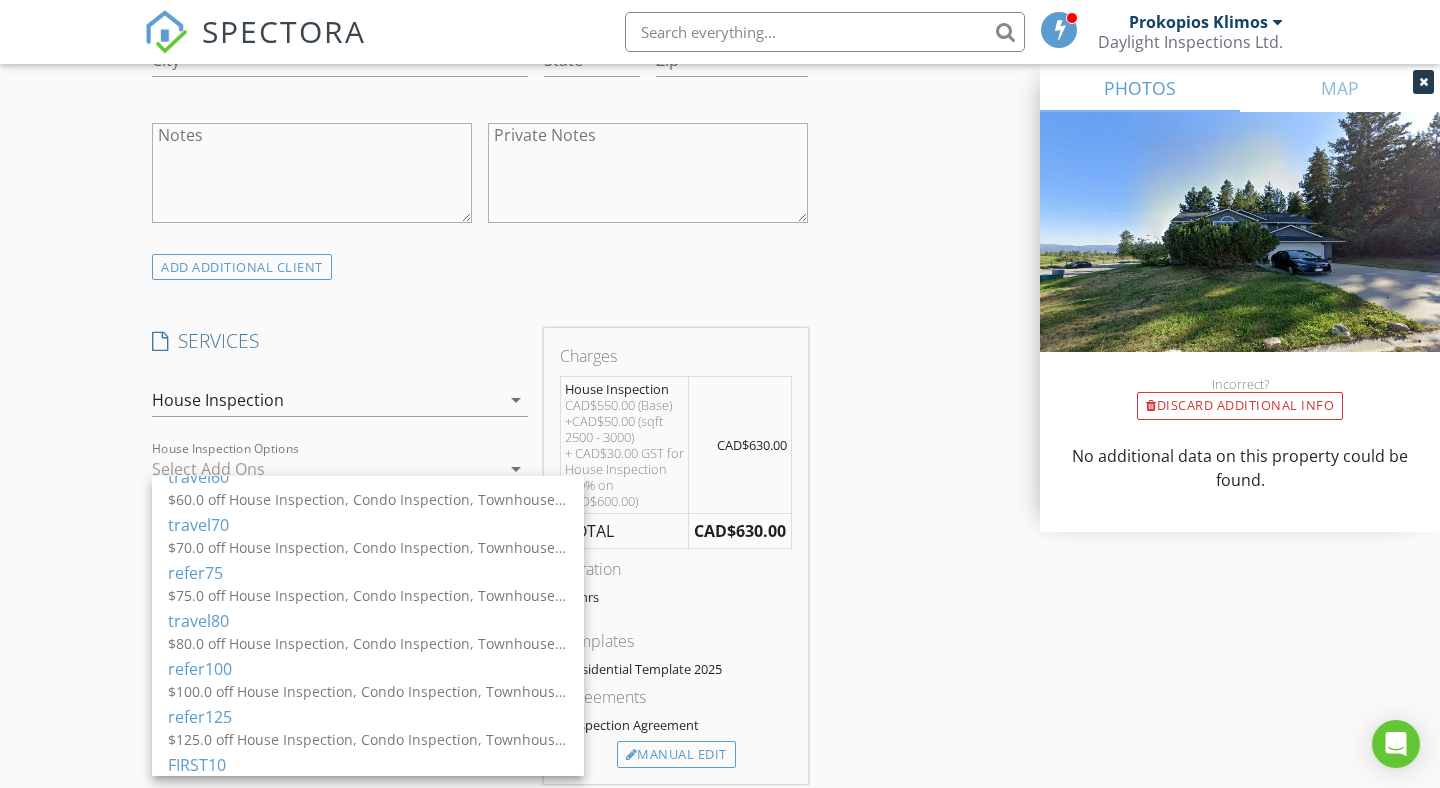 scroll, scrollTop: 735, scrollLeft: 0, axis: vertical 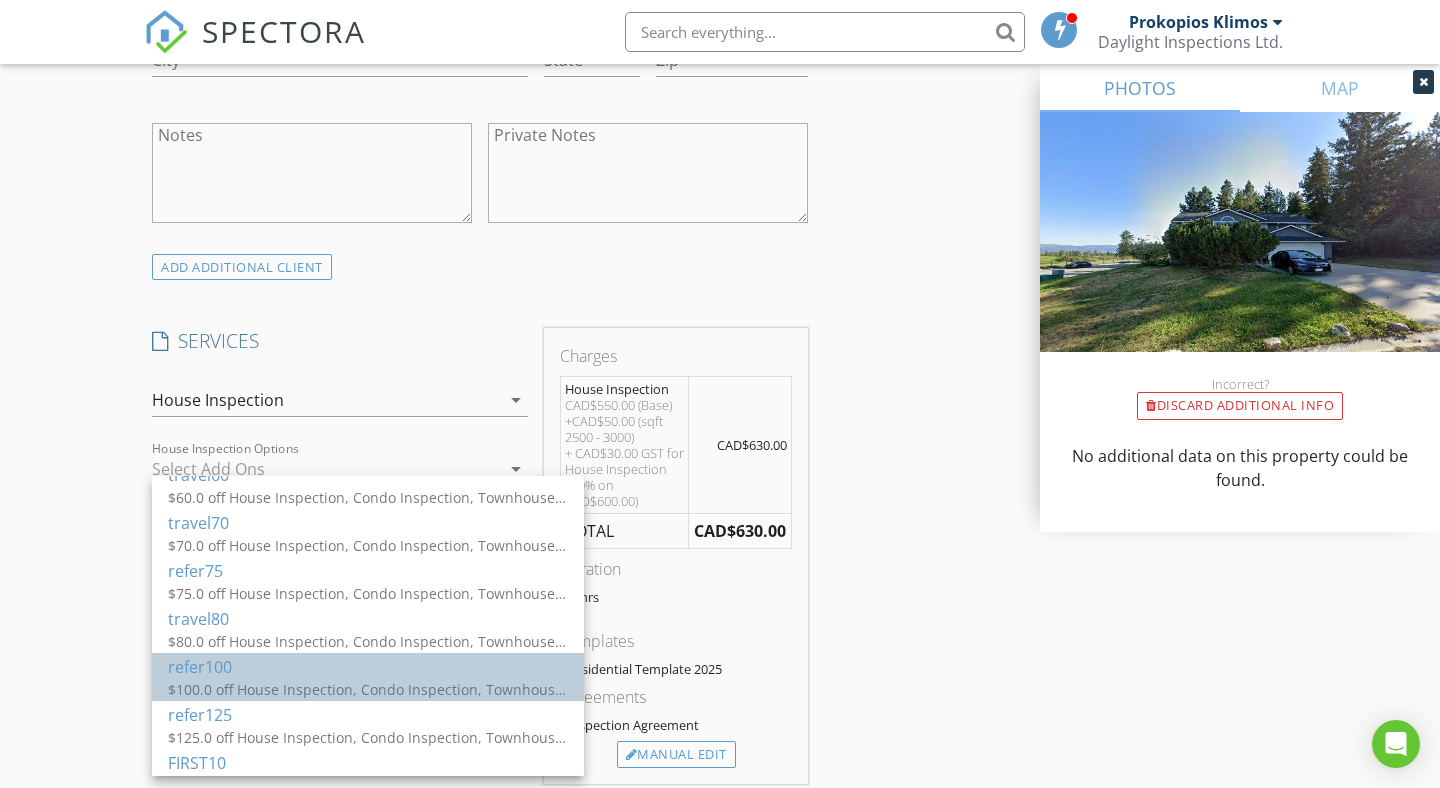 click on "refer100" at bounding box center (368, 667) 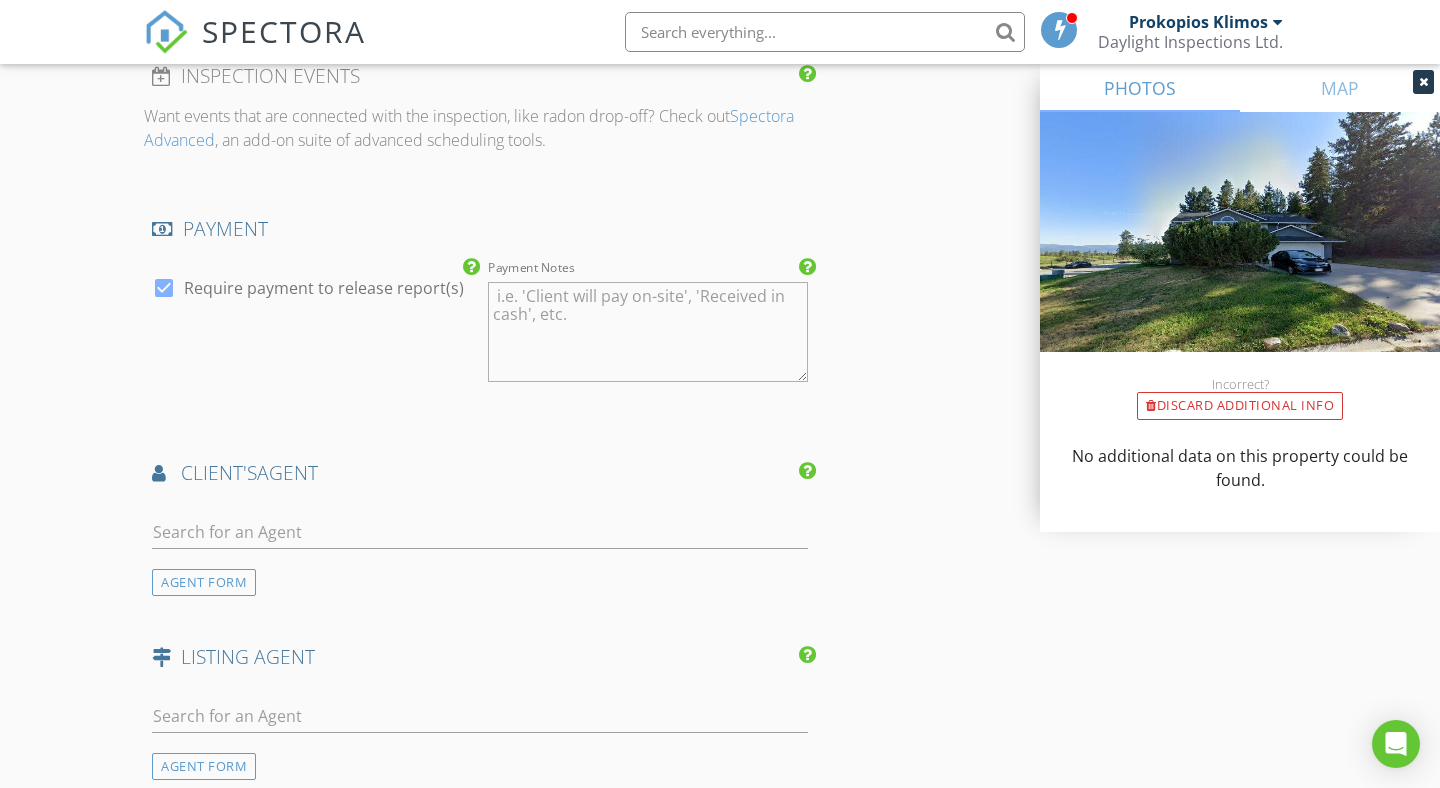 scroll, scrollTop: 2299, scrollLeft: 0, axis: vertical 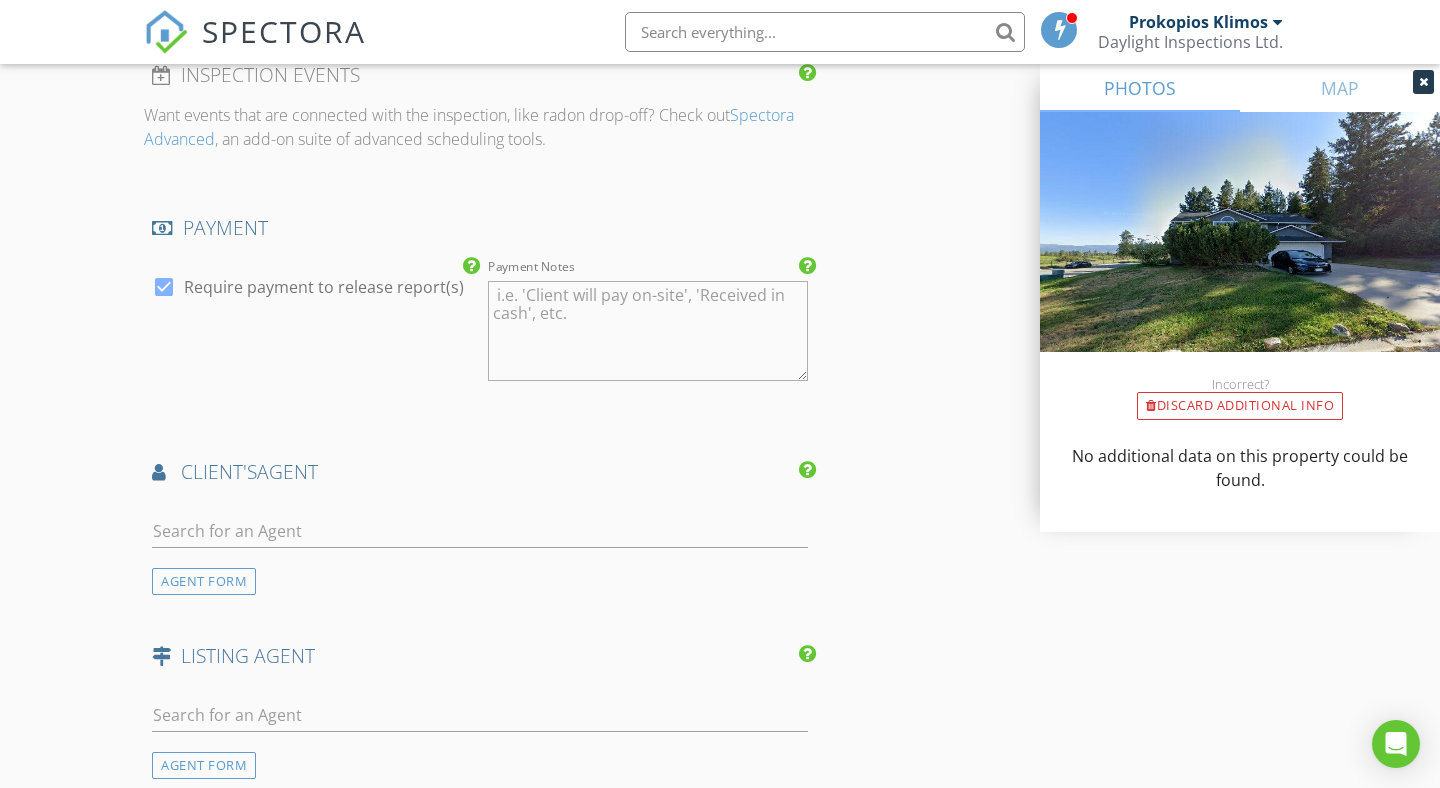 click at bounding box center [480, 535] 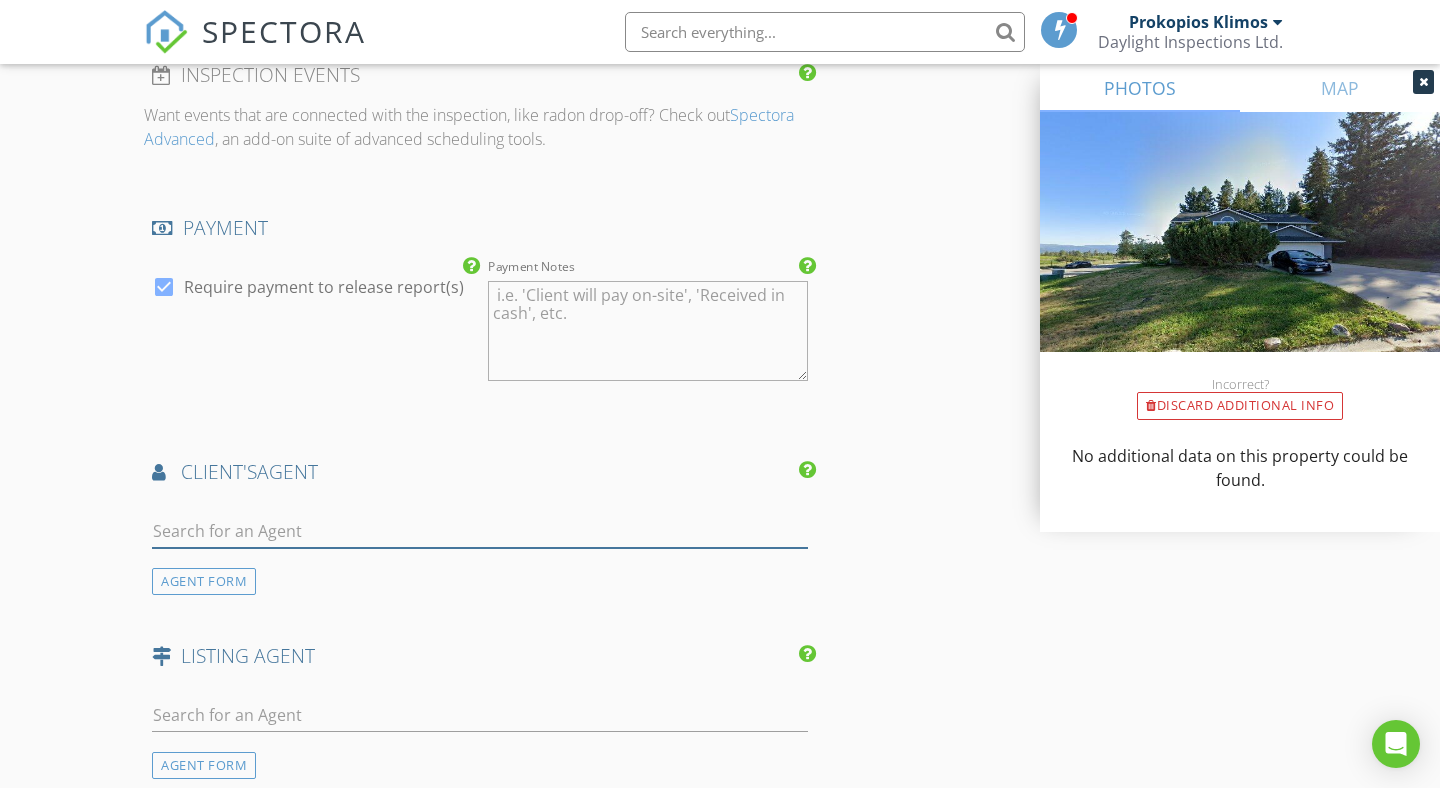 click at bounding box center (480, 531) 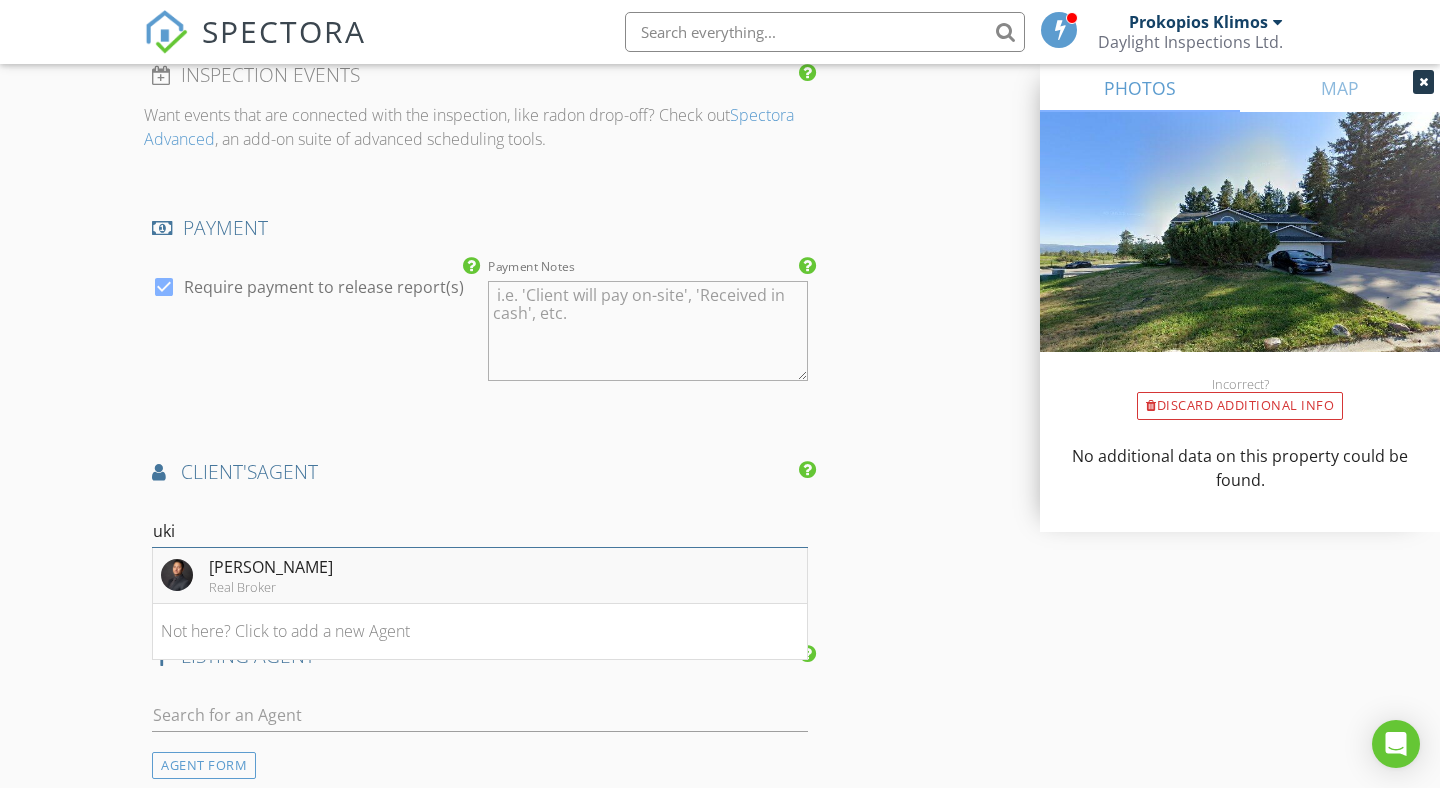 type on "uki" 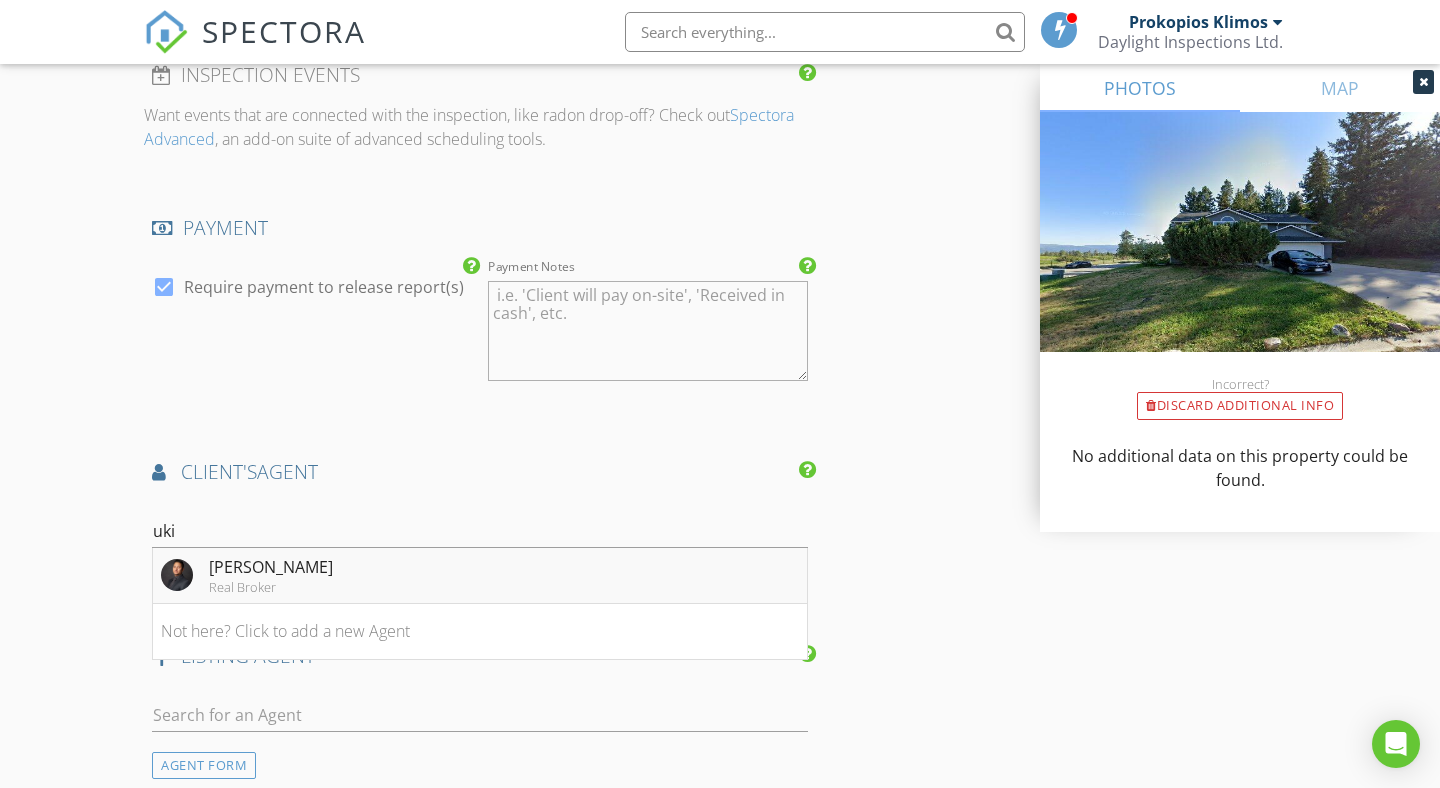 click on "Uki Khatri
Real Broker" at bounding box center (480, 576) 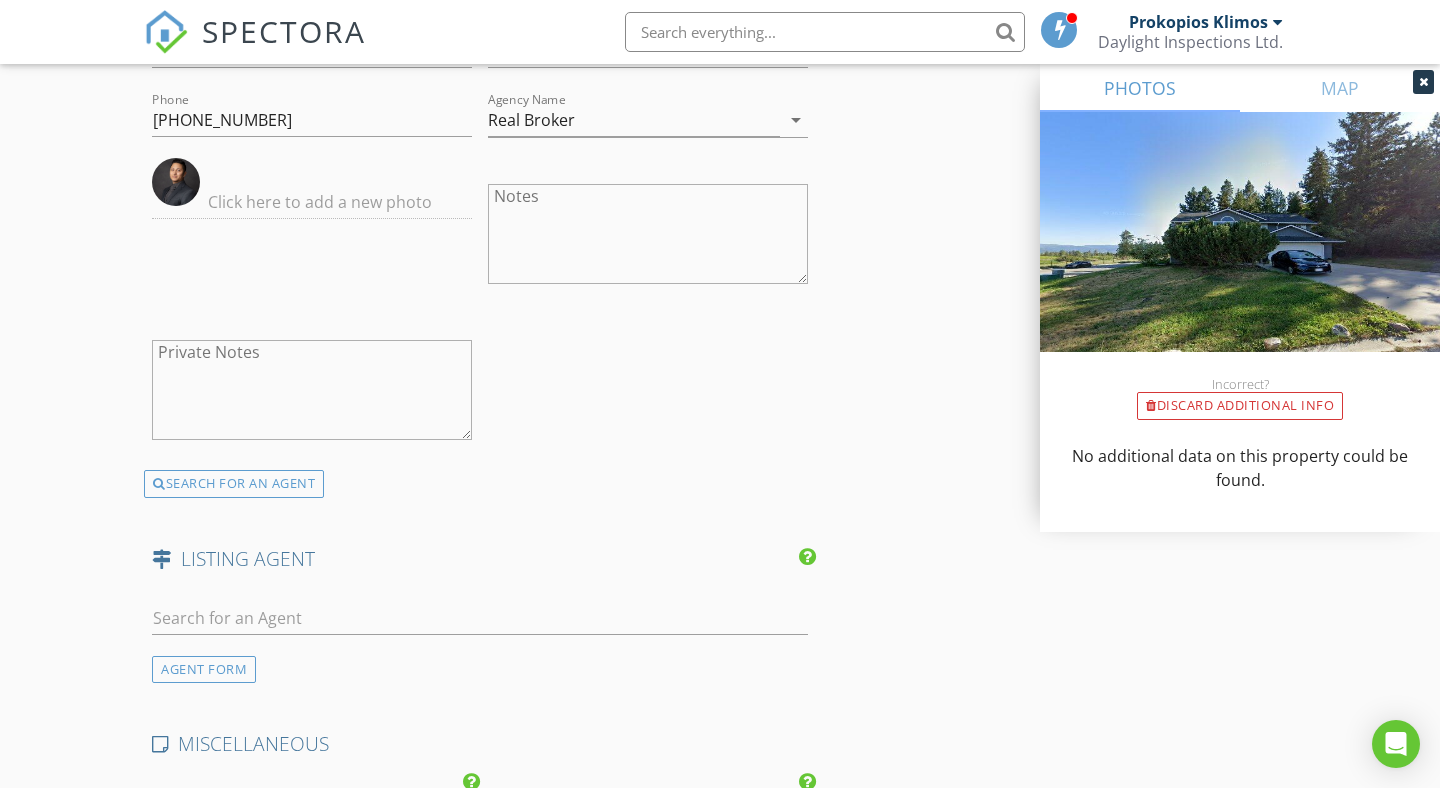 scroll, scrollTop: 2876, scrollLeft: 0, axis: vertical 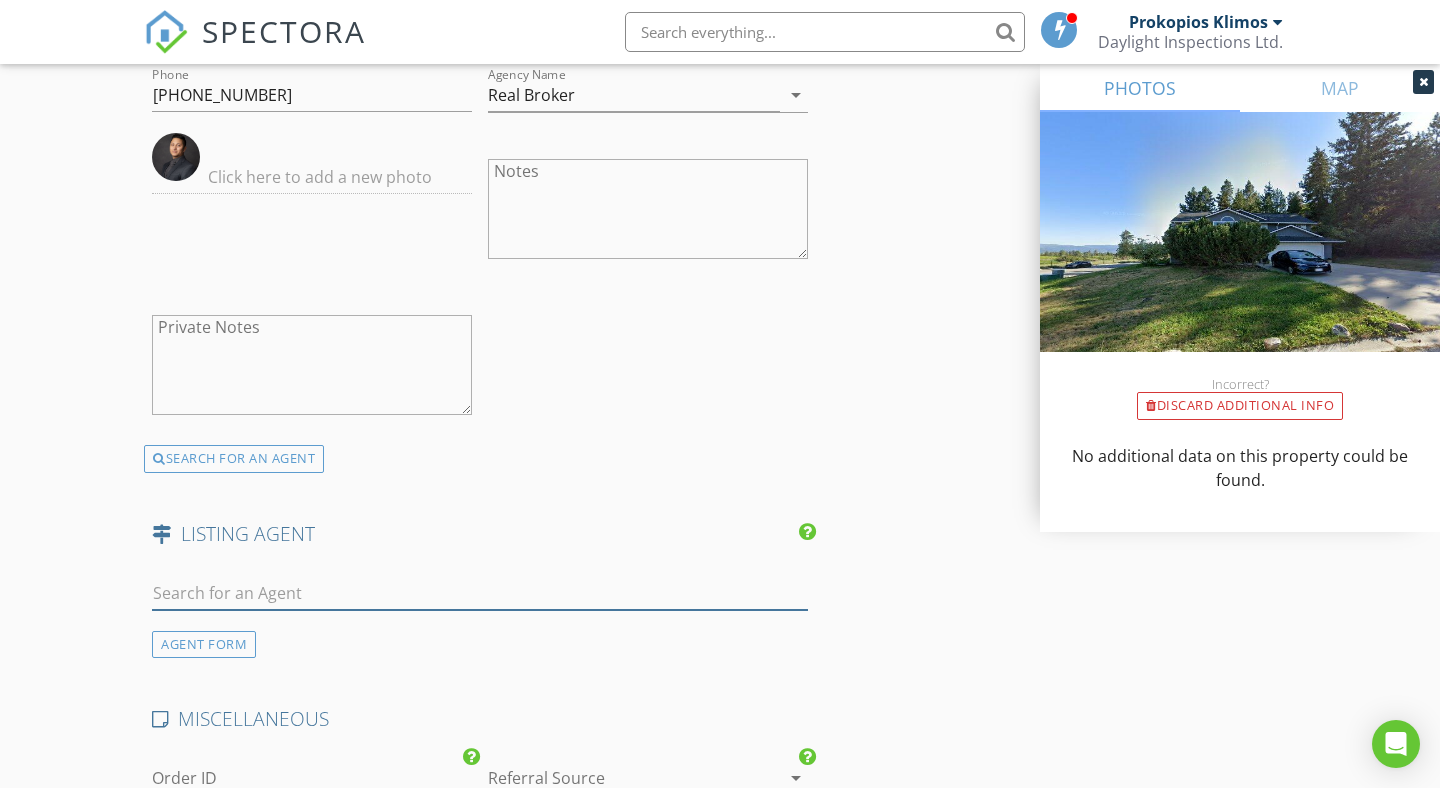 click at bounding box center [480, 593] 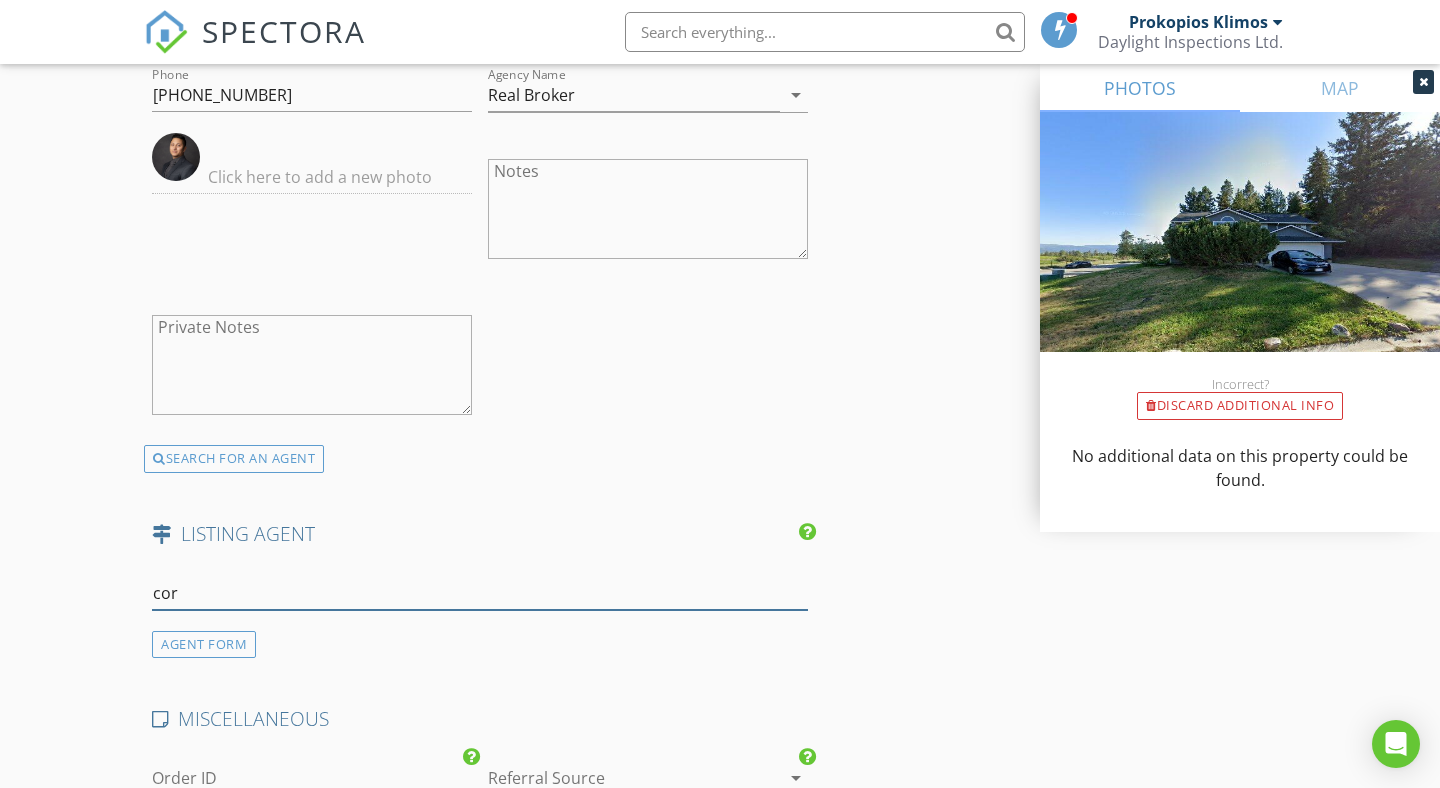 type on "corm" 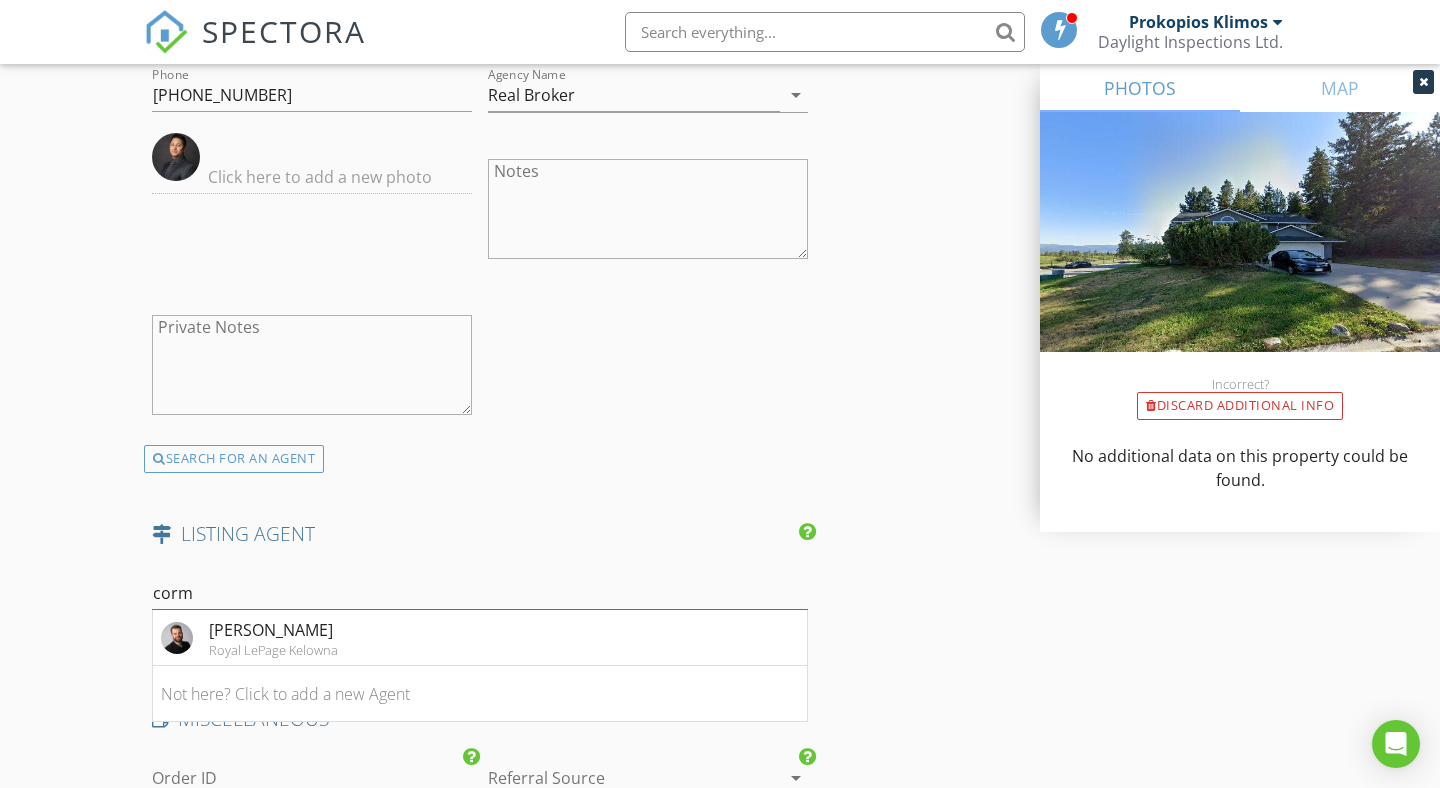 click on "corm" at bounding box center (480, 593) 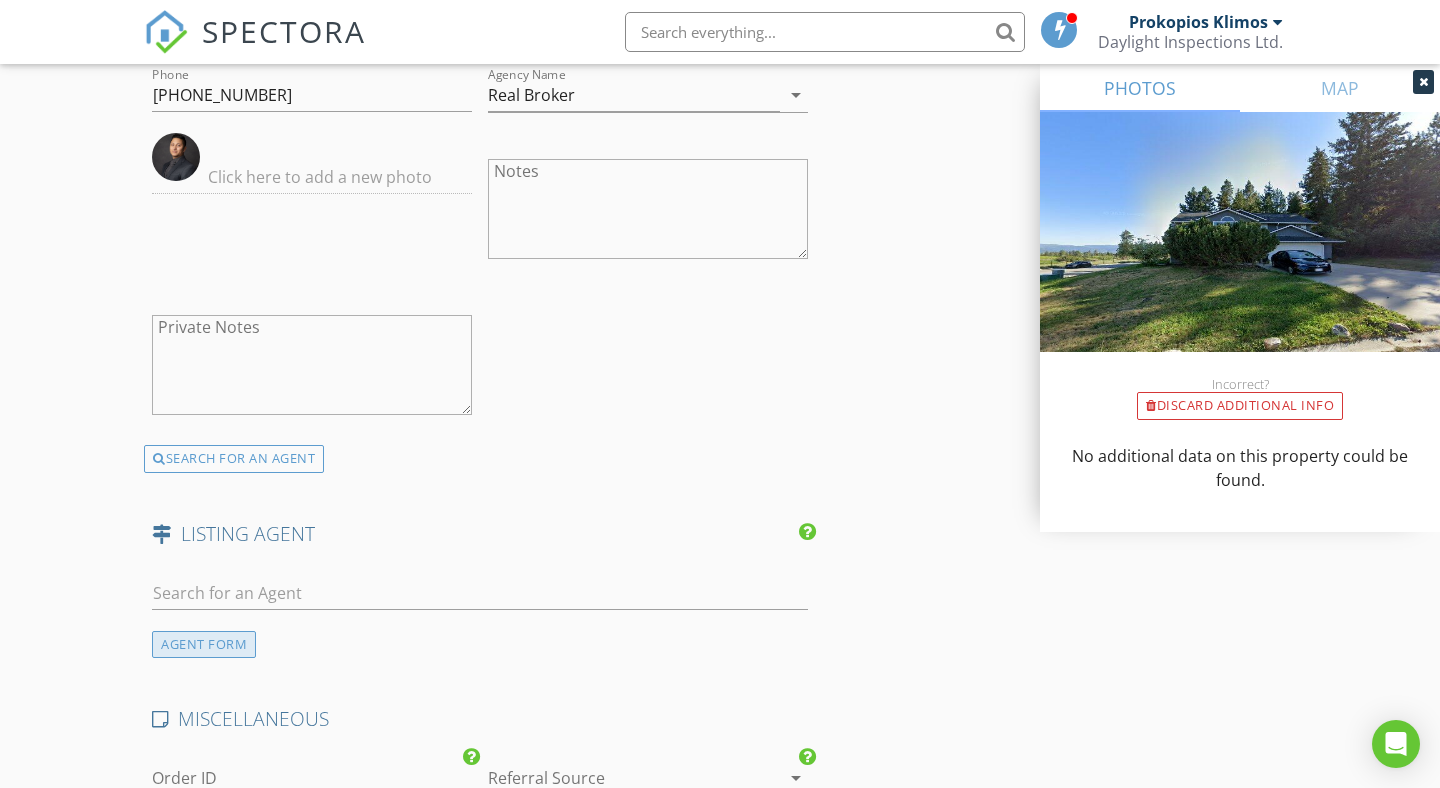click on "AGENT FORM" at bounding box center (204, 644) 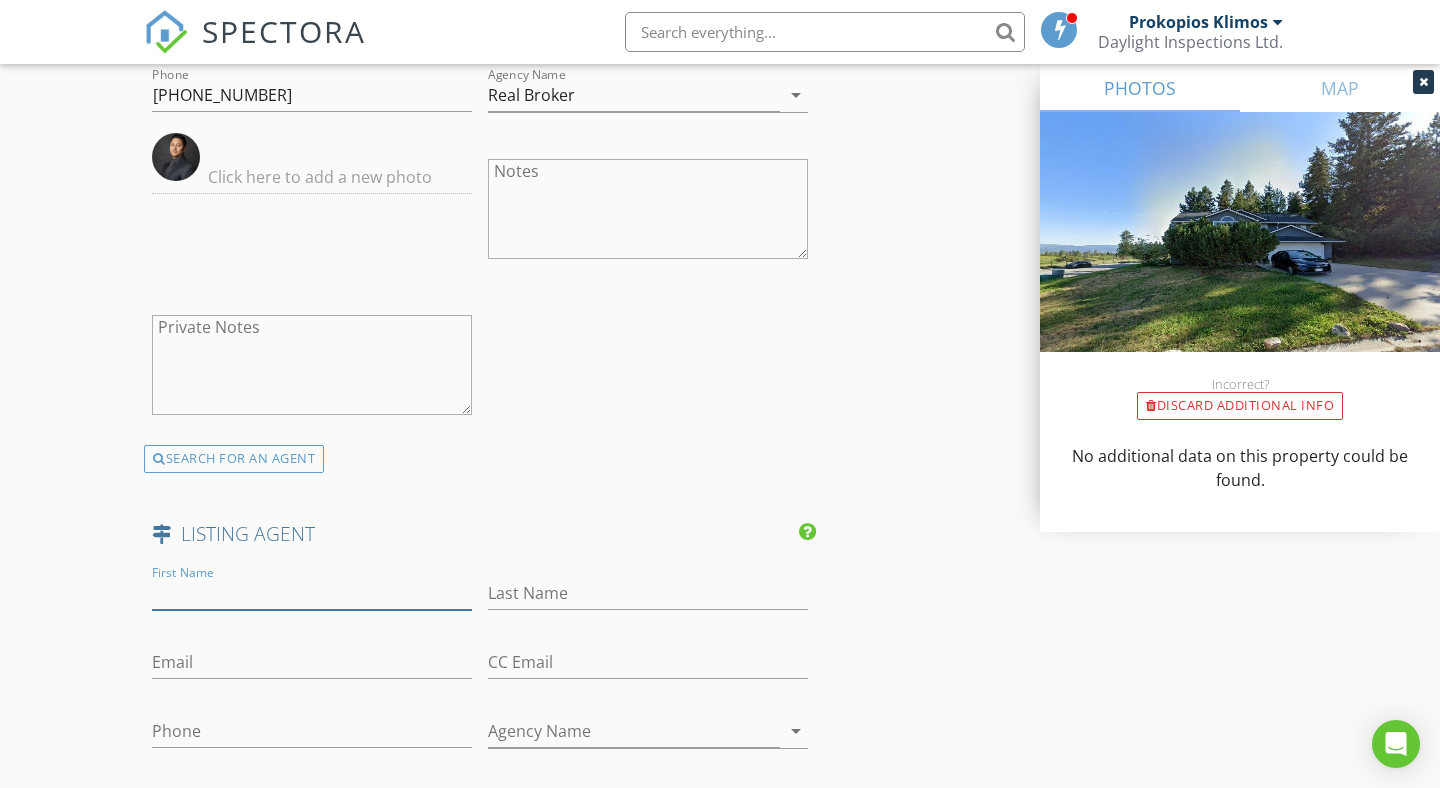 click on "First Name" at bounding box center (312, 593) 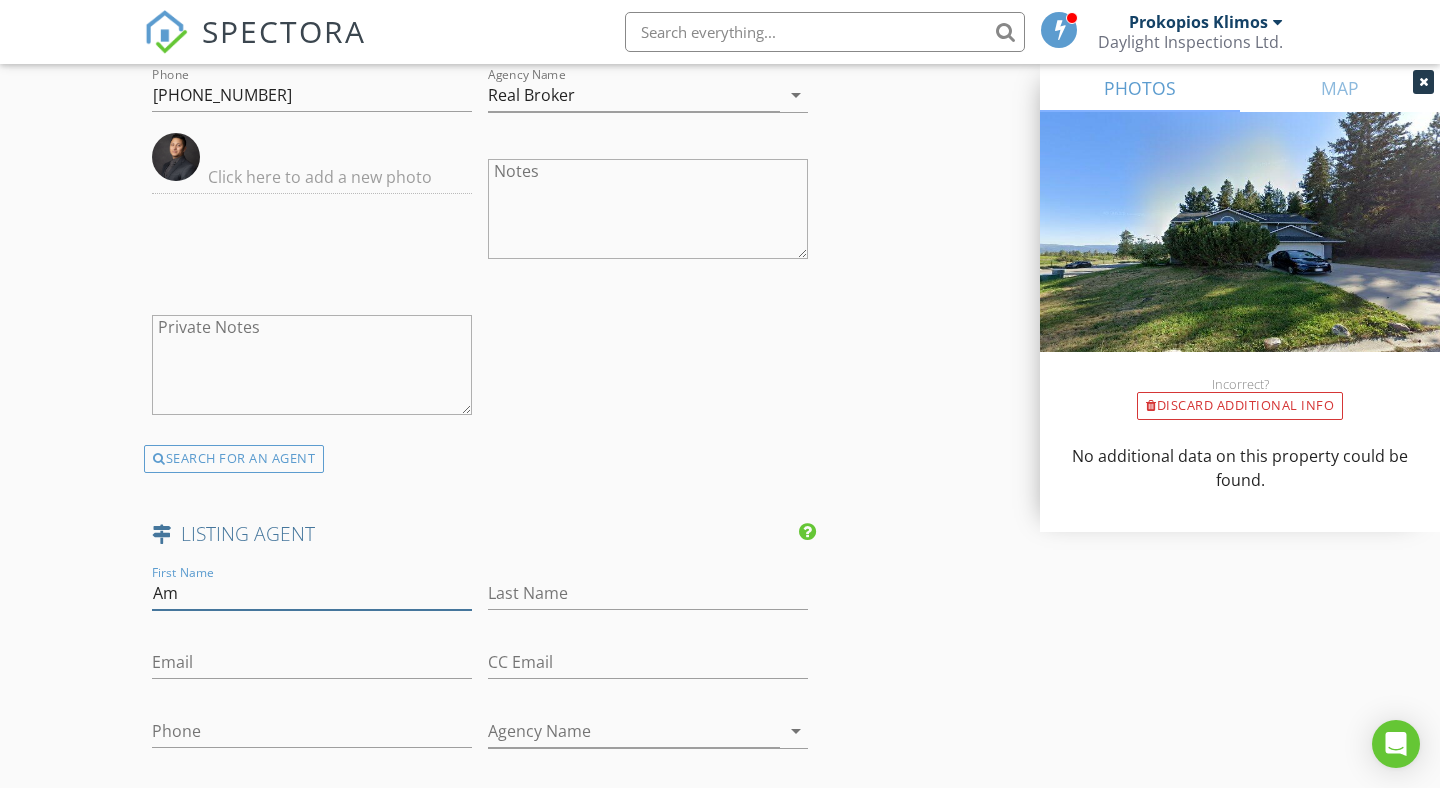 type on "A" 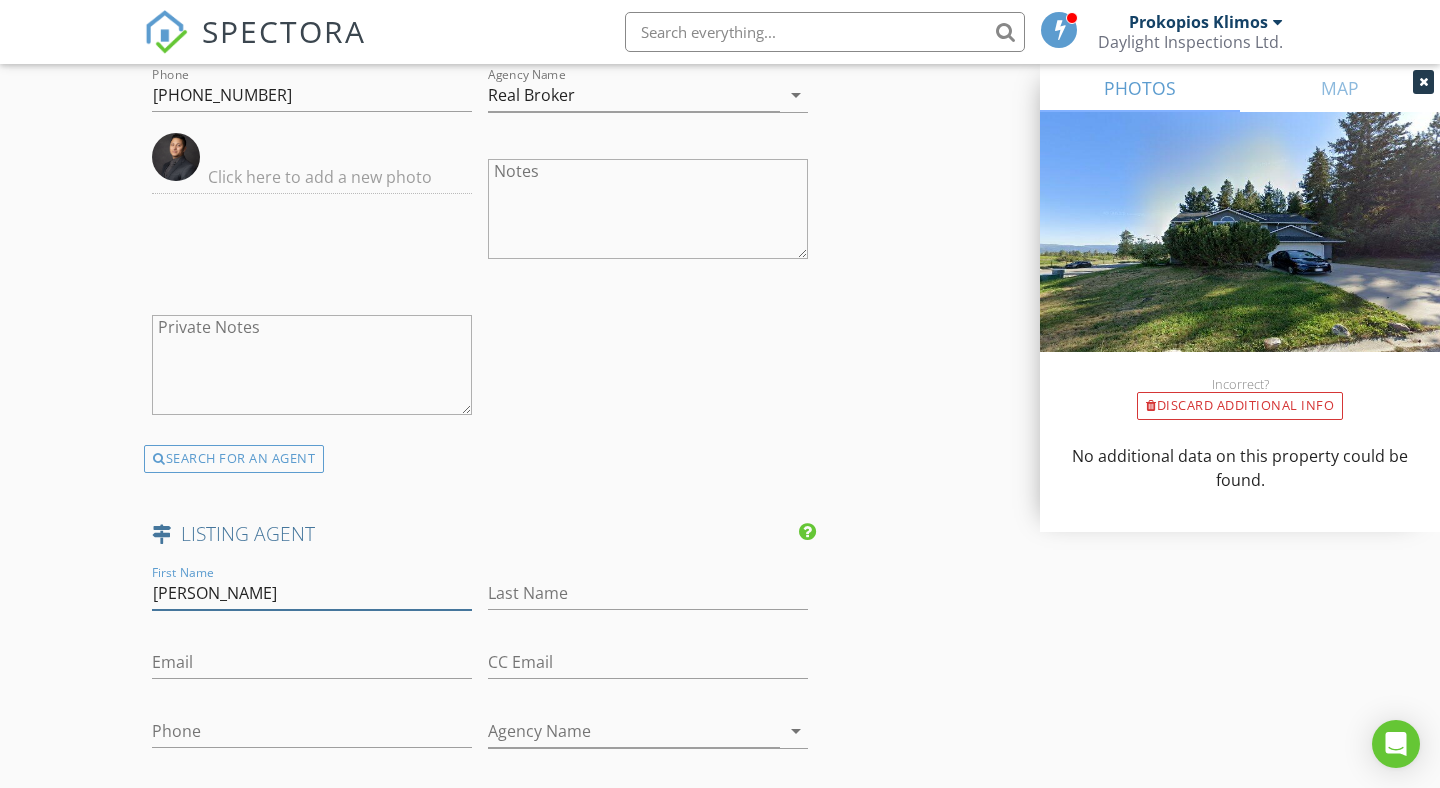 type on "Miranda" 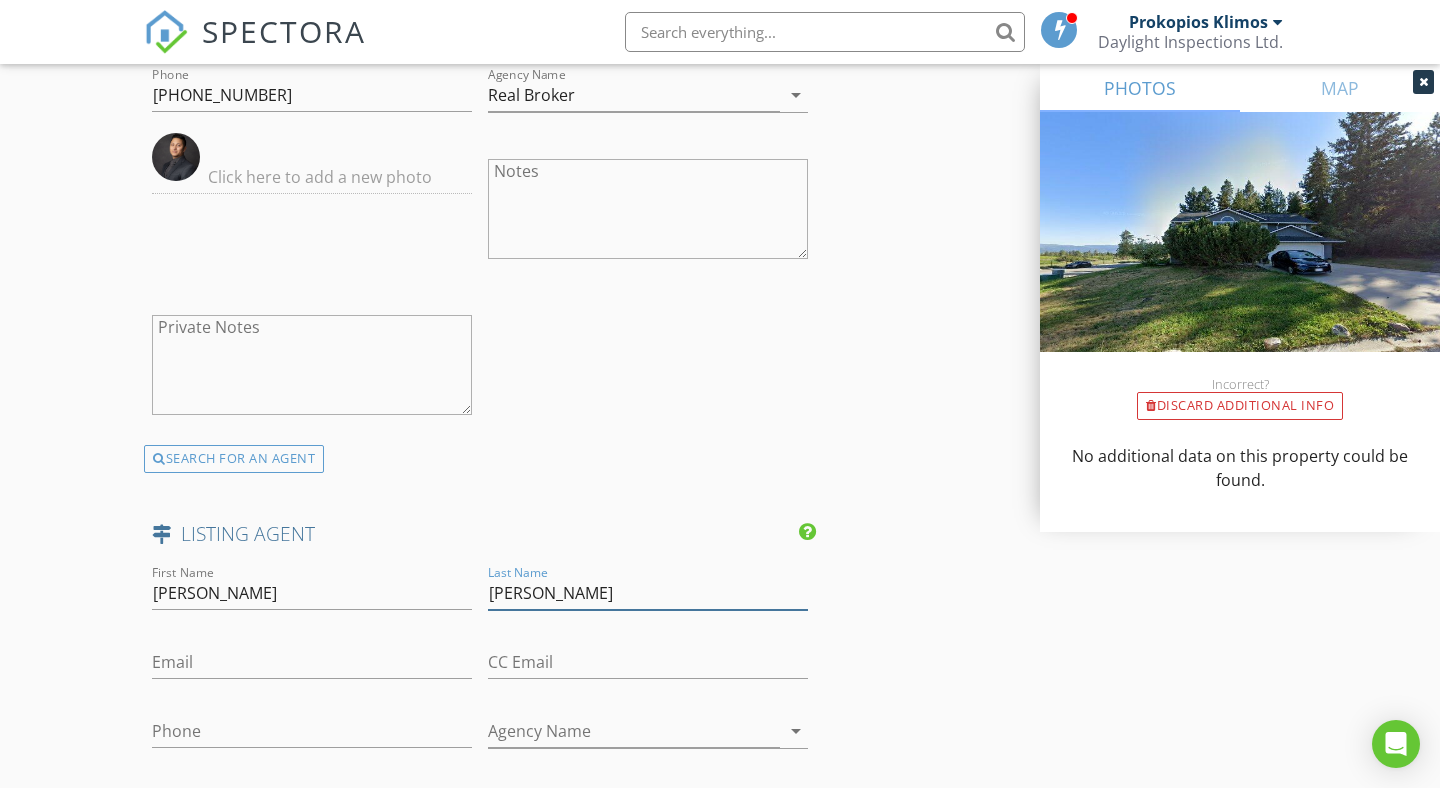 type on "Cormier" 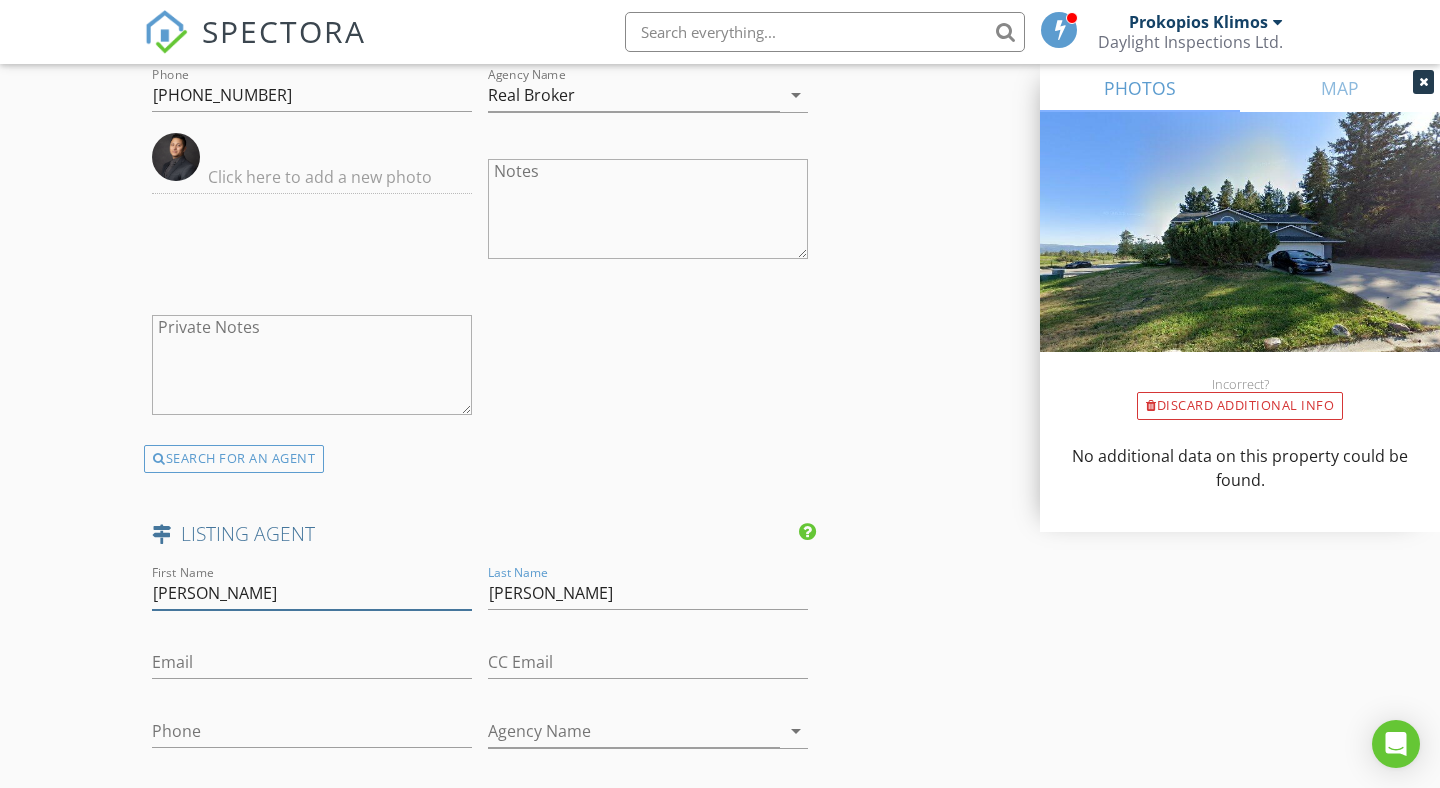 click on "Miranda" at bounding box center (312, 593) 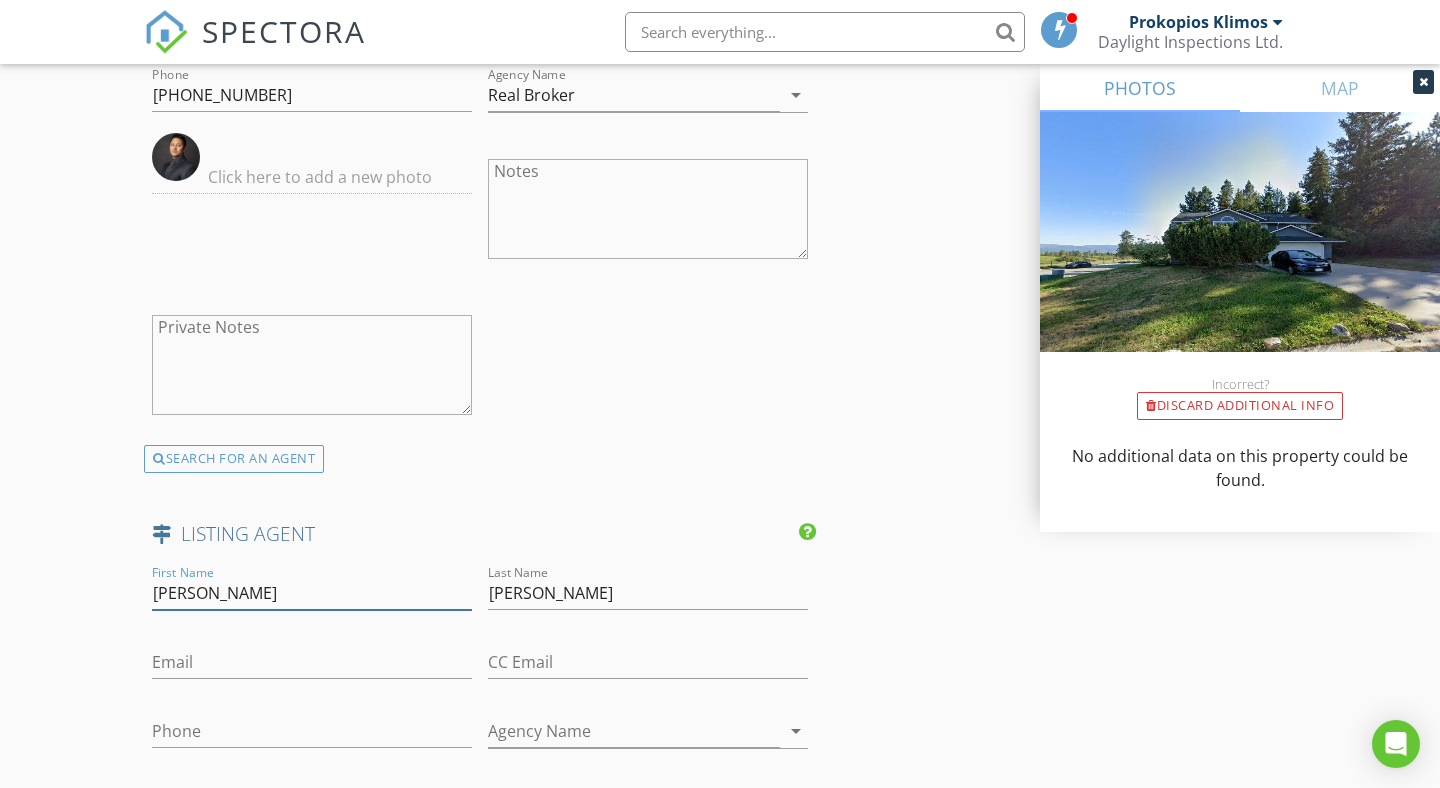 click on "Miranda" at bounding box center [312, 593] 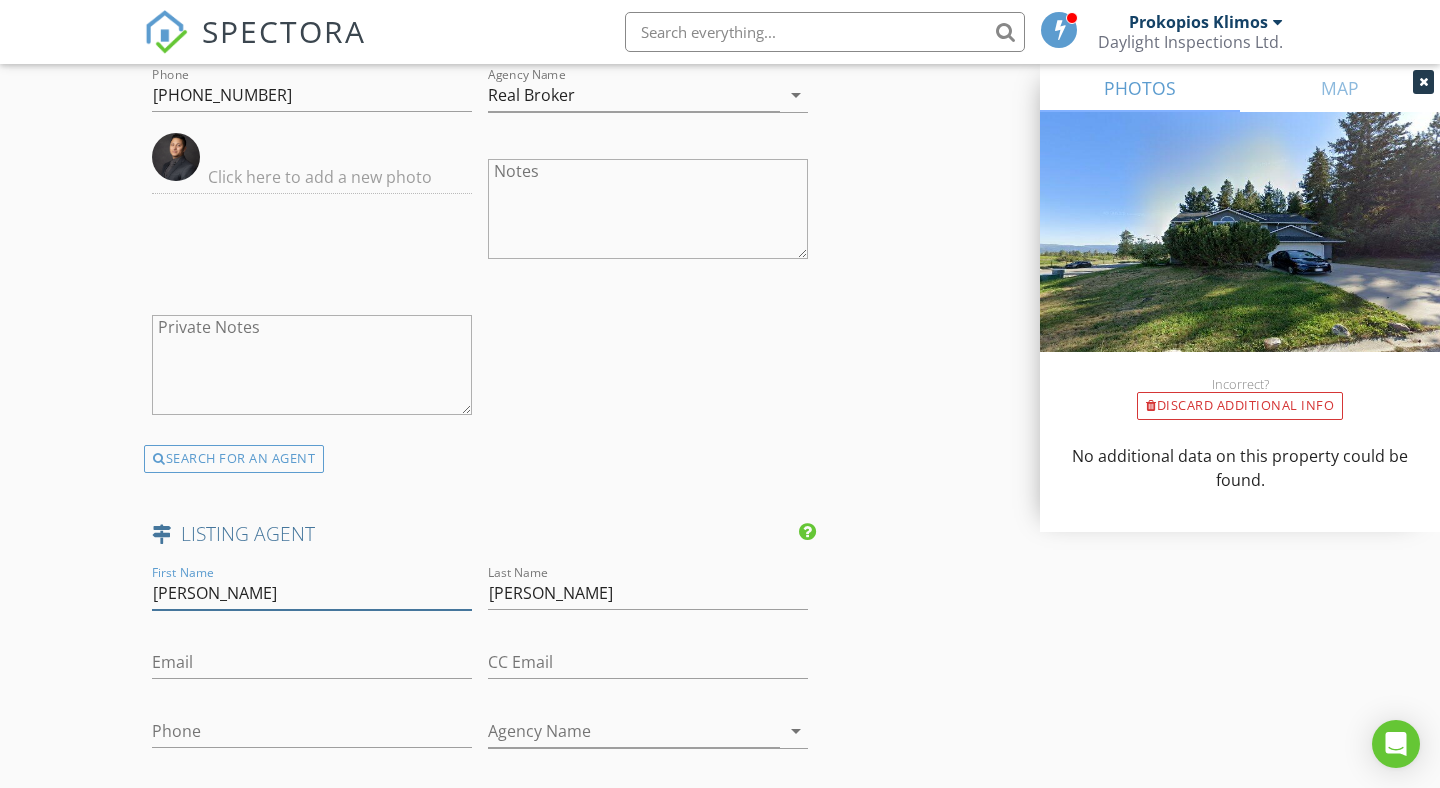 type on "Amanda" 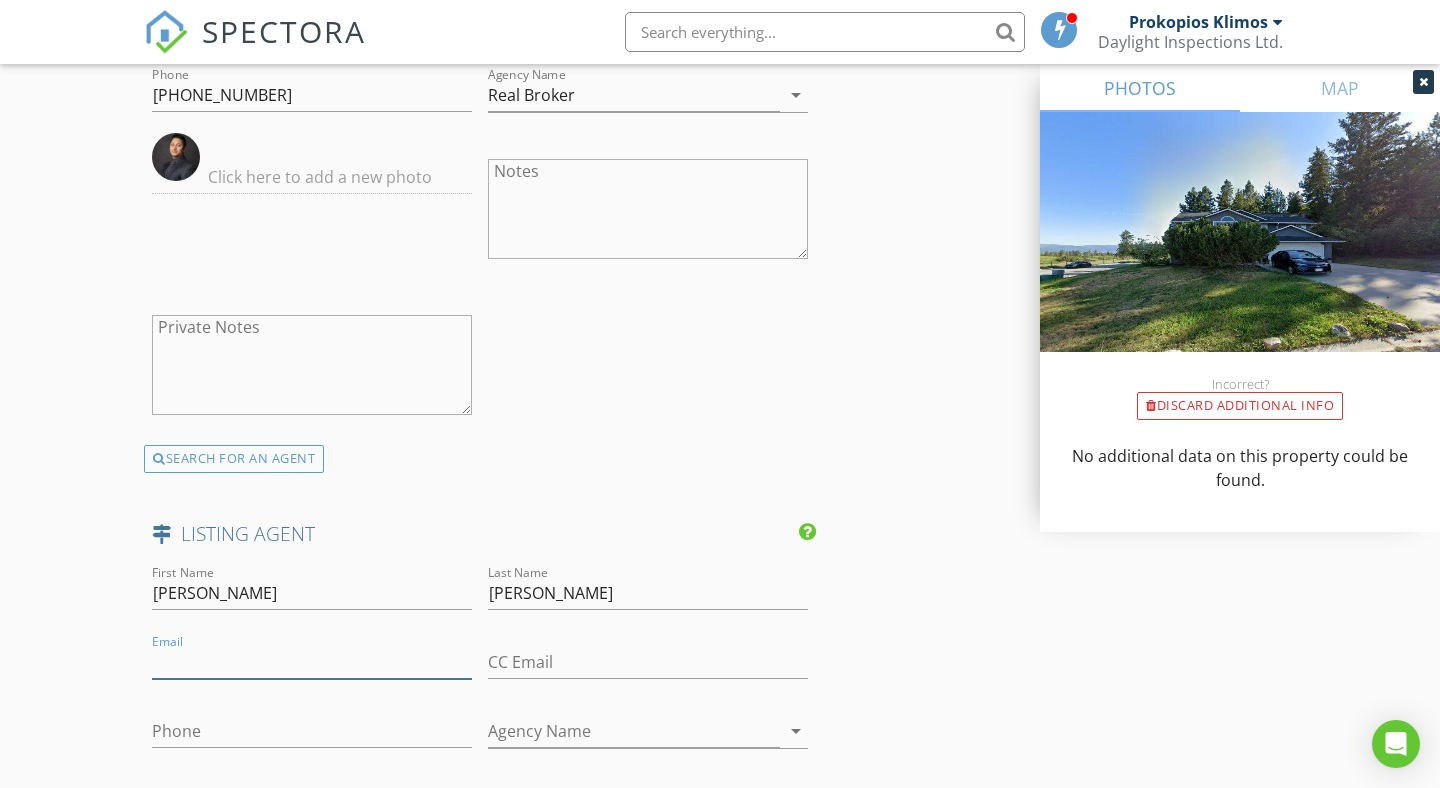 paste on "250-878-2444" 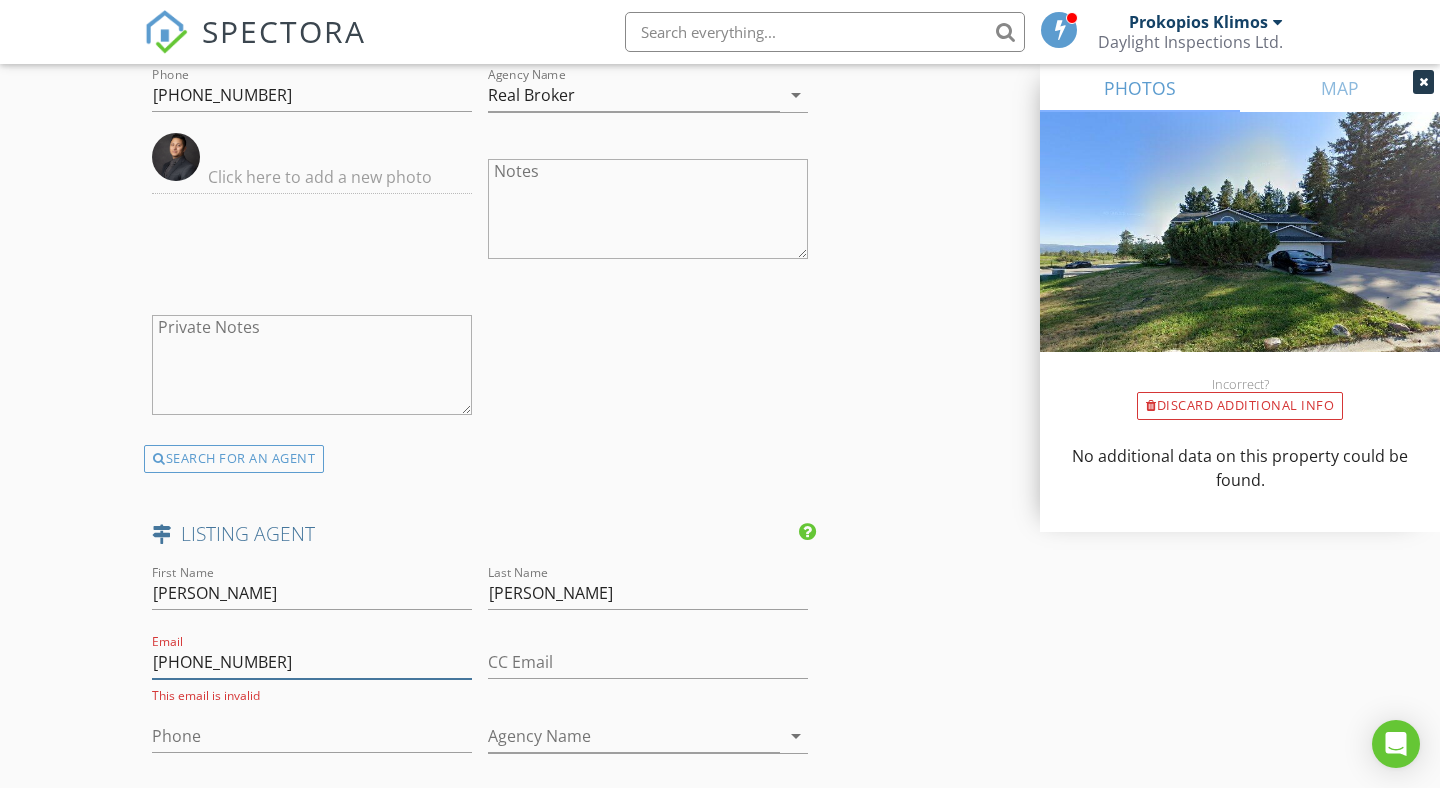 type on "250-878-2444" 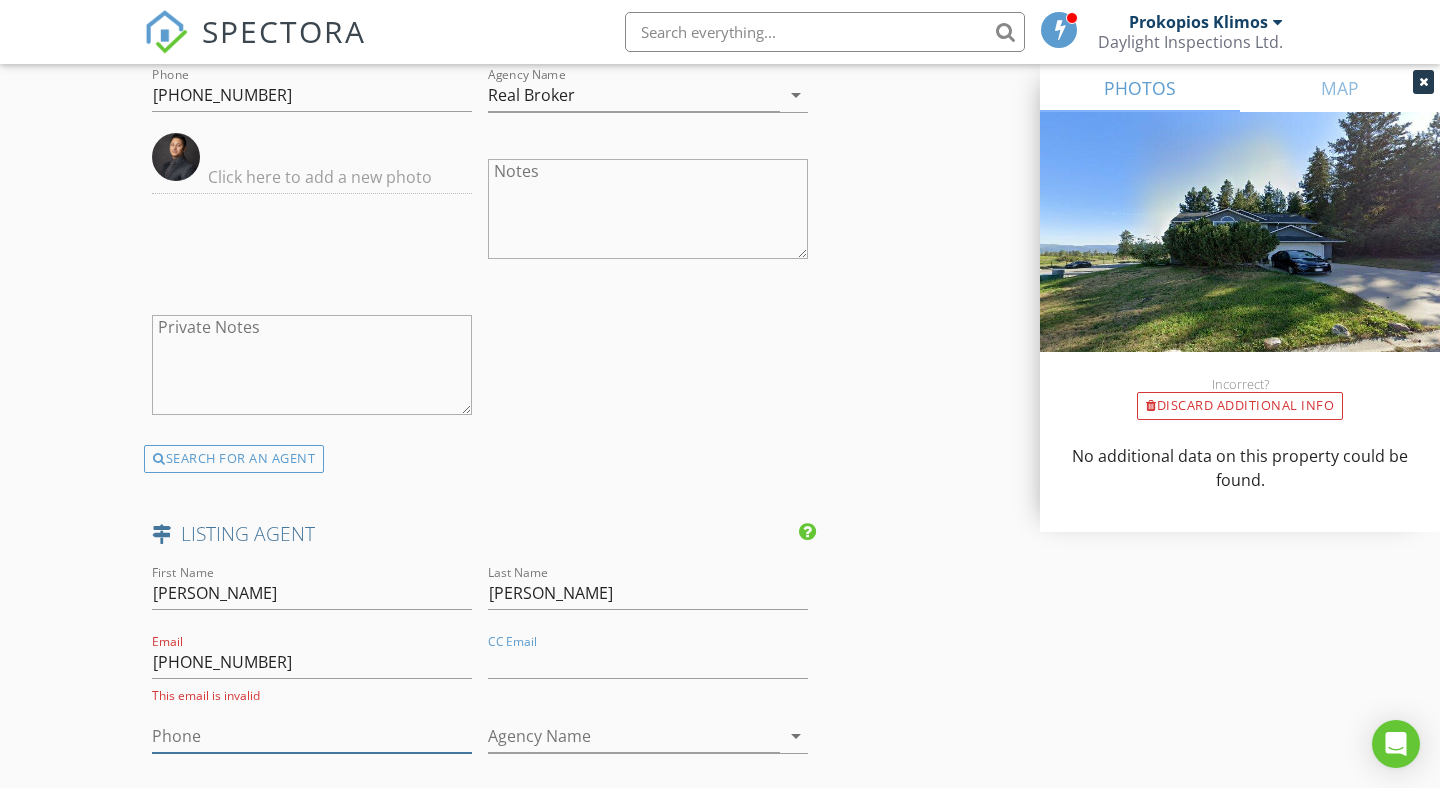 click on "Phone" at bounding box center (312, 736) 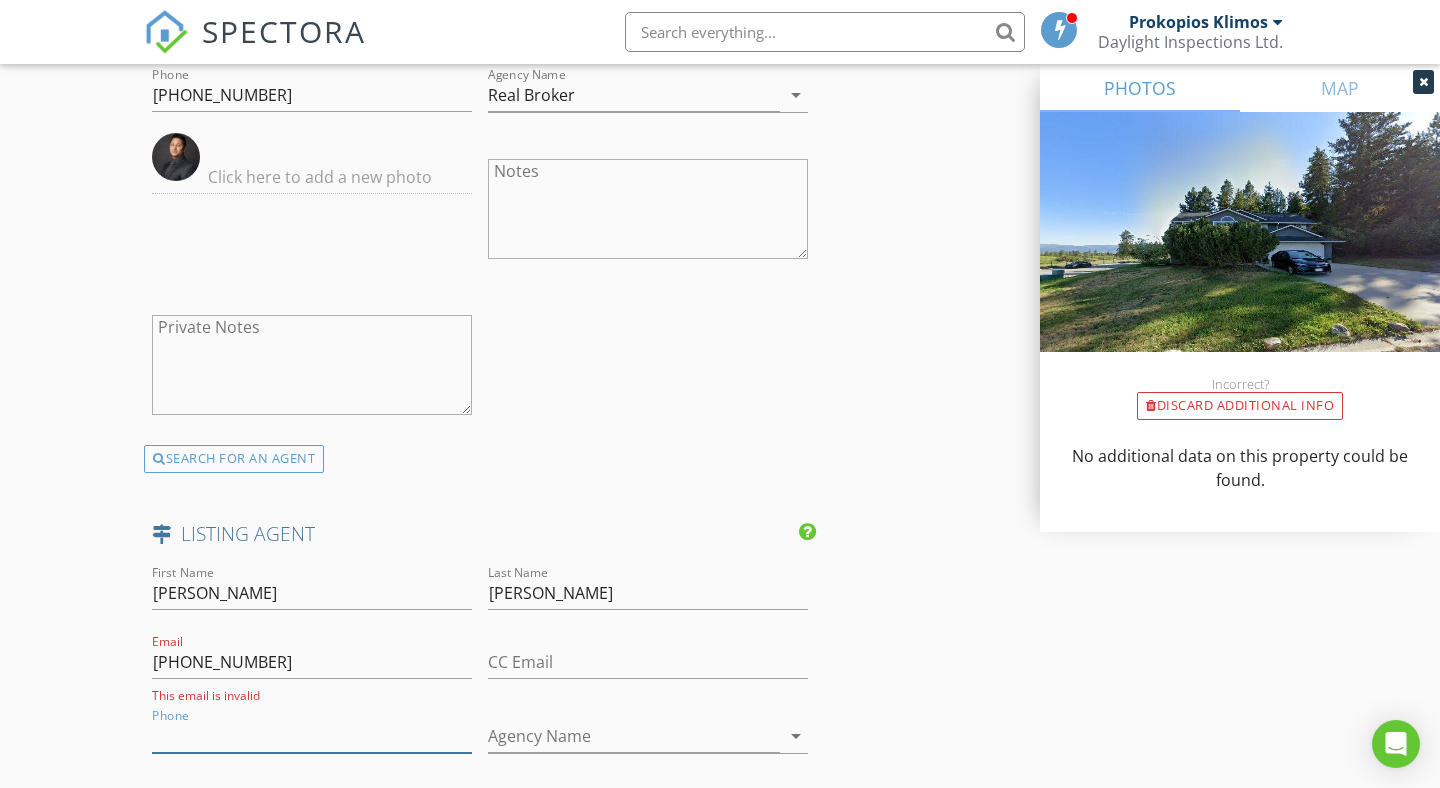 paste on "250-878-2444" 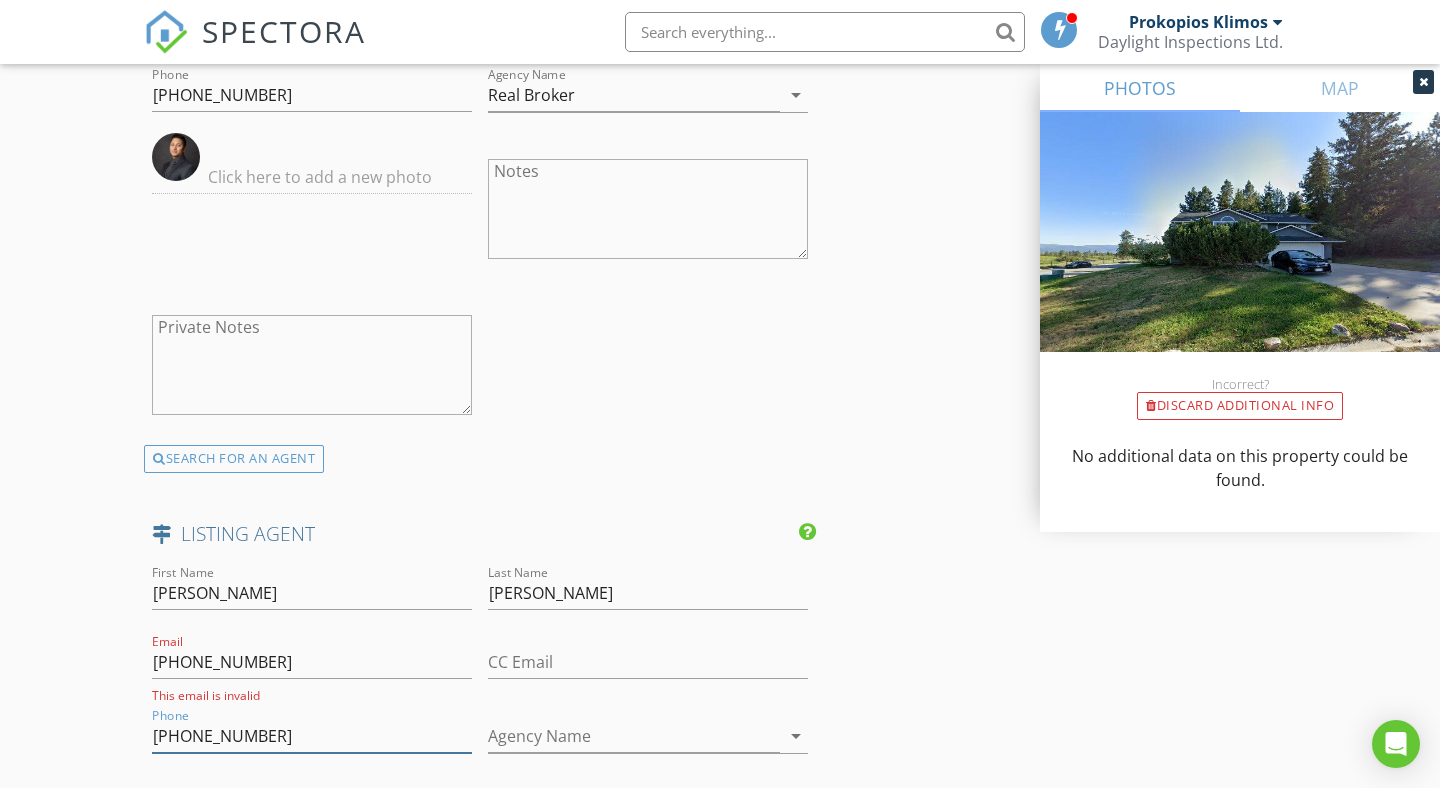 type on "250-878-2444" 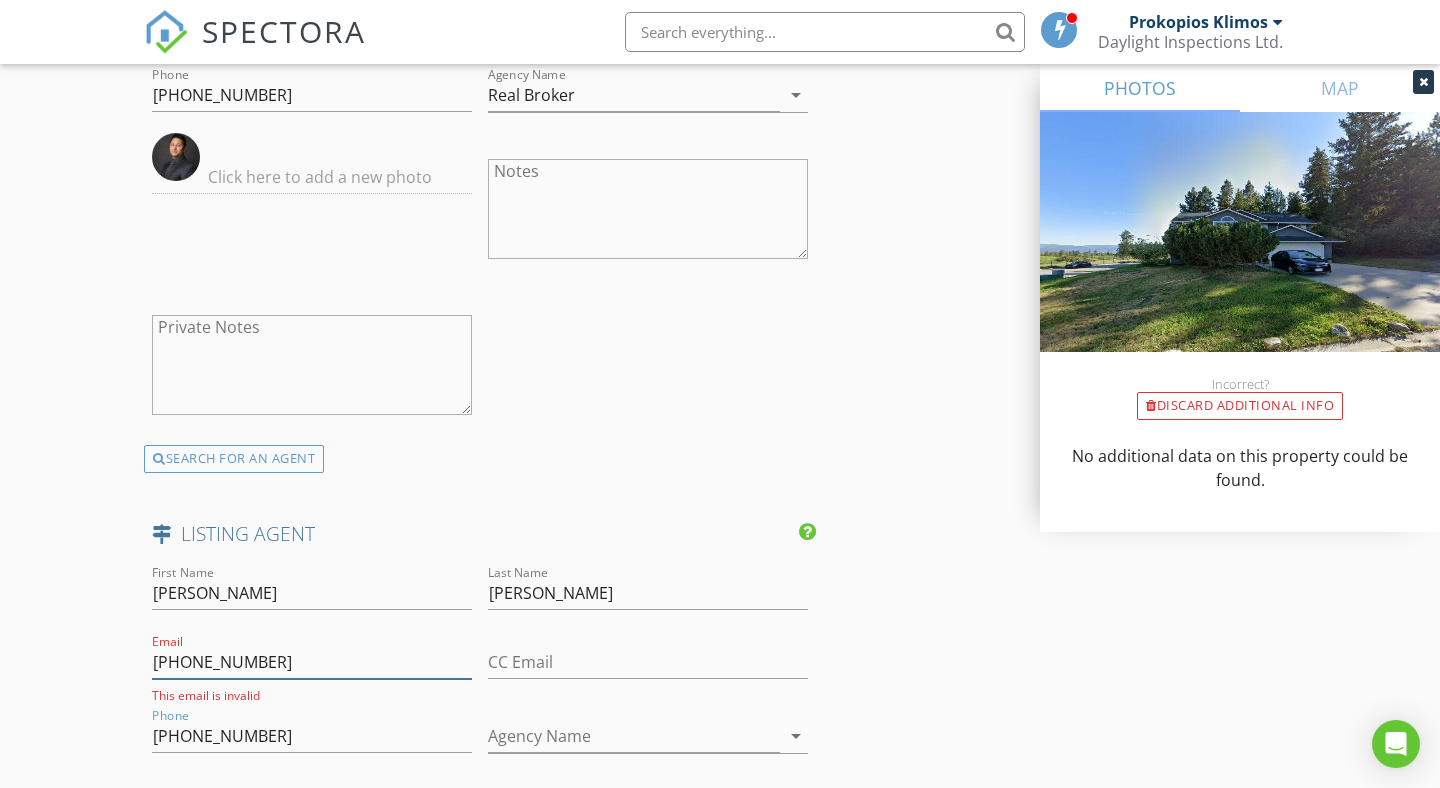 click on "250-878-2444" at bounding box center (312, 662) 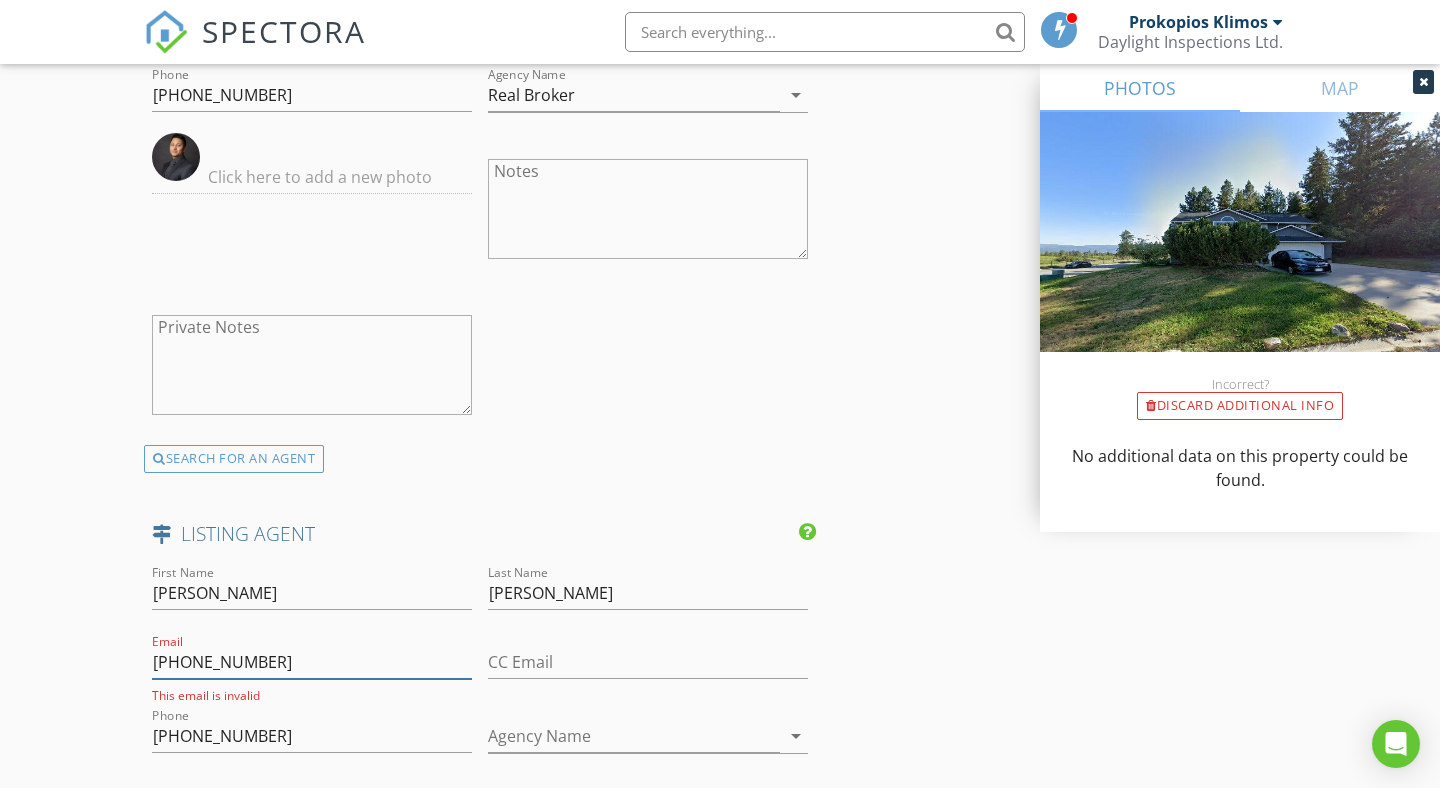 click on "250-878-2444" at bounding box center [312, 662] 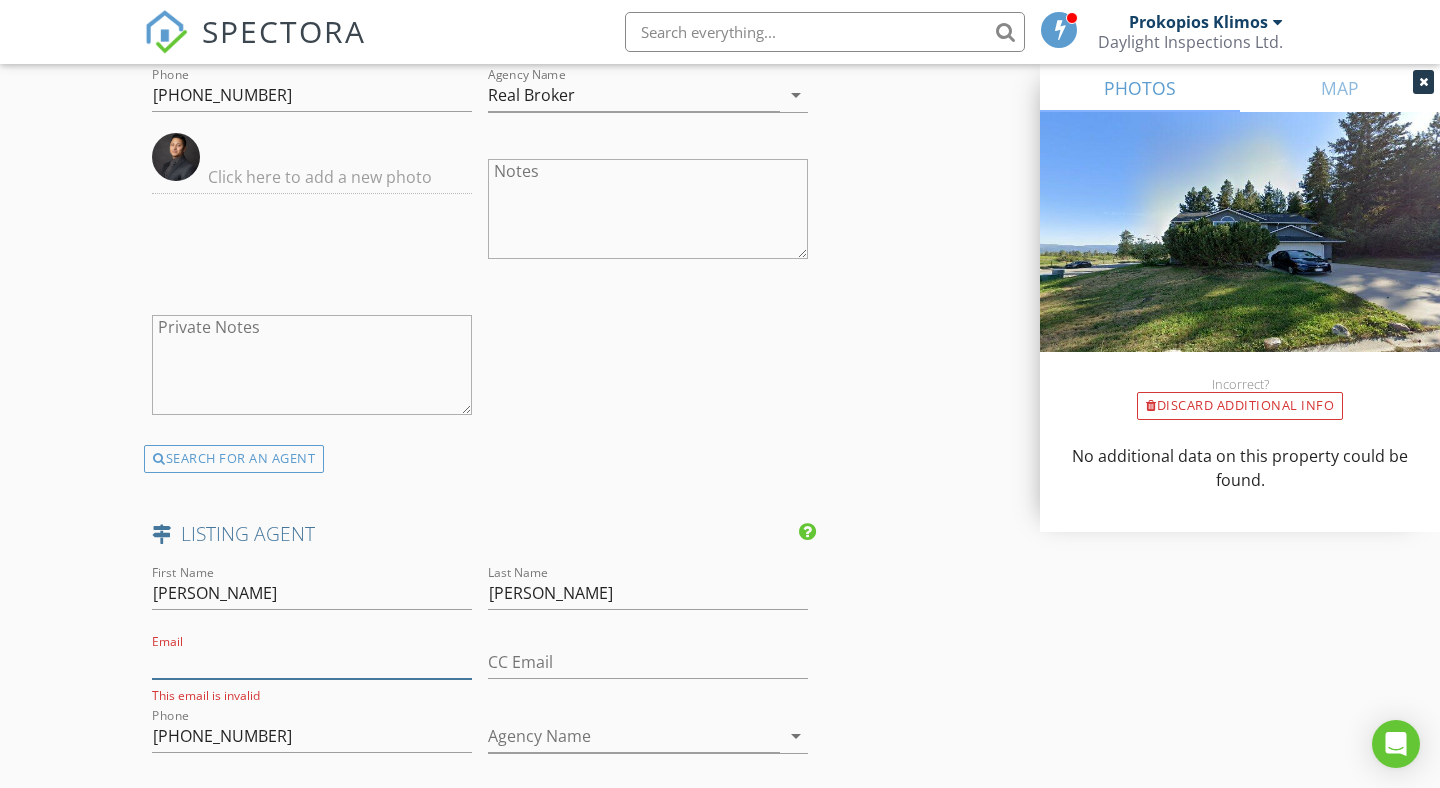 paste on "amandacormier@royallepage.ca" 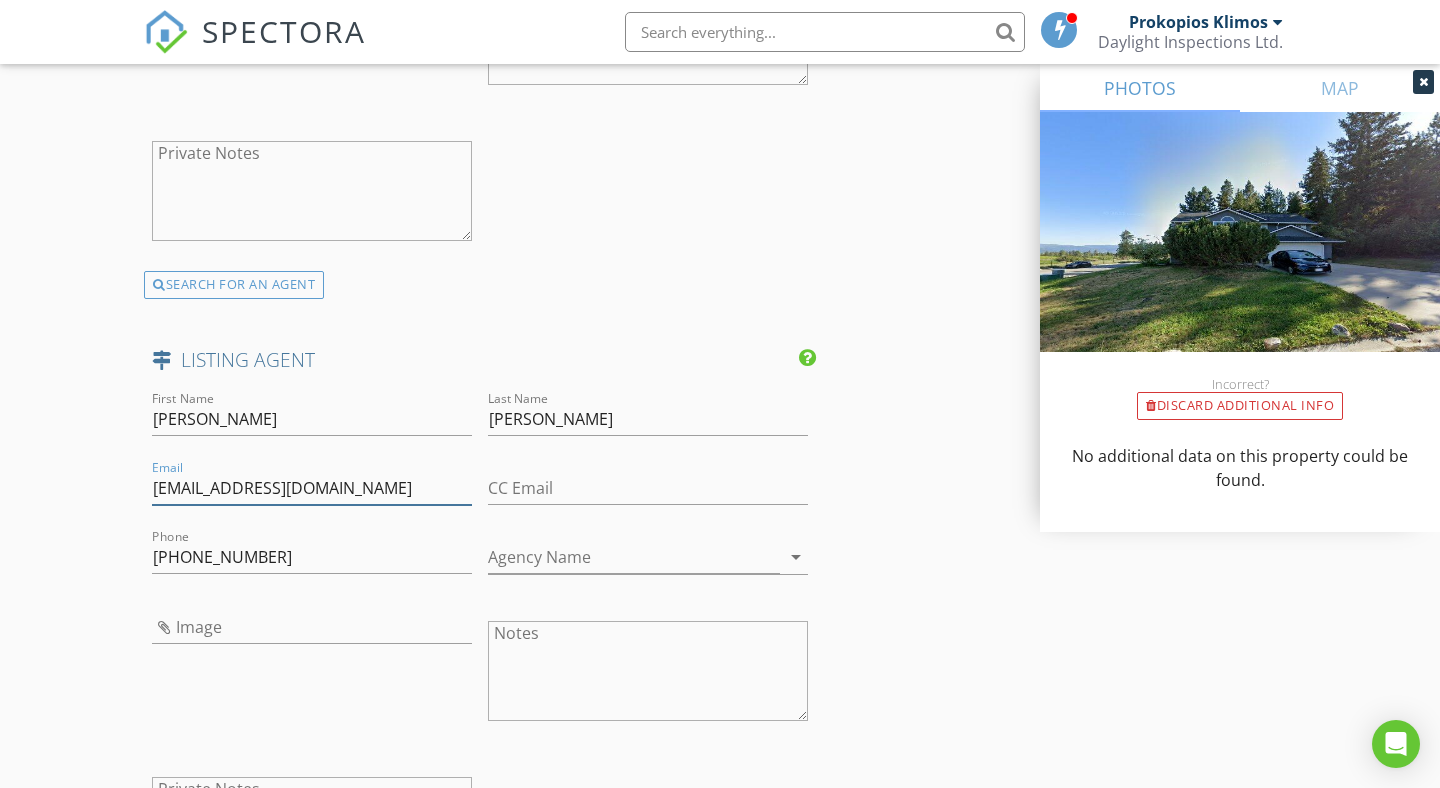 scroll, scrollTop: 3055, scrollLeft: 0, axis: vertical 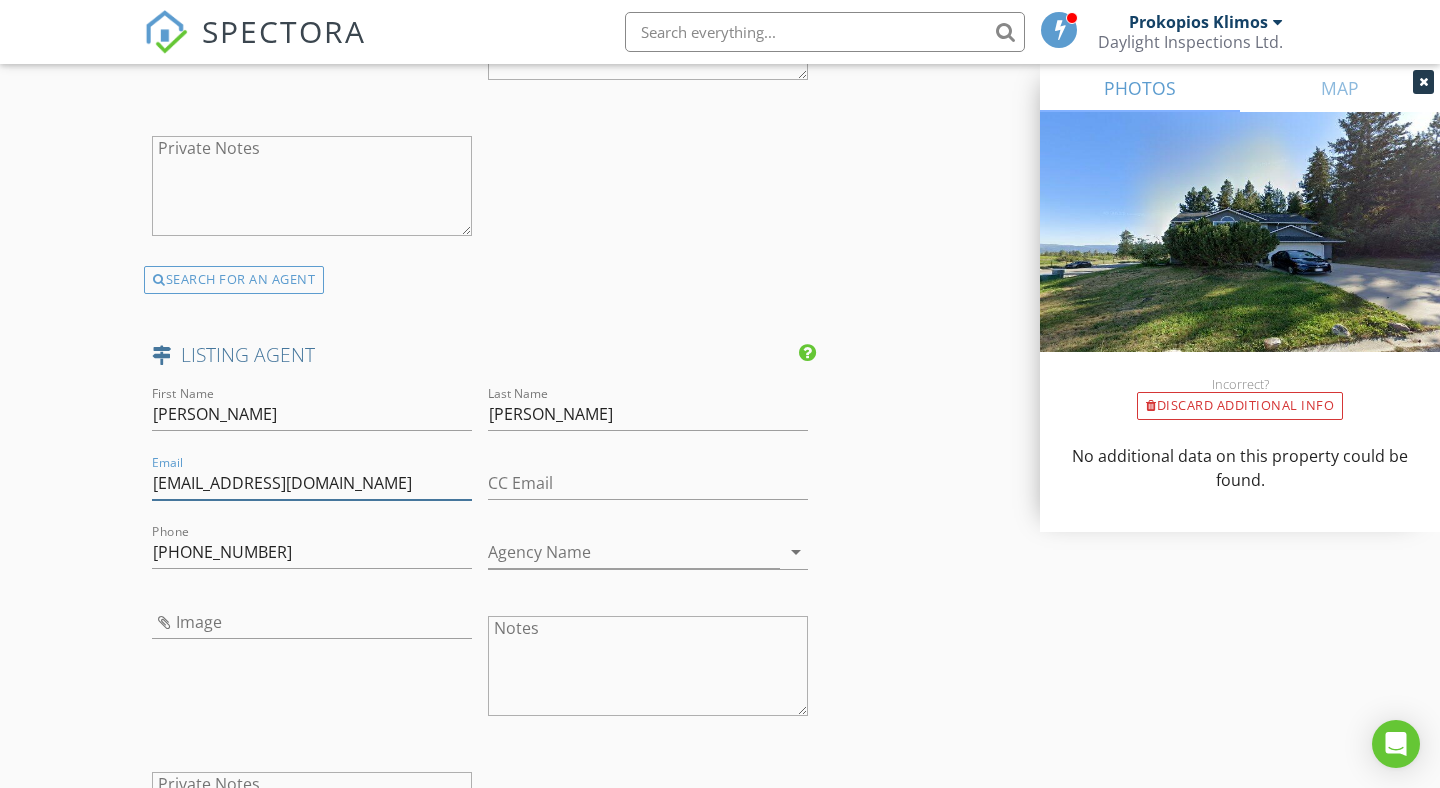 type on "amandacormier@royallepage.ca" 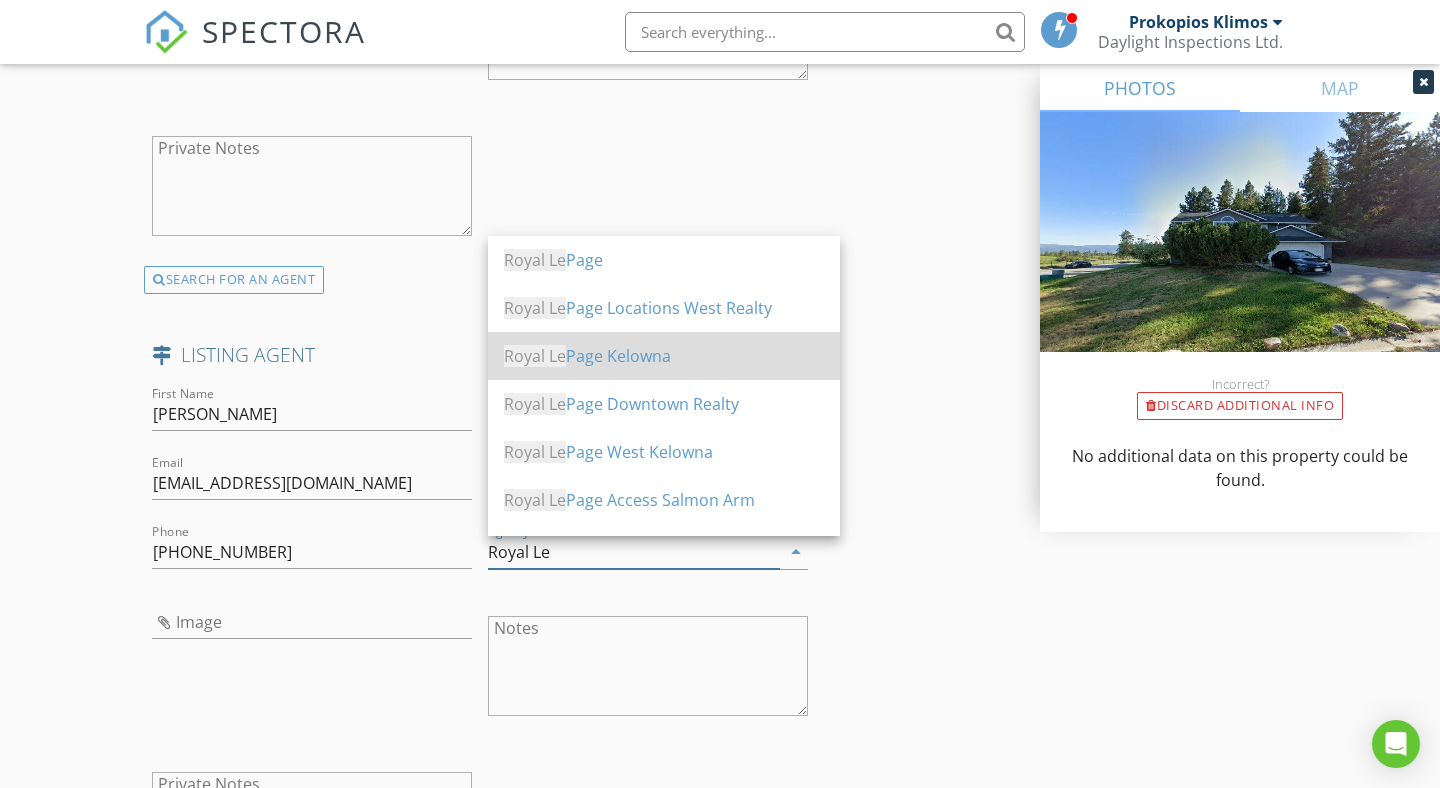 click on "Royal Le Page Kelowna" at bounding box center (664, 356) 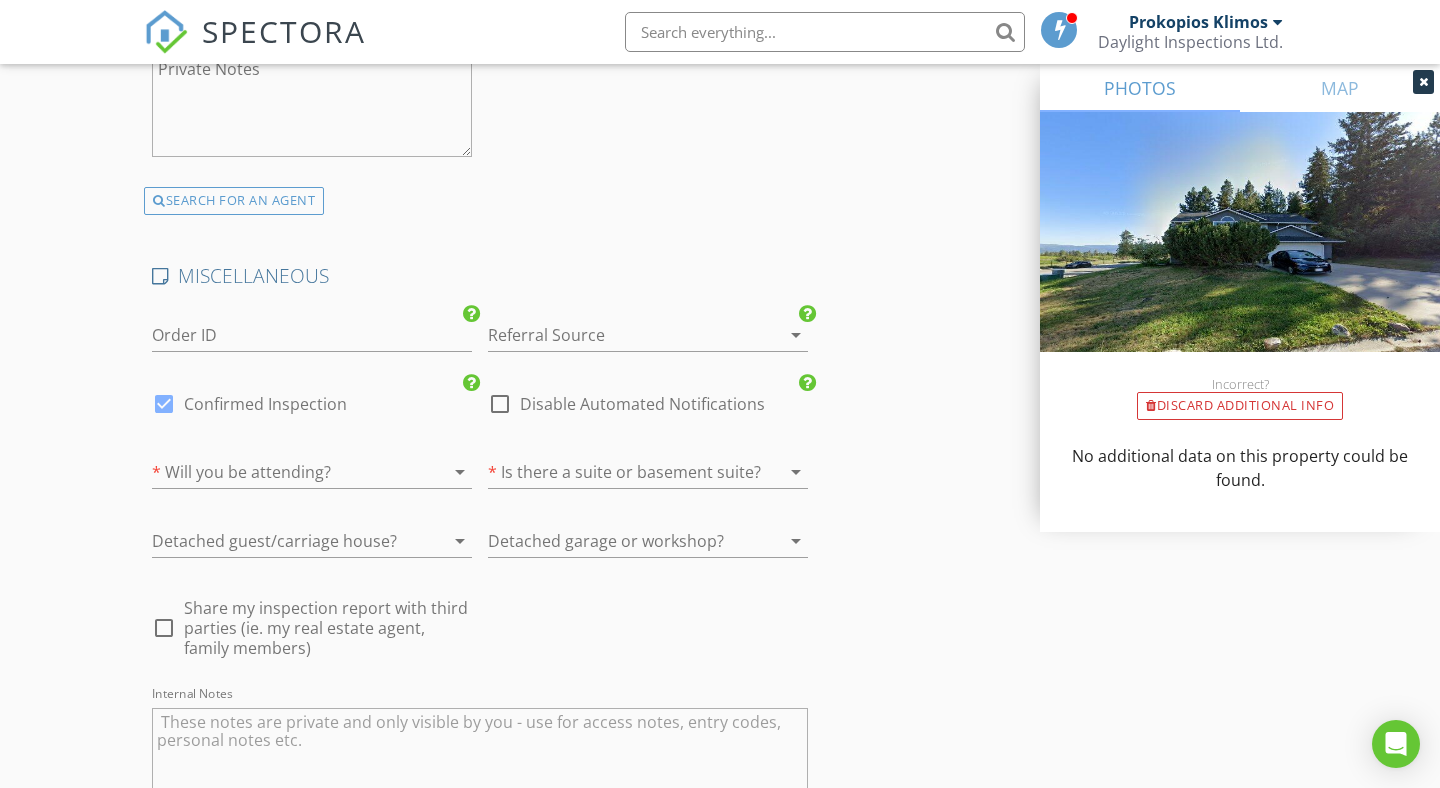scroll, scrollTop: 3860, scrollLeft: 0, axis: vertical 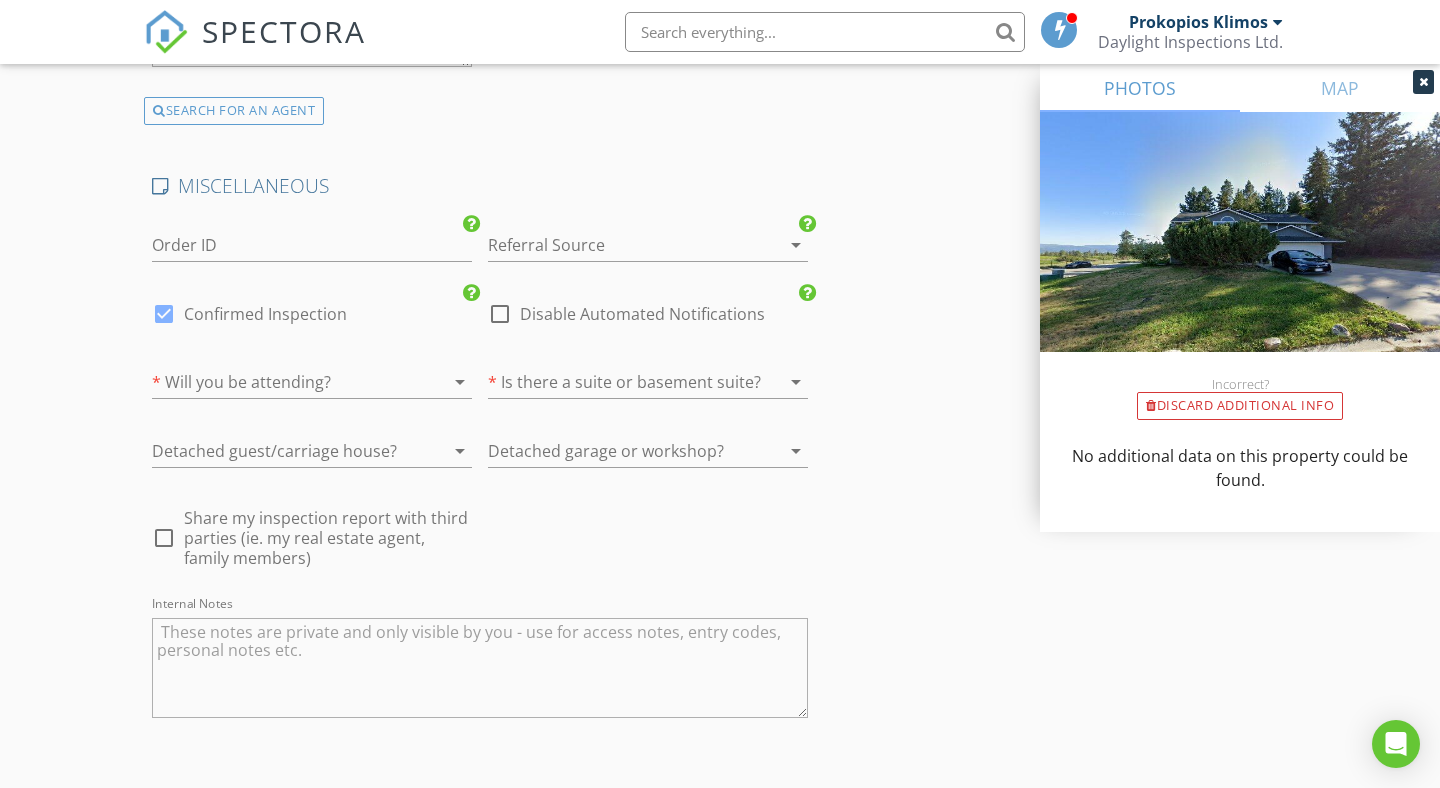 type on "Royal LePage Kelowna" 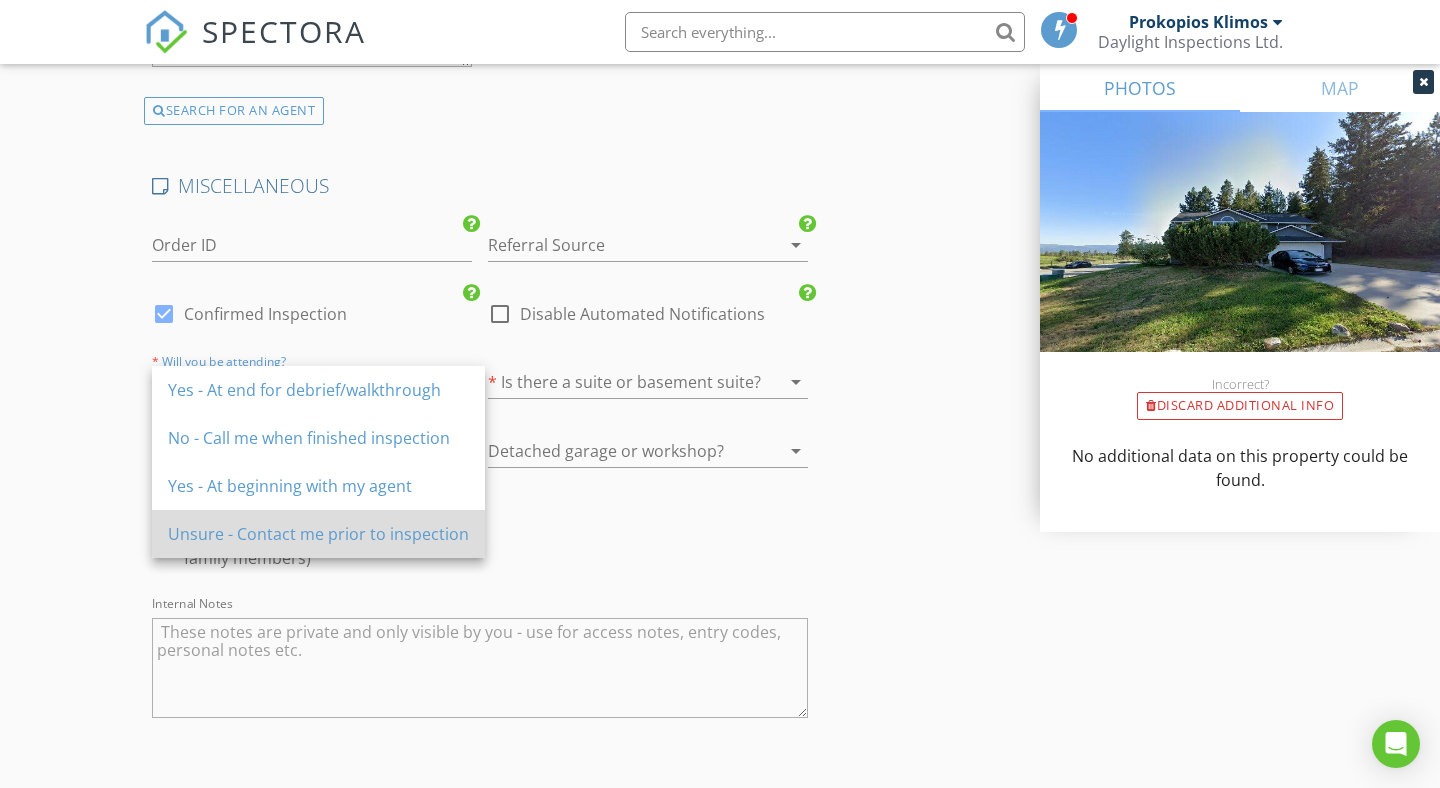 click on "Unsure - Contact me prior to inspection" at bounding box center [318, 534] 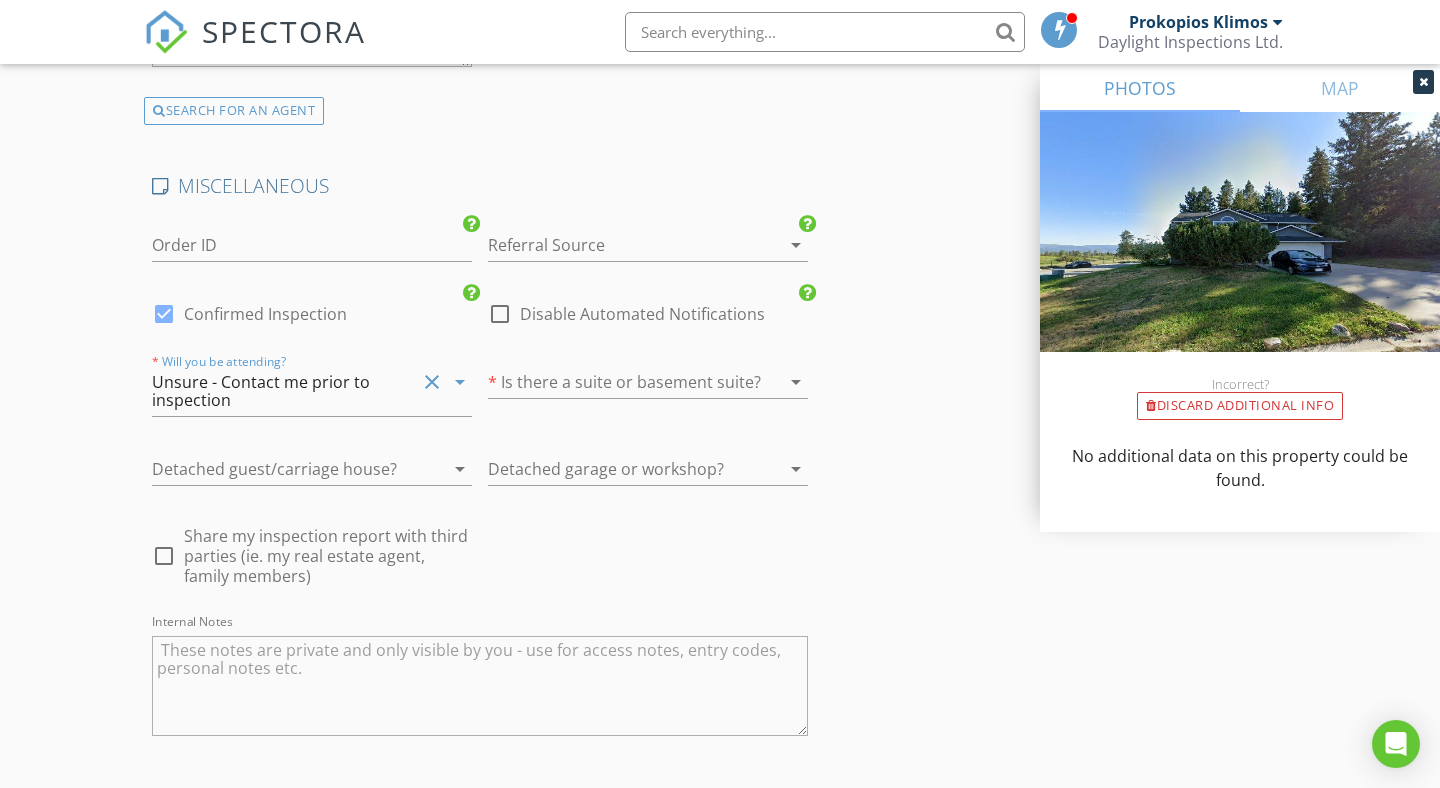 click at bounding box center (620, 382) 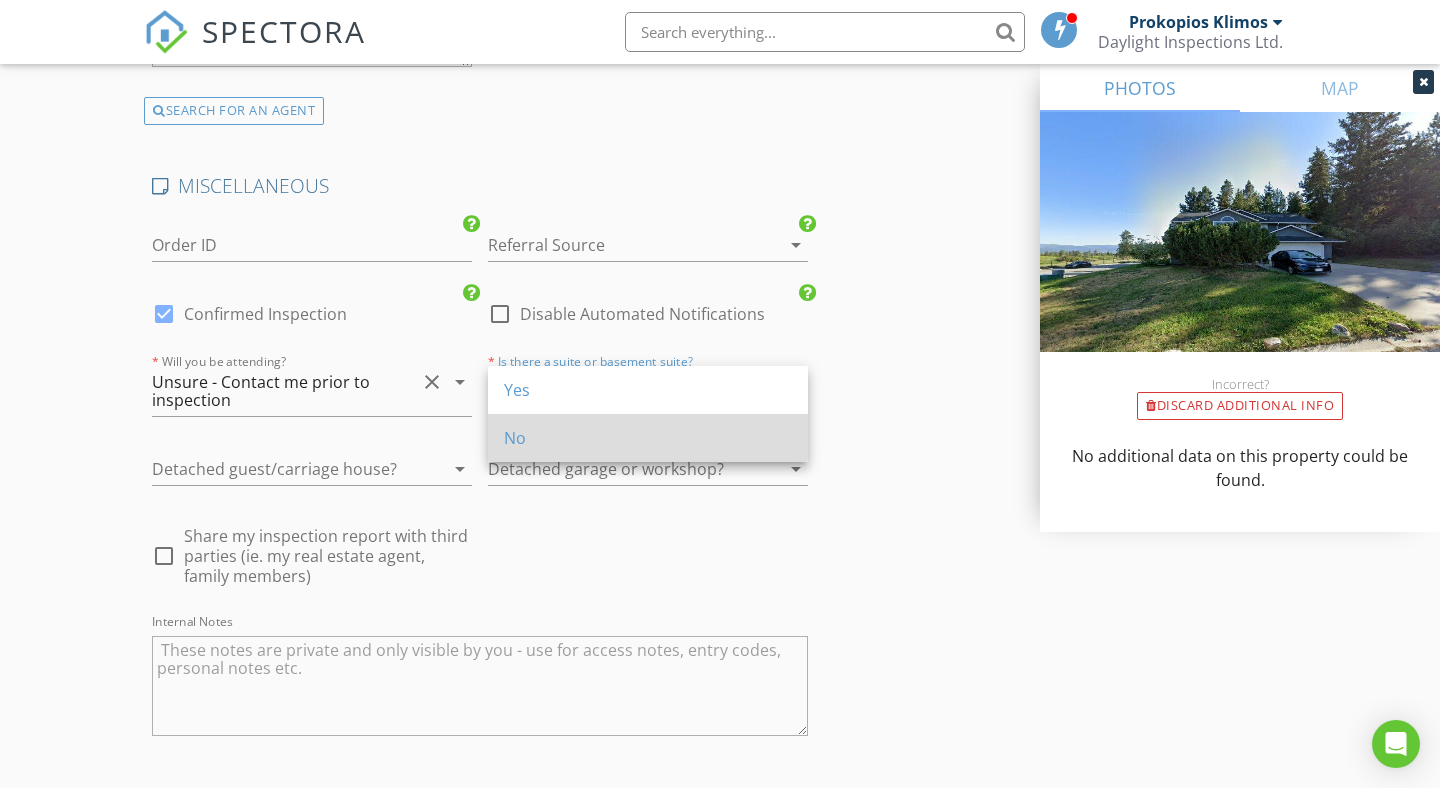 drag, startPoint x: 535, startPoint y: 464, endPoint x: 538, endPoint y: 437, distance: 27.166155 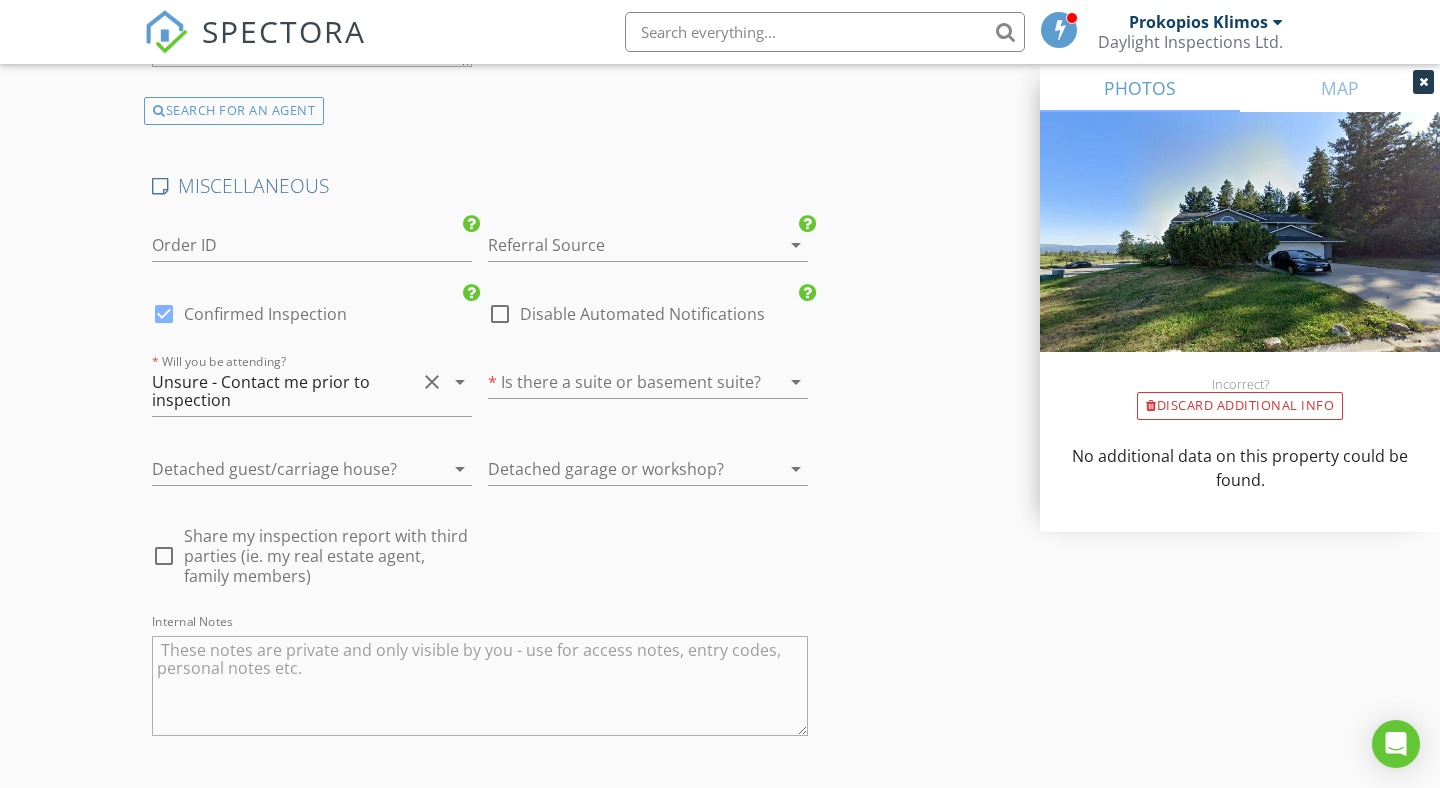 click at bounding box center [284, 469] 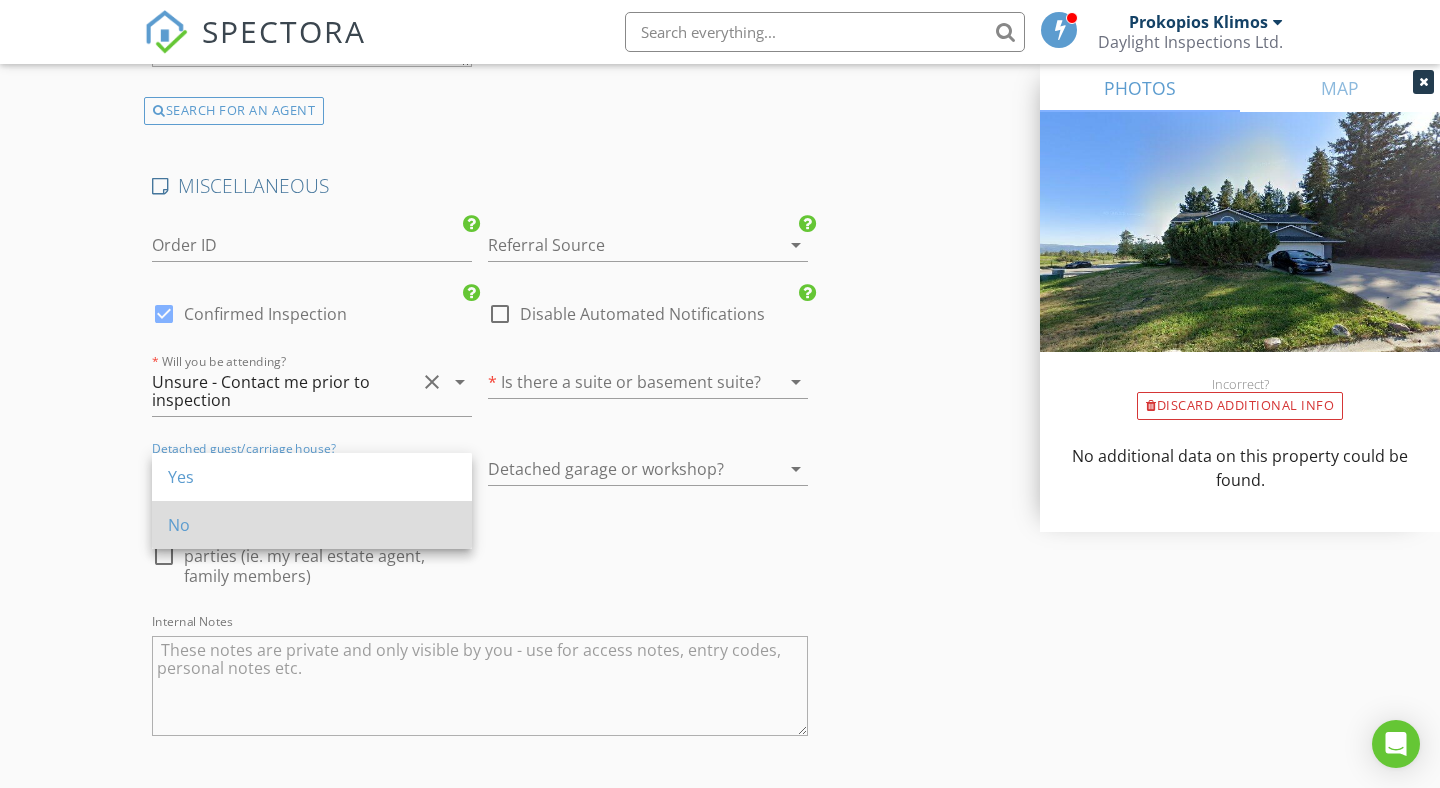 click on "No" at bounding box center (312, 525) 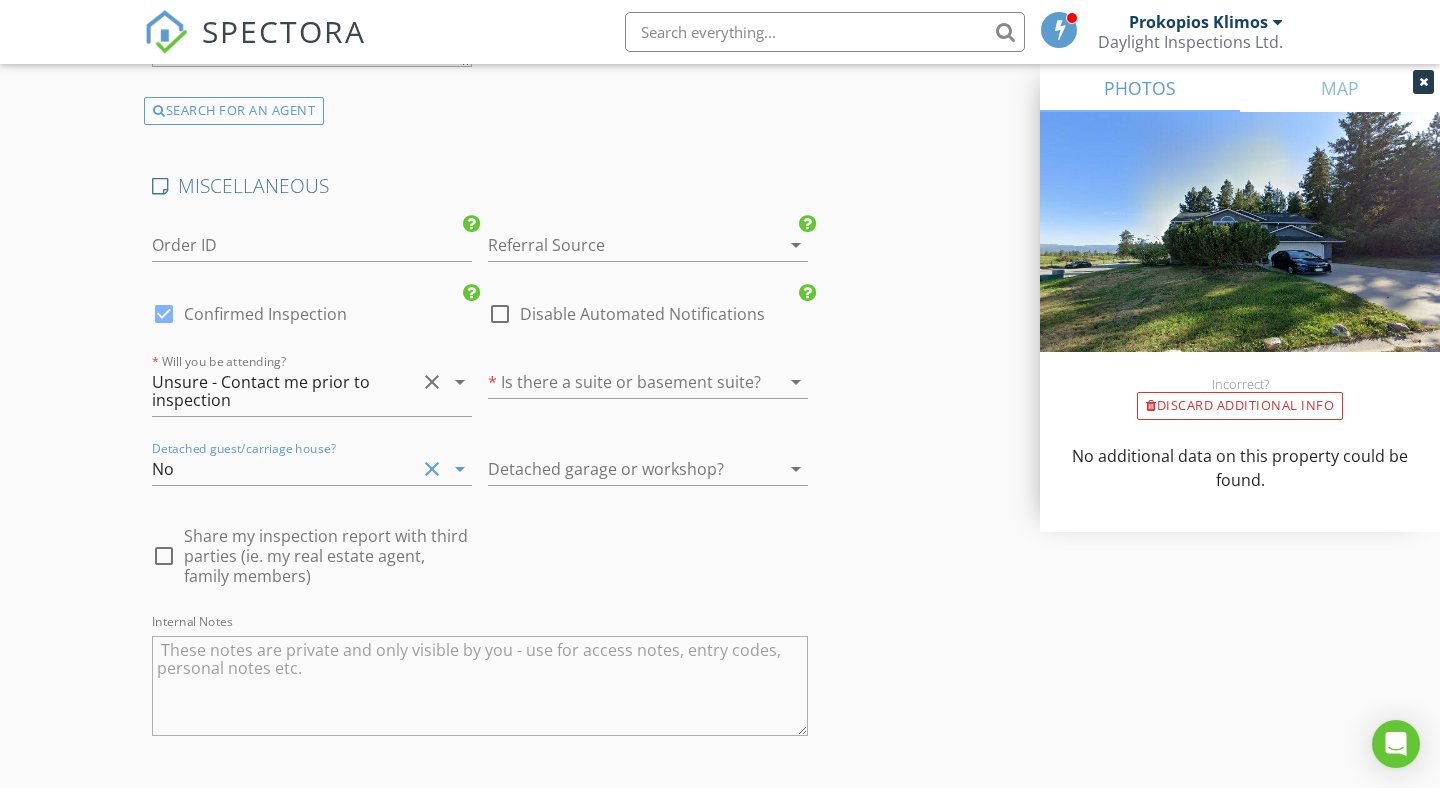 click at bounding box center (648, 500) 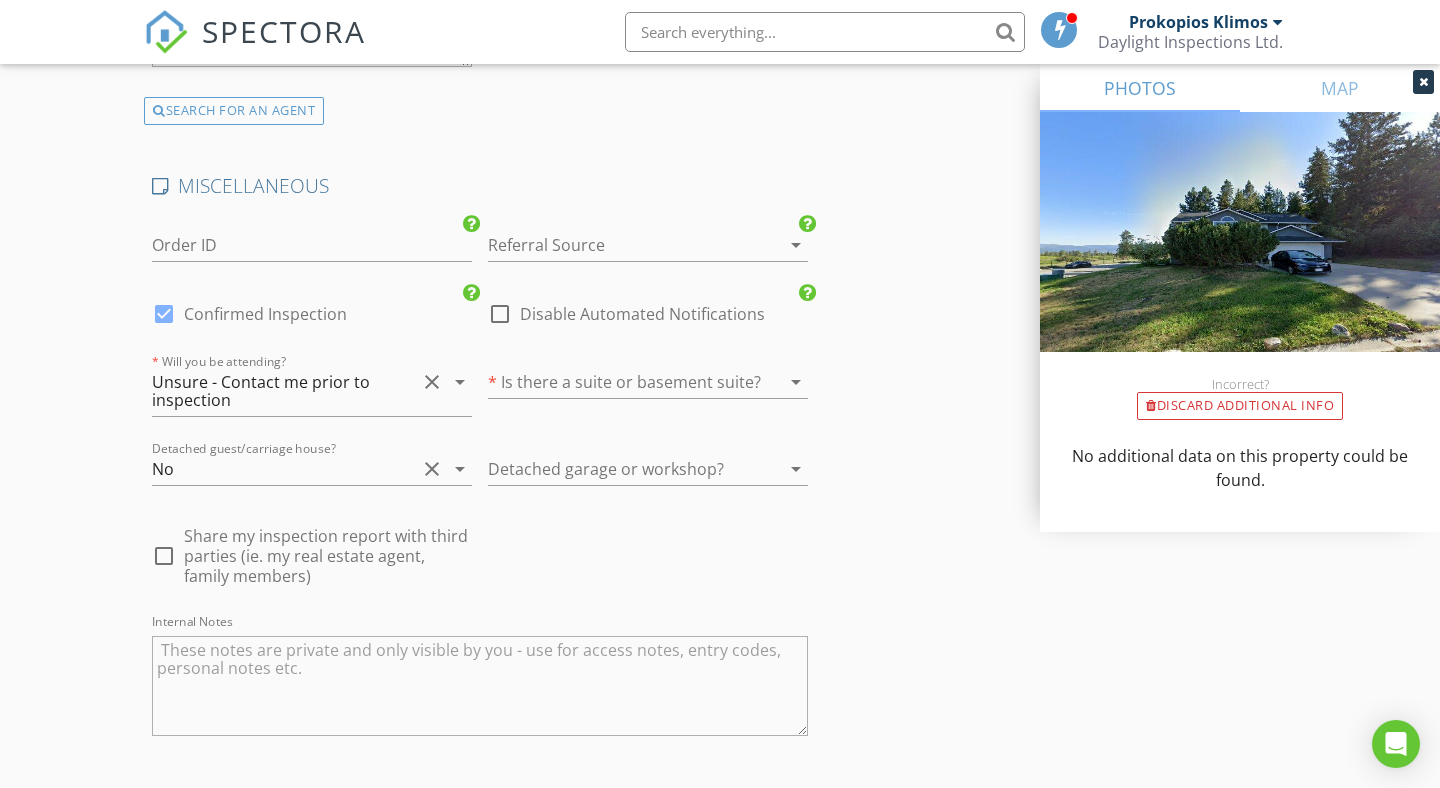 click at bounding box center [620, 469] 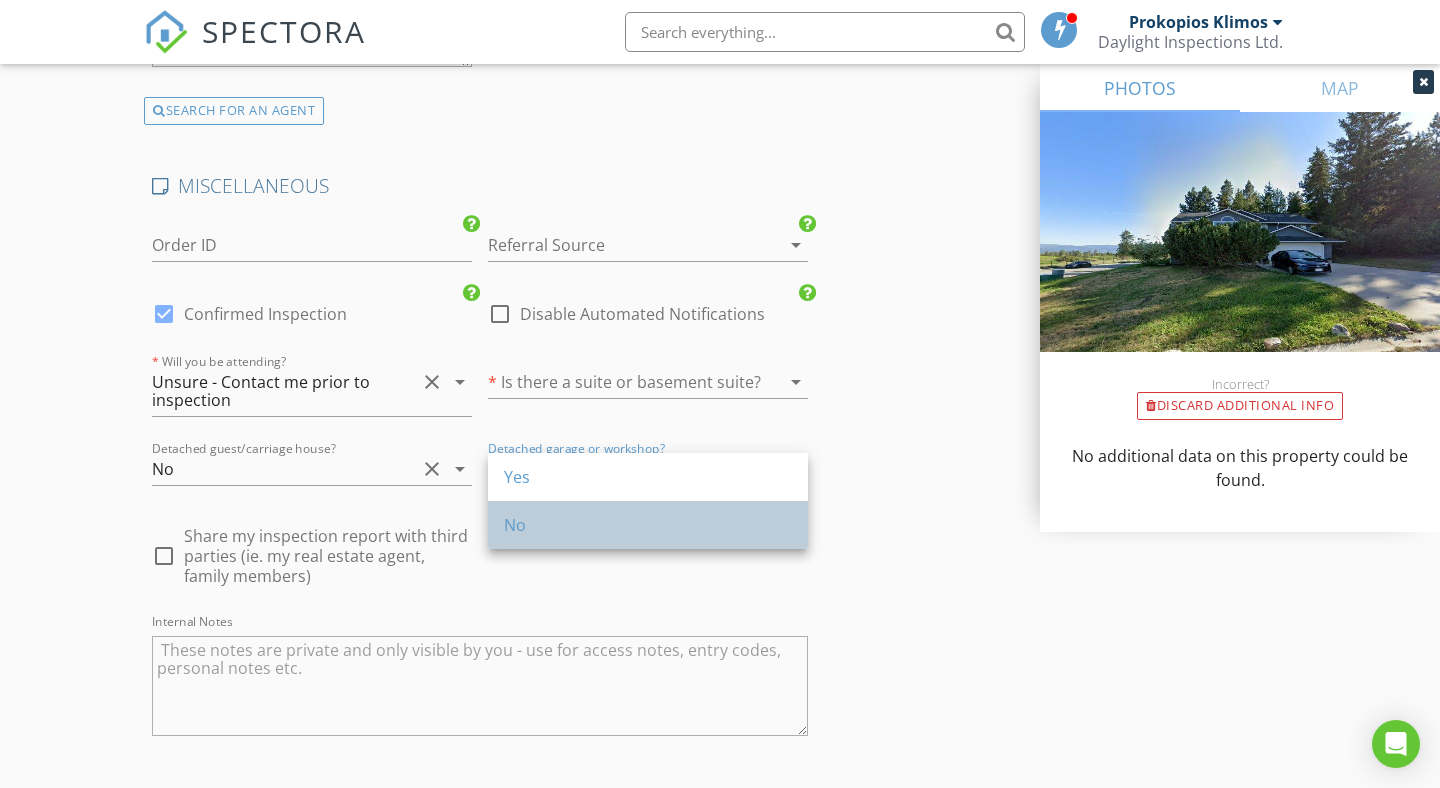 click on "No" at bounding box center [648, 525] 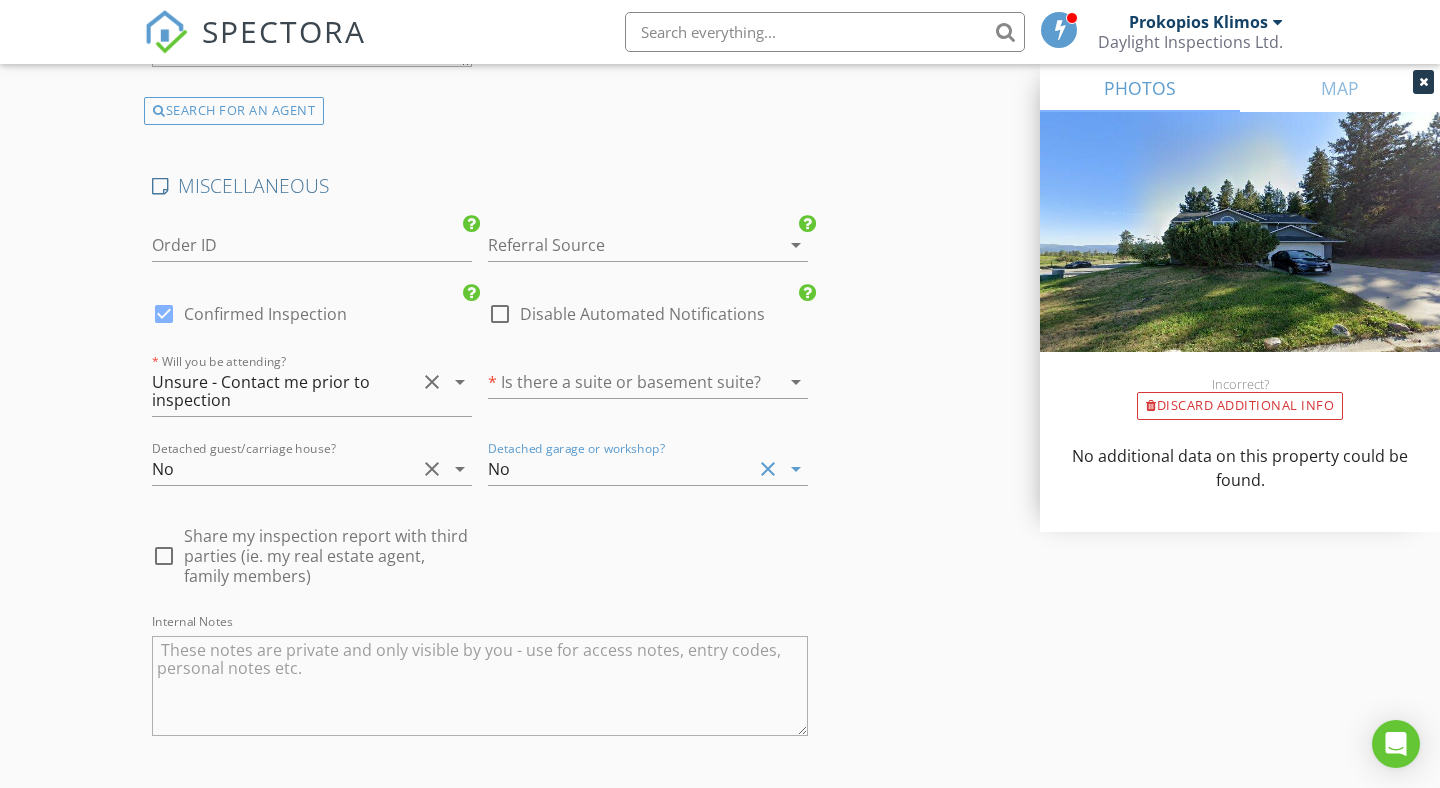 click at bounding box center (620, 245) 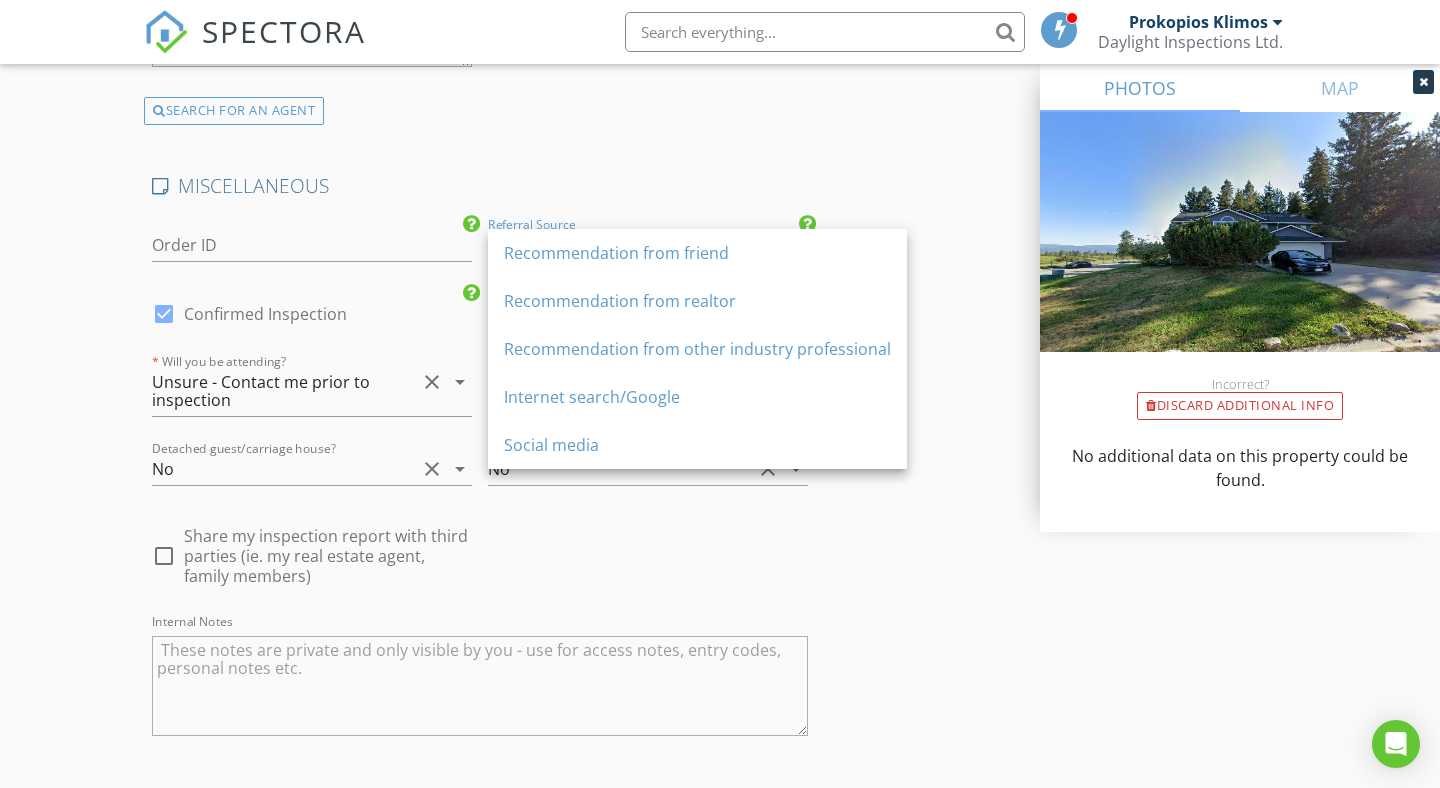 click on "MISCELLANEOUS" at bounding box center [480, 186] 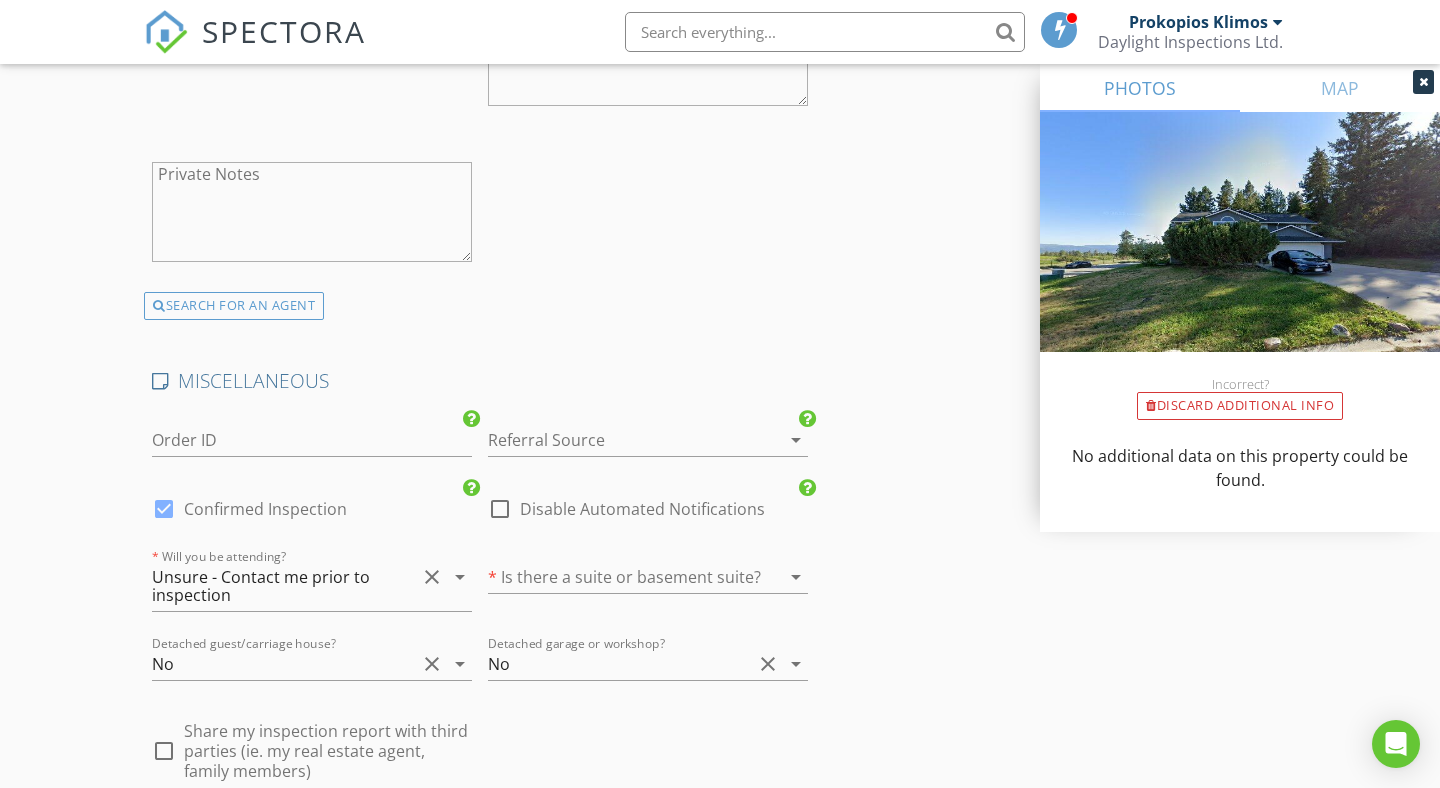 scroll, scrollTop: 4200, scrollLeft: 0, axis: vertical 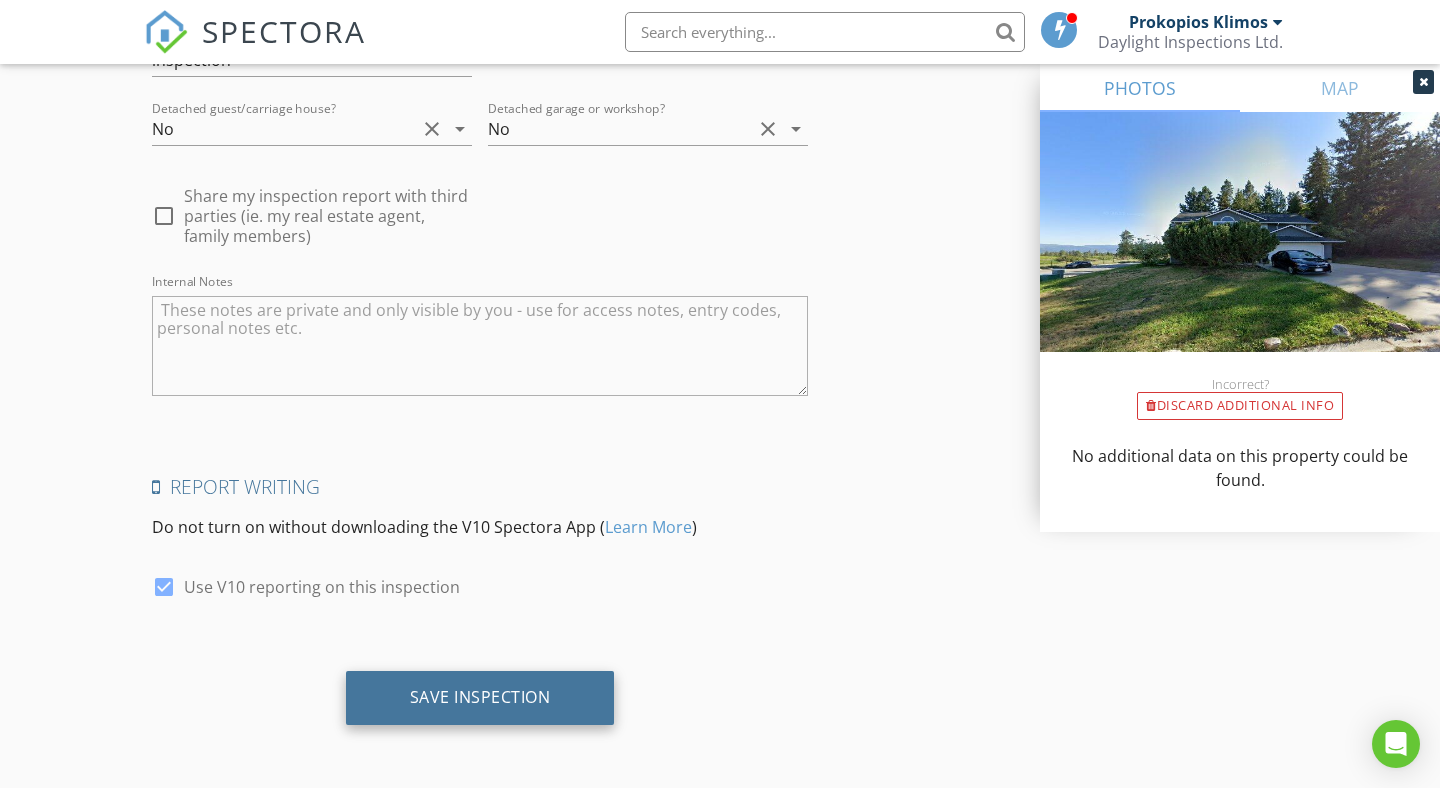 click on "Save Inspection" at bounding box center (480, 698) 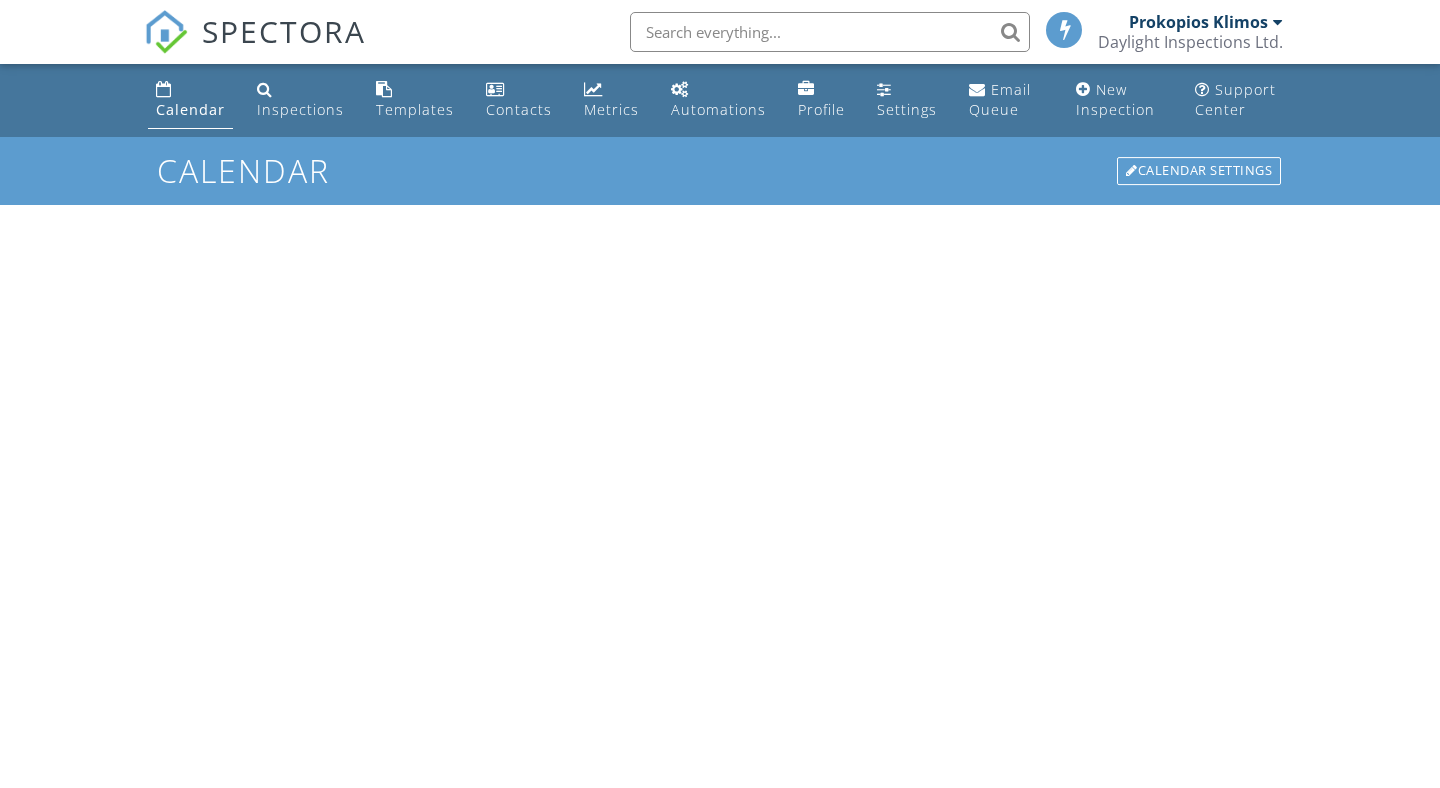 scroll, scrollTop: 0, scrollLeft: 0, axis: both 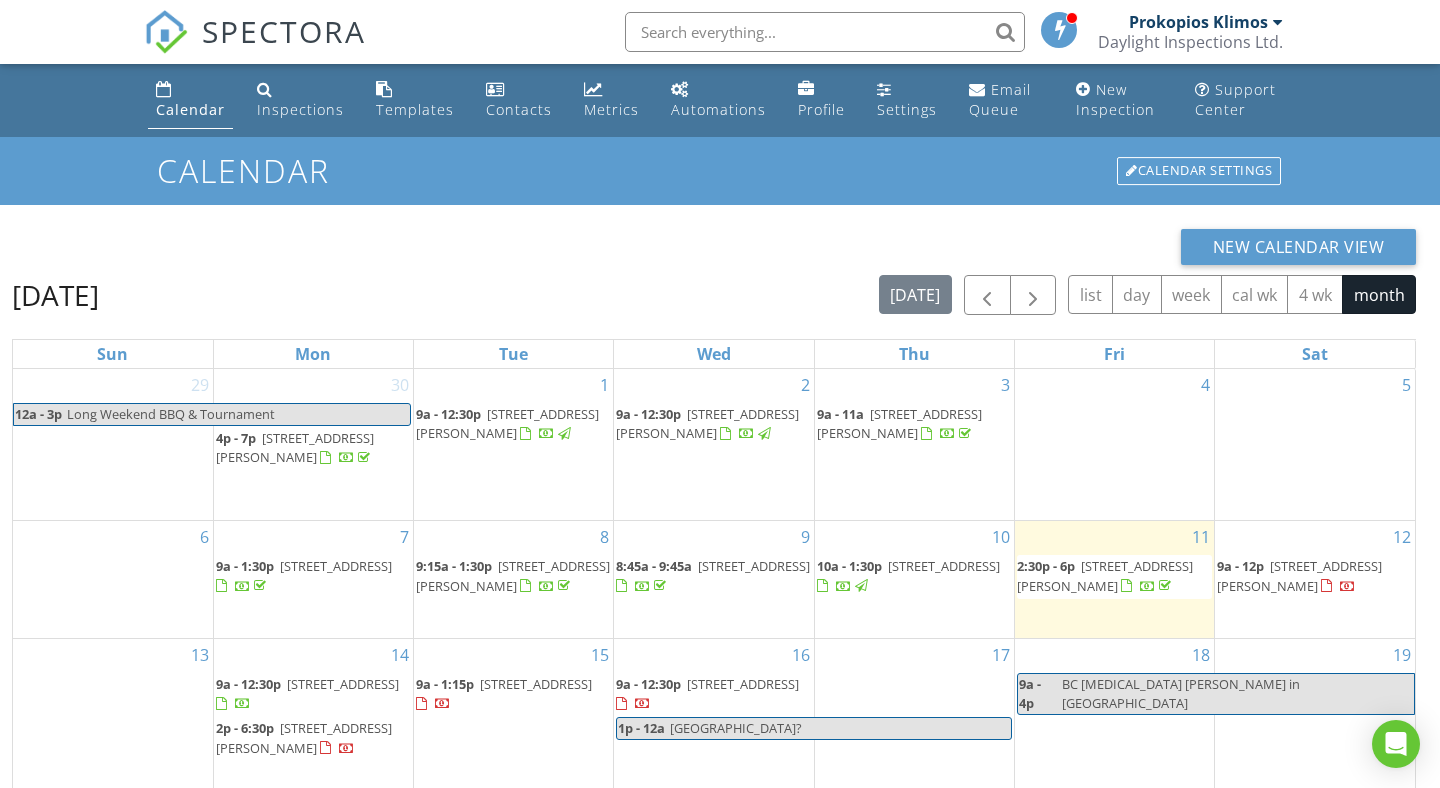 click on "[STREET_ADDRESS][PERSON_NAME]" at bounding box center [899, 423] 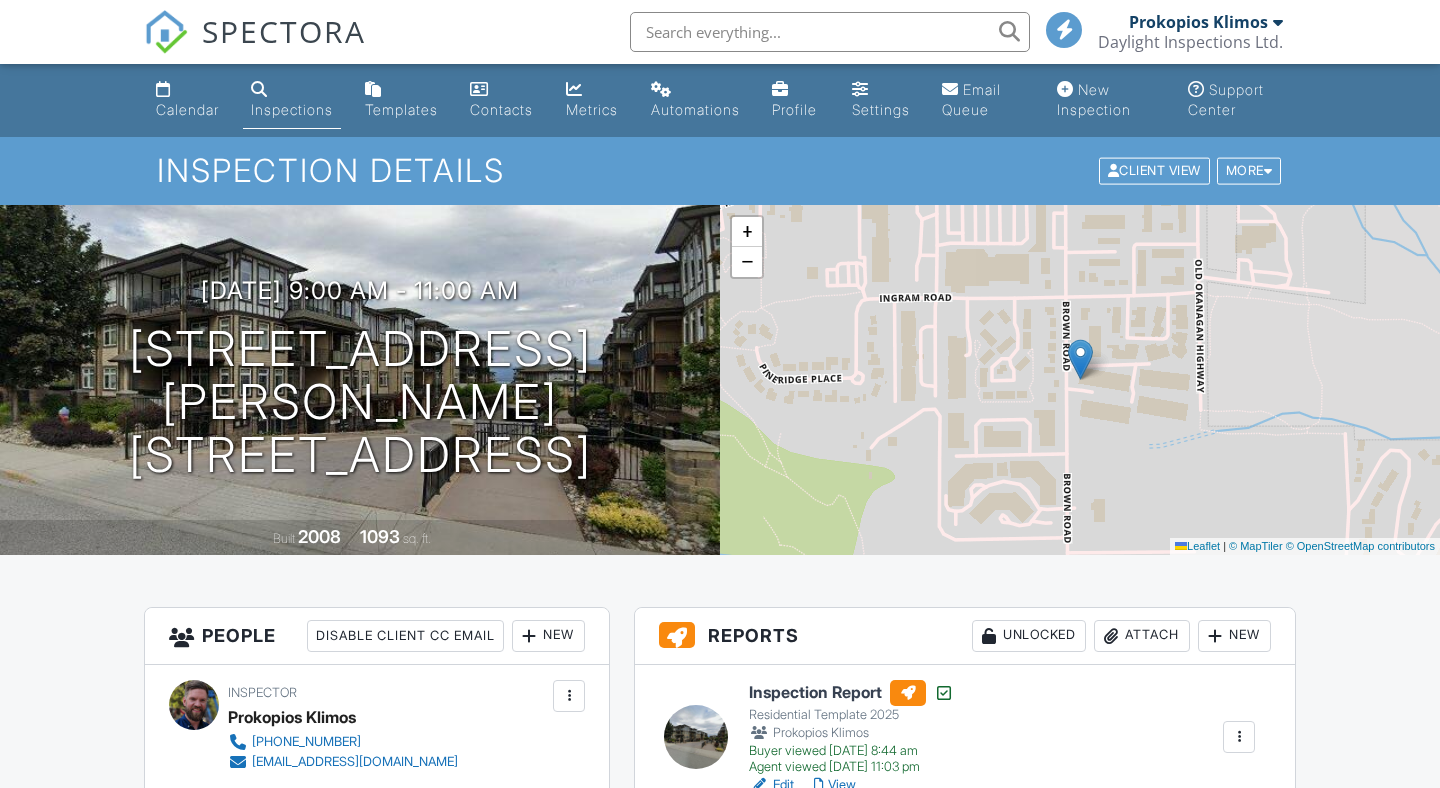 scroll, scrollTop: 0, scrollLeft: 0, axis: both 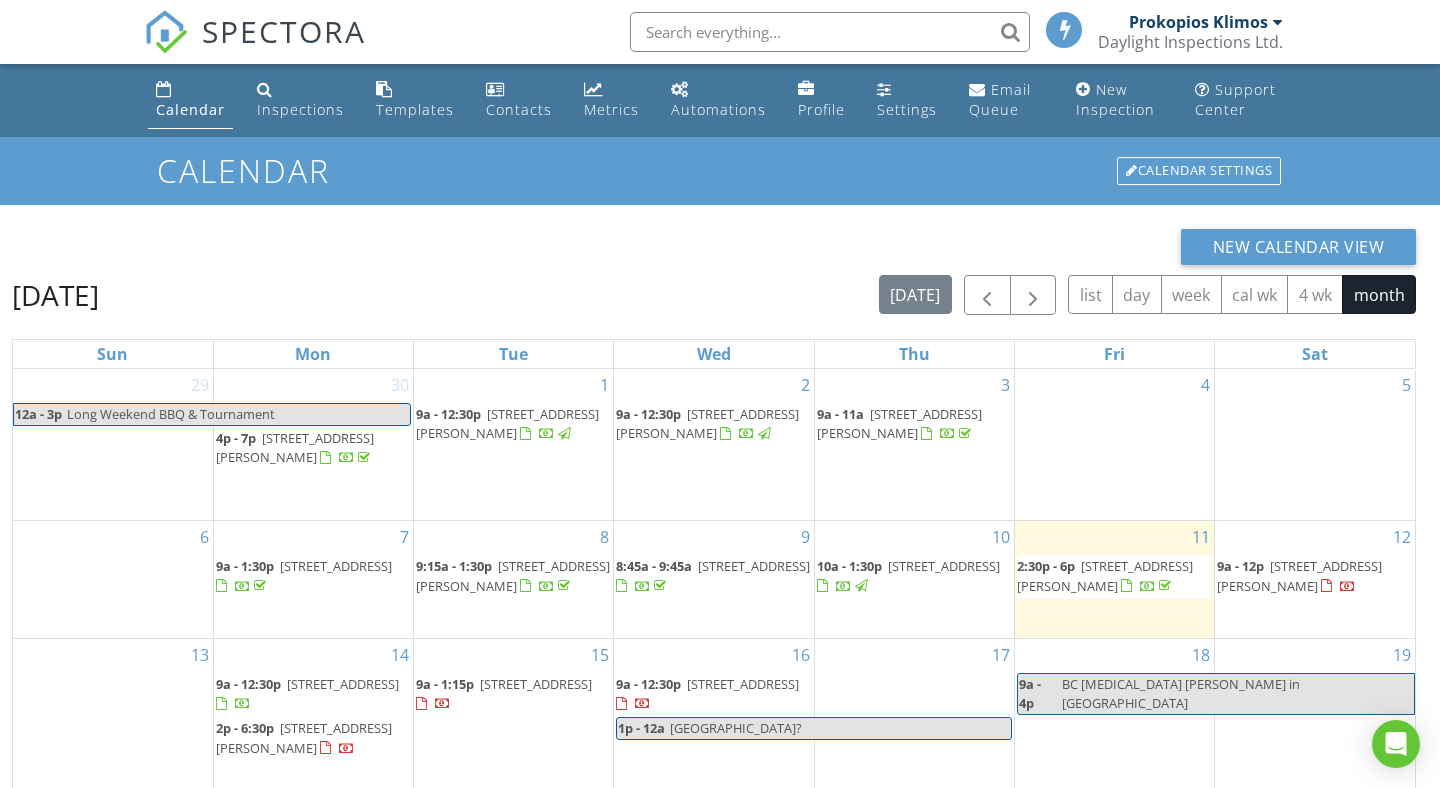 click on "6405 Newton Rd, Summerland V0H 1Z7" at bounding box center (707, 423) 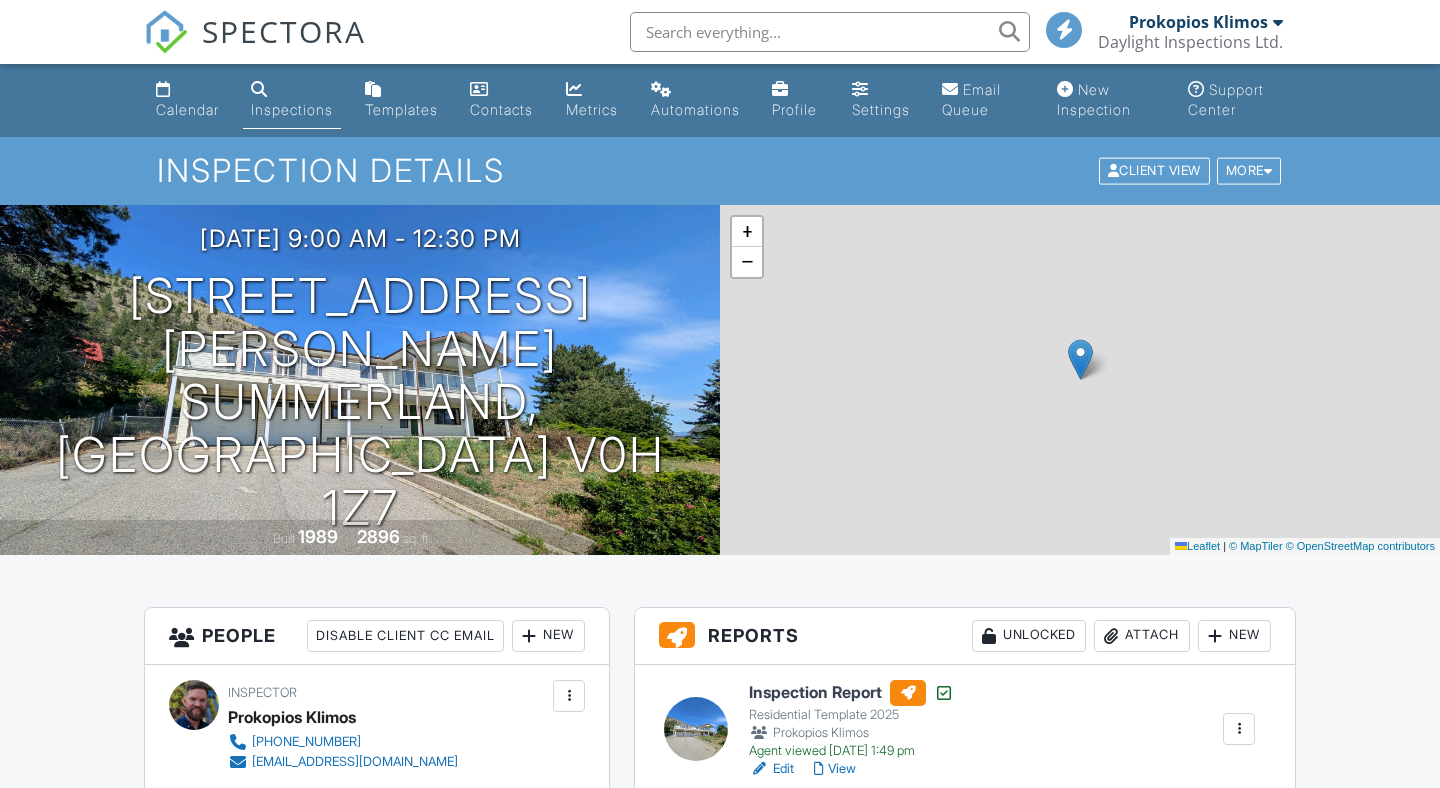 scroll, scrollTop: 0, scrollLeft: 0, axis: both 